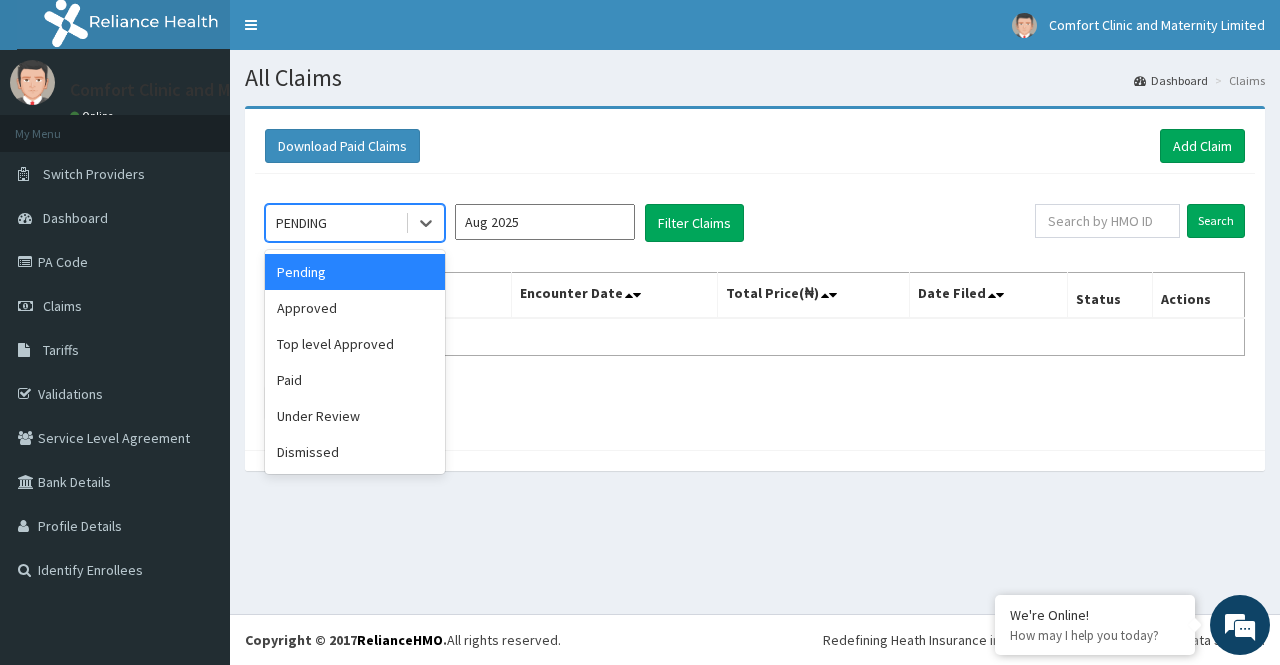 scroll, scrollTop: 0, scrollLeft: 0, axis: both 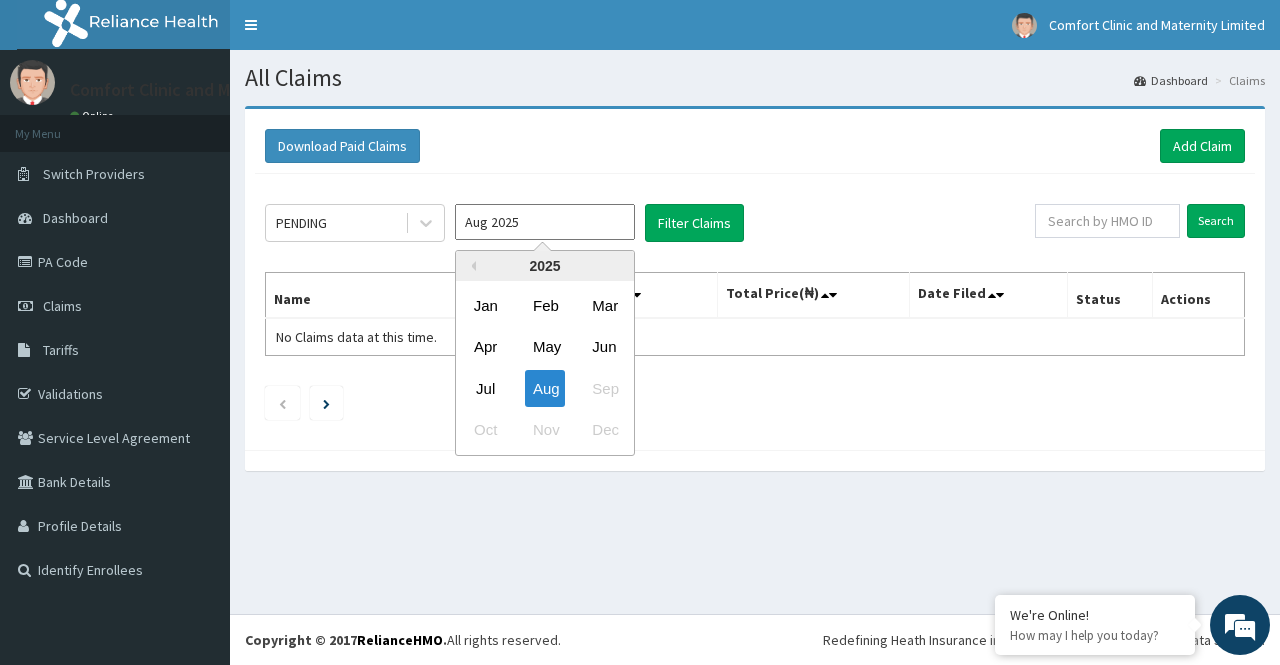 click on "Aug 2025" at bounding box center [545, 222] 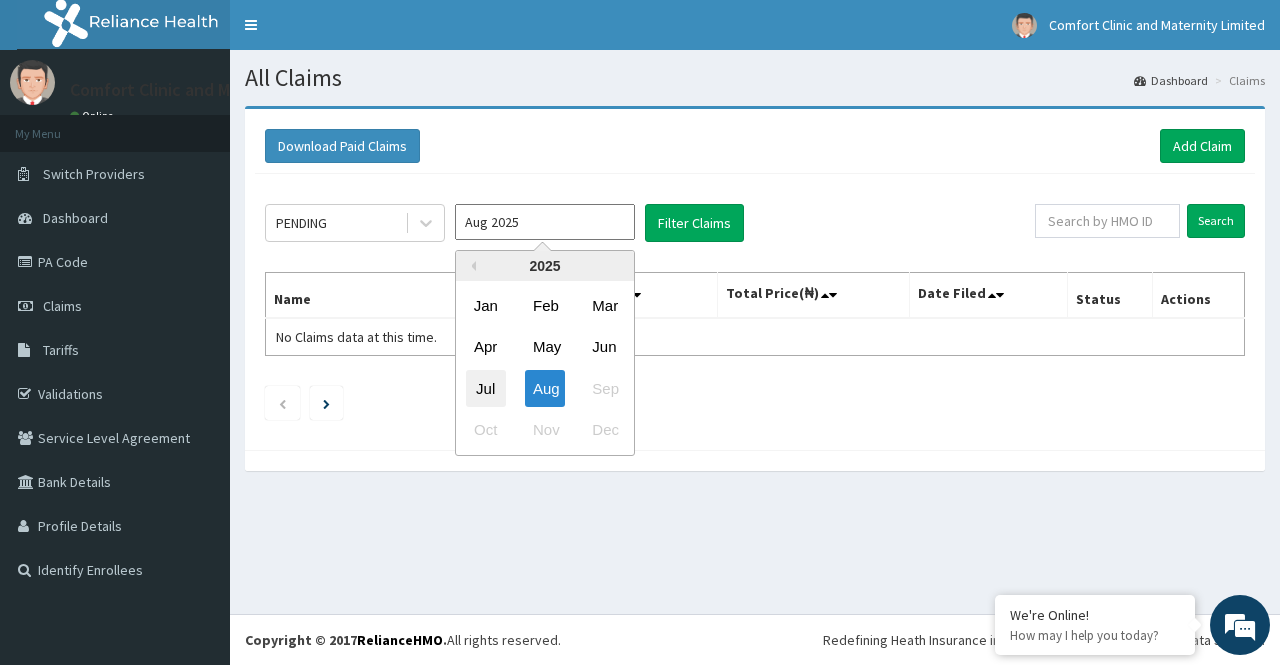 click on "Jul" at bounding box center [486, 388] 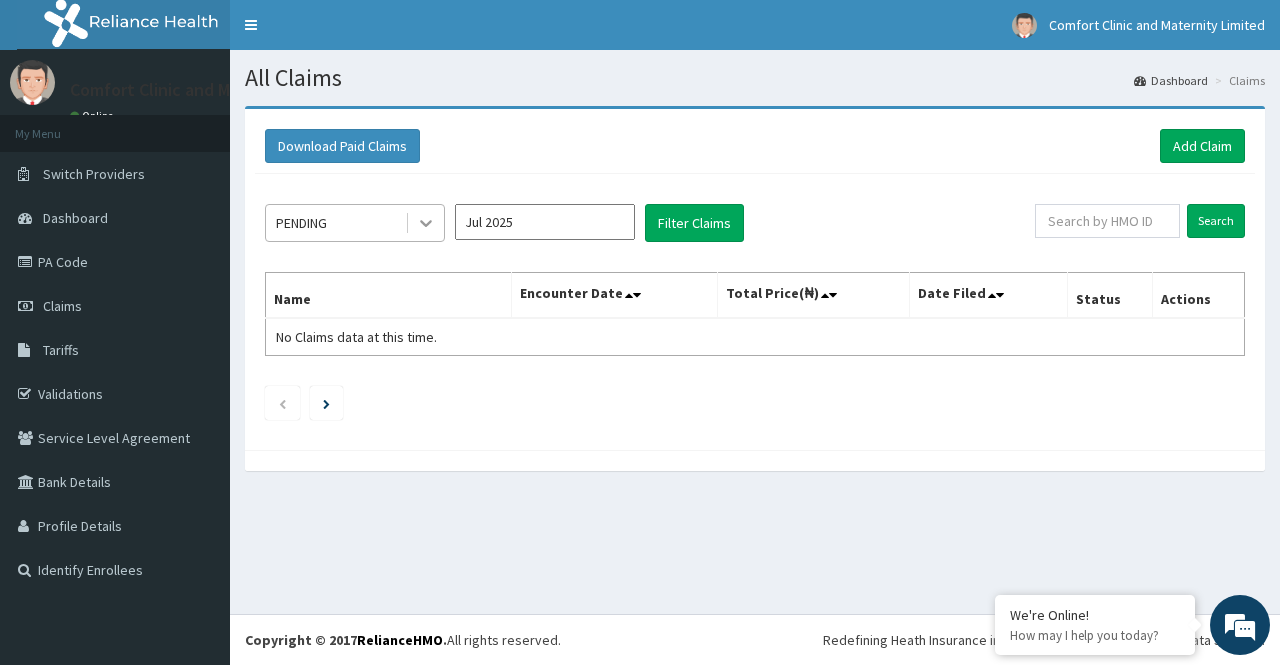 scroll, scrollTop: 0, scrollLeft: 0, axis: both 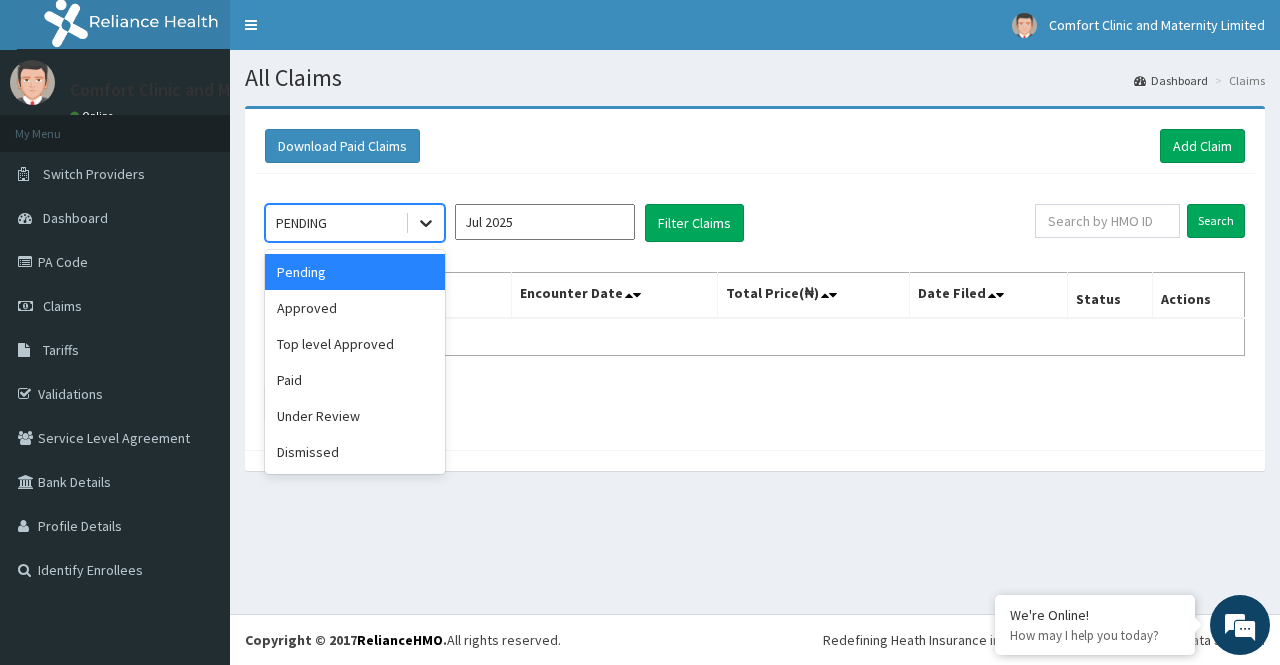 click 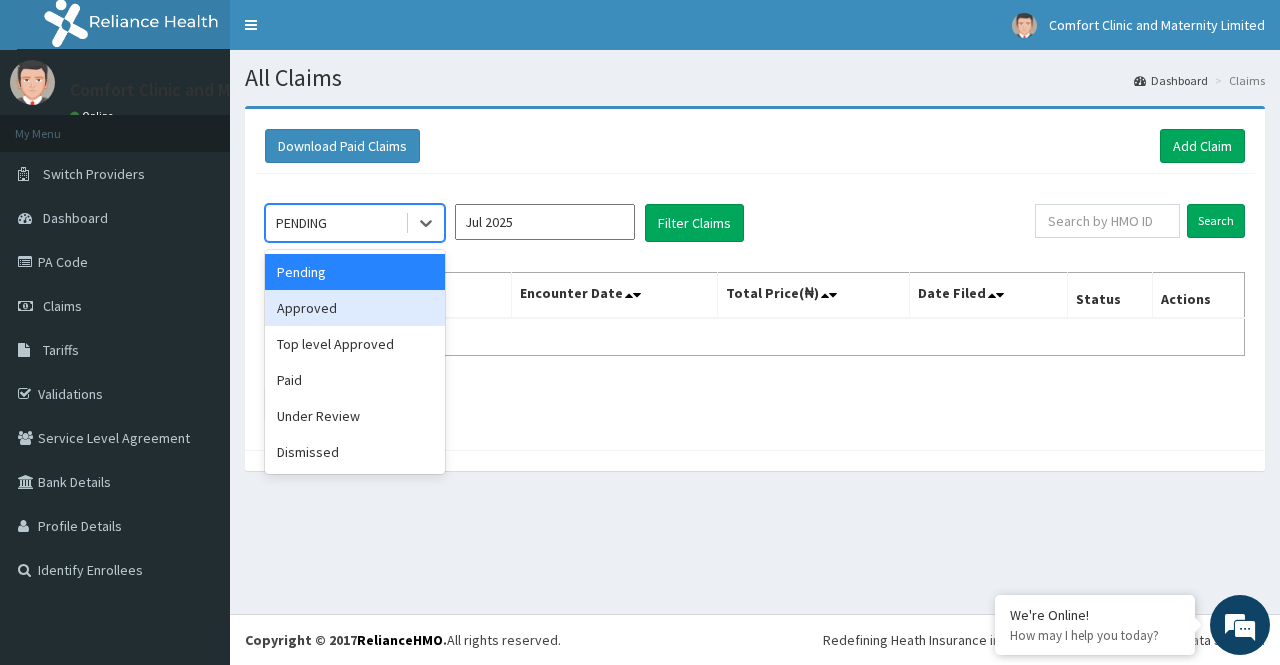 click on "Approved" at bounding box center (355, 308) 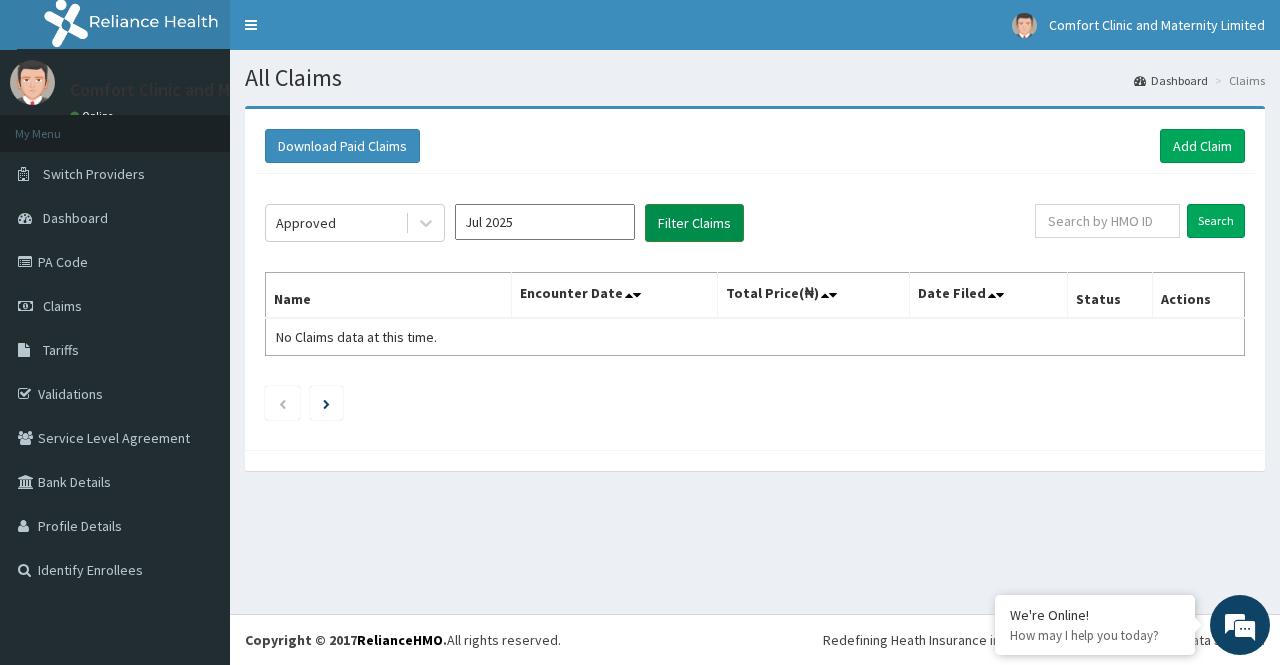 click on "Filter Claims" at bounding box center [694, 223] 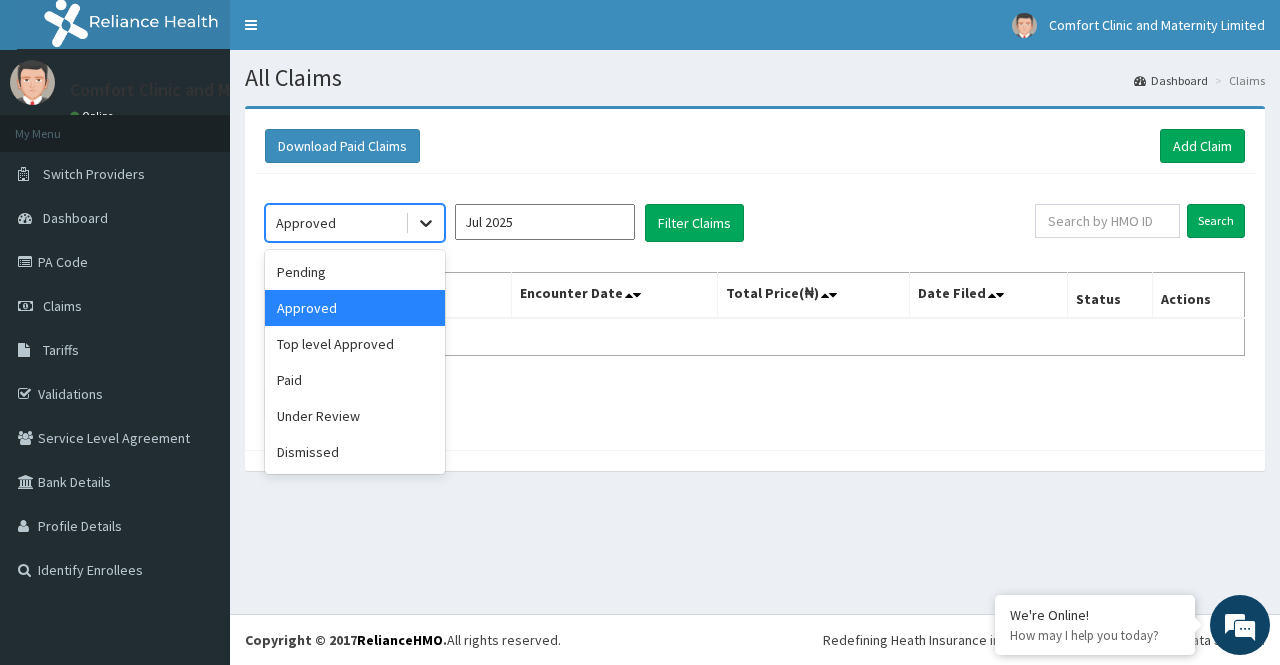 click 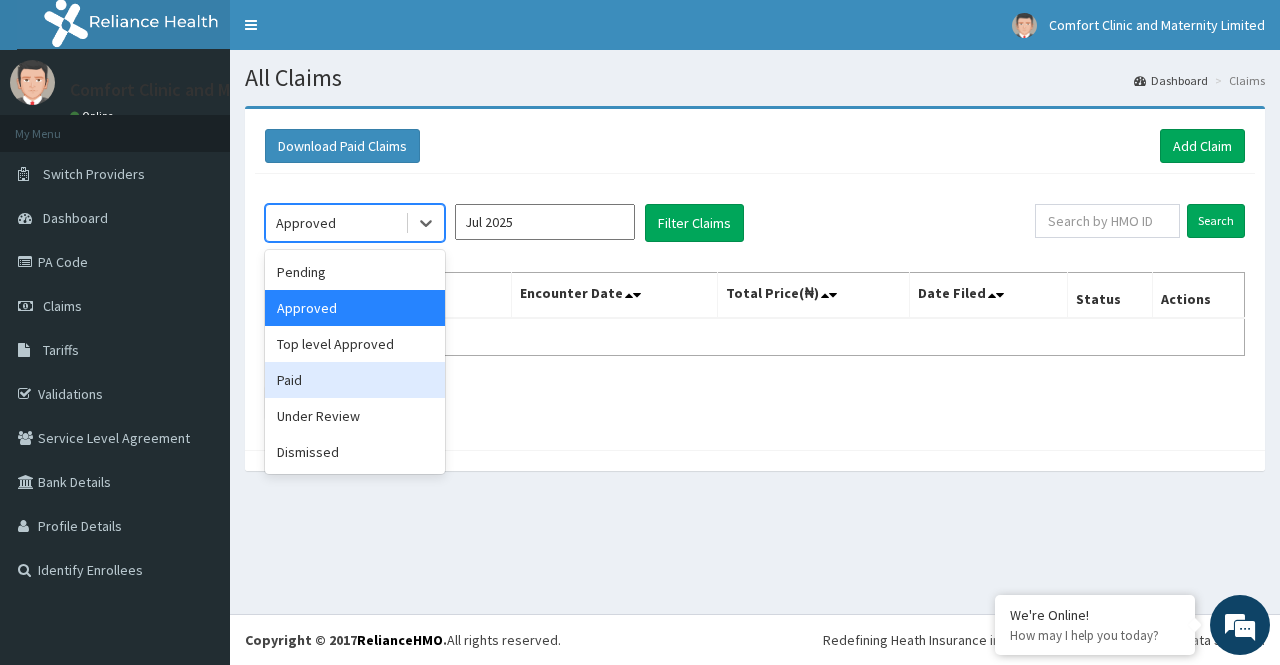 click on "Paid" at bounding box center (355, 380) 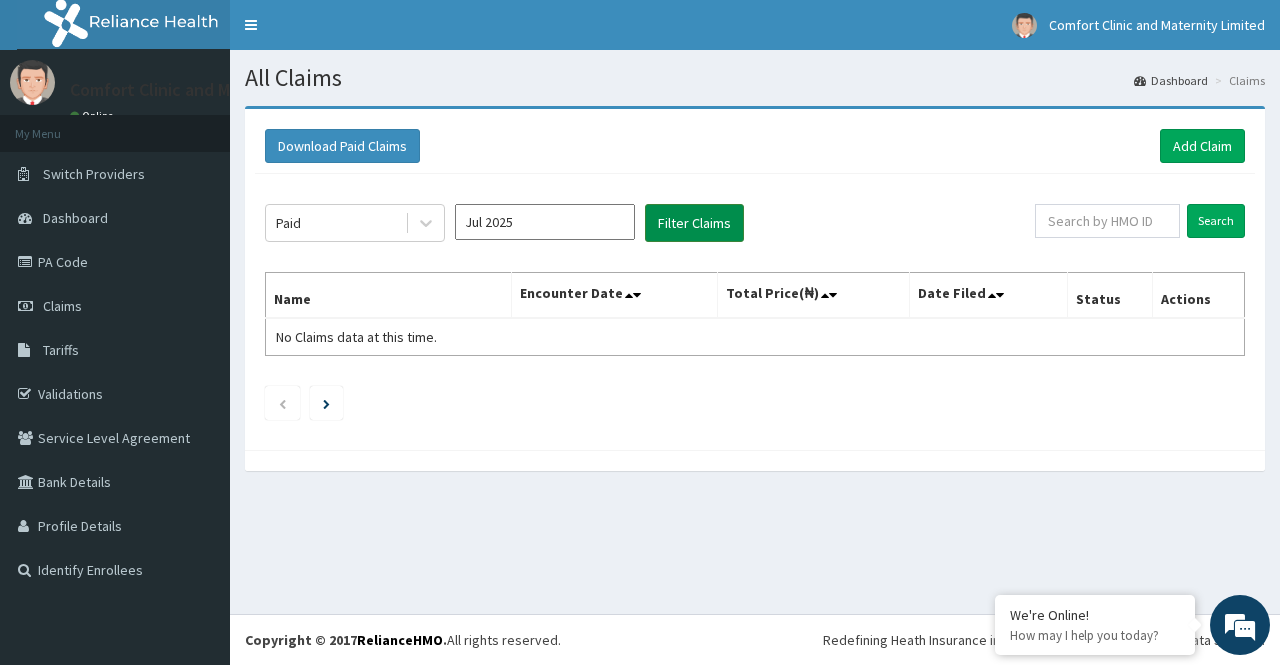 click on "Filter Claims" at bounding box center (694, 223) 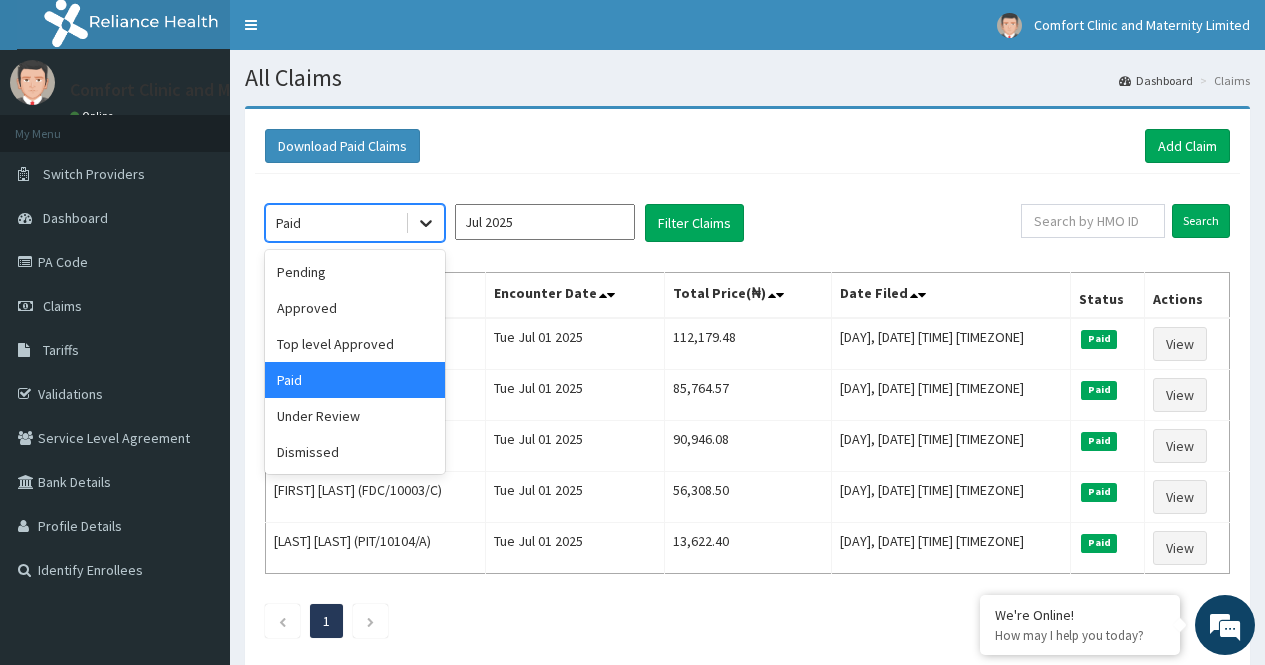 click 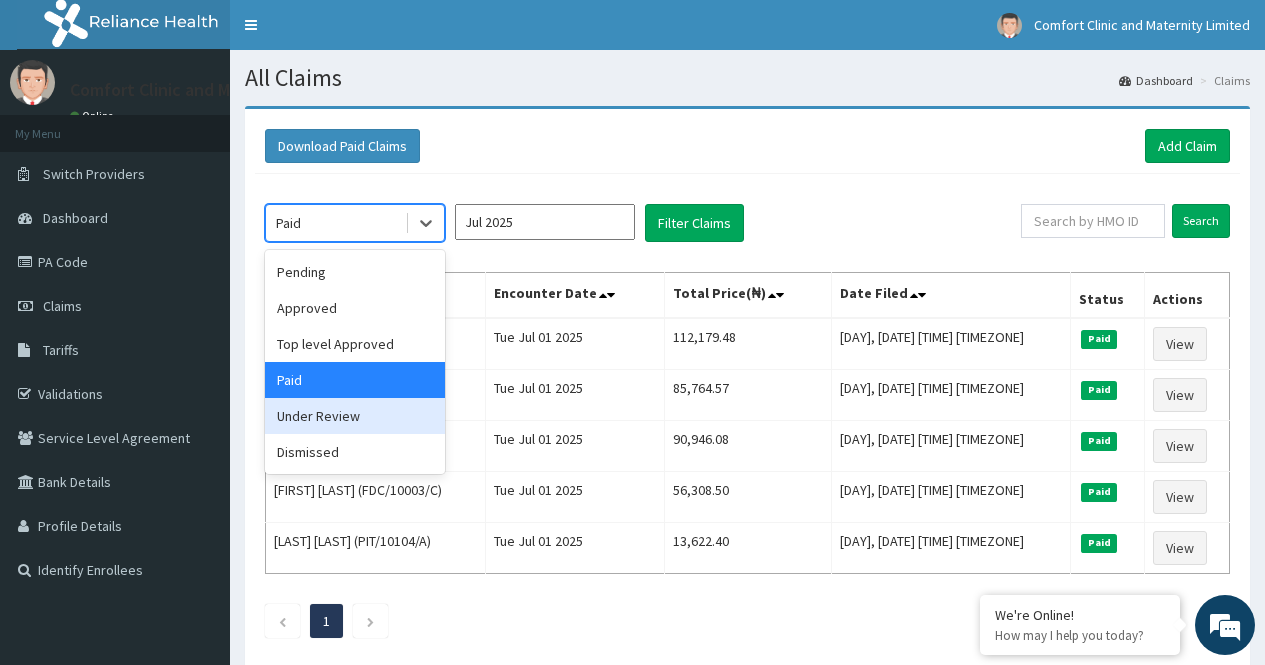 click on "Under Review" at bounding box center (355, 416) 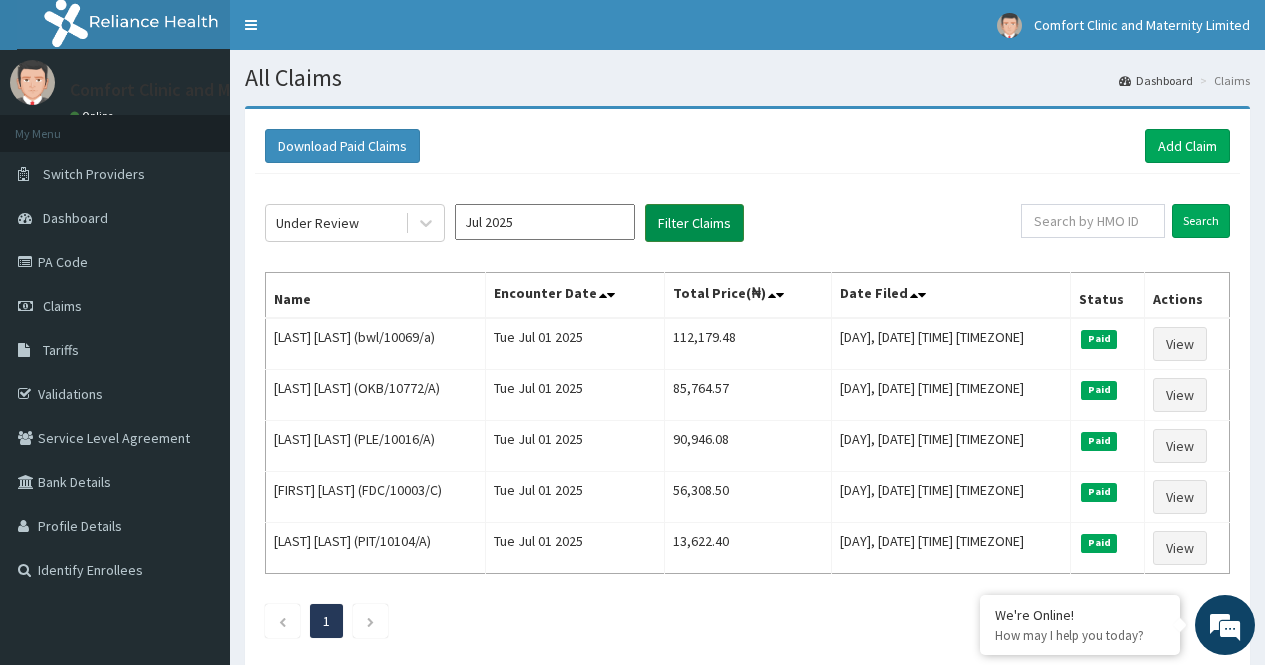 click on "Filter Claims" at bounding box center [694, 223] 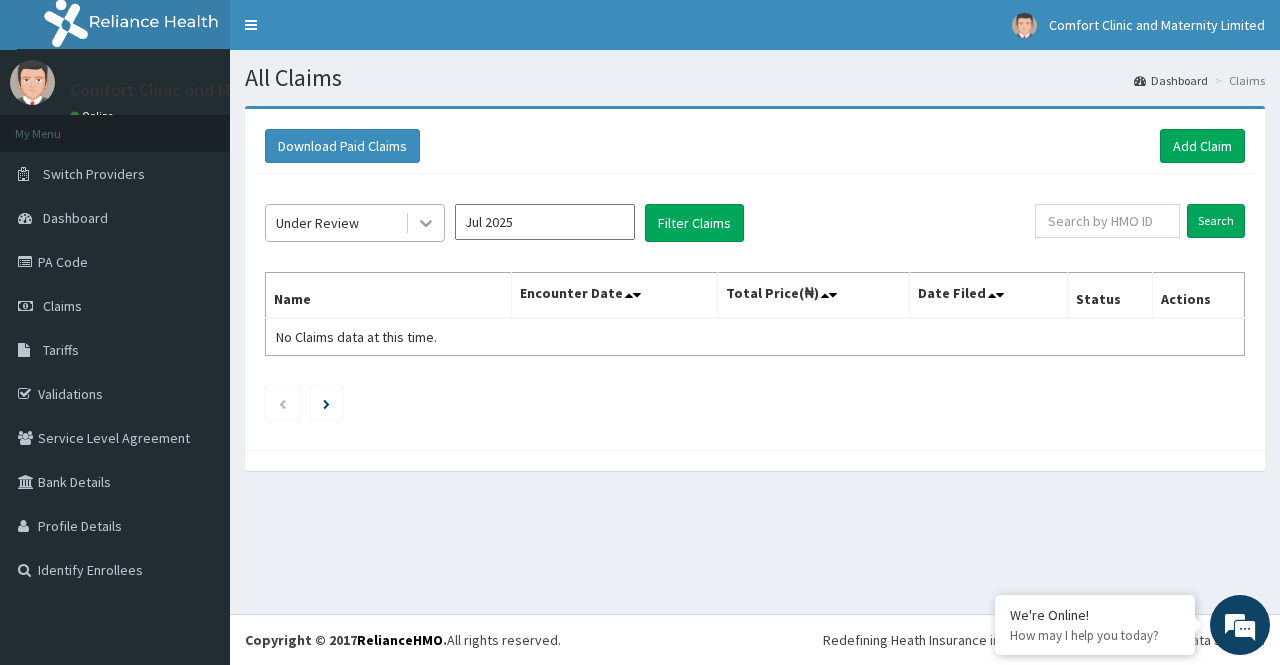 click 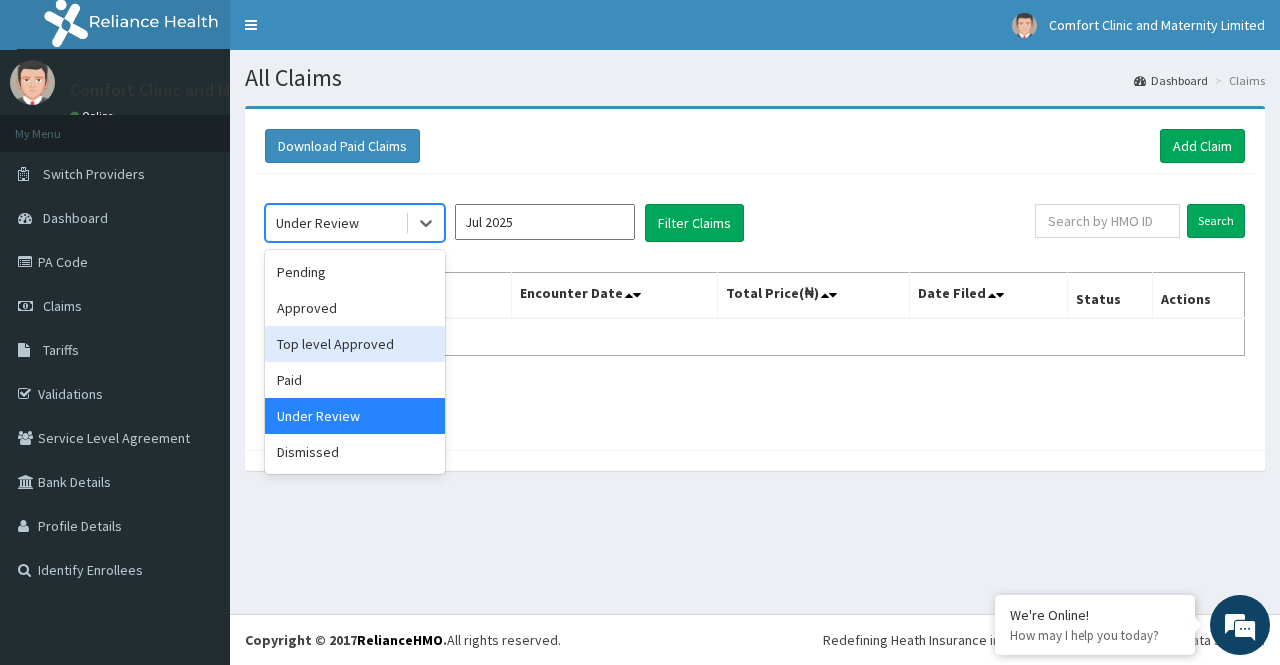 click on "Top level Approved" at bounding box center [355, 344] 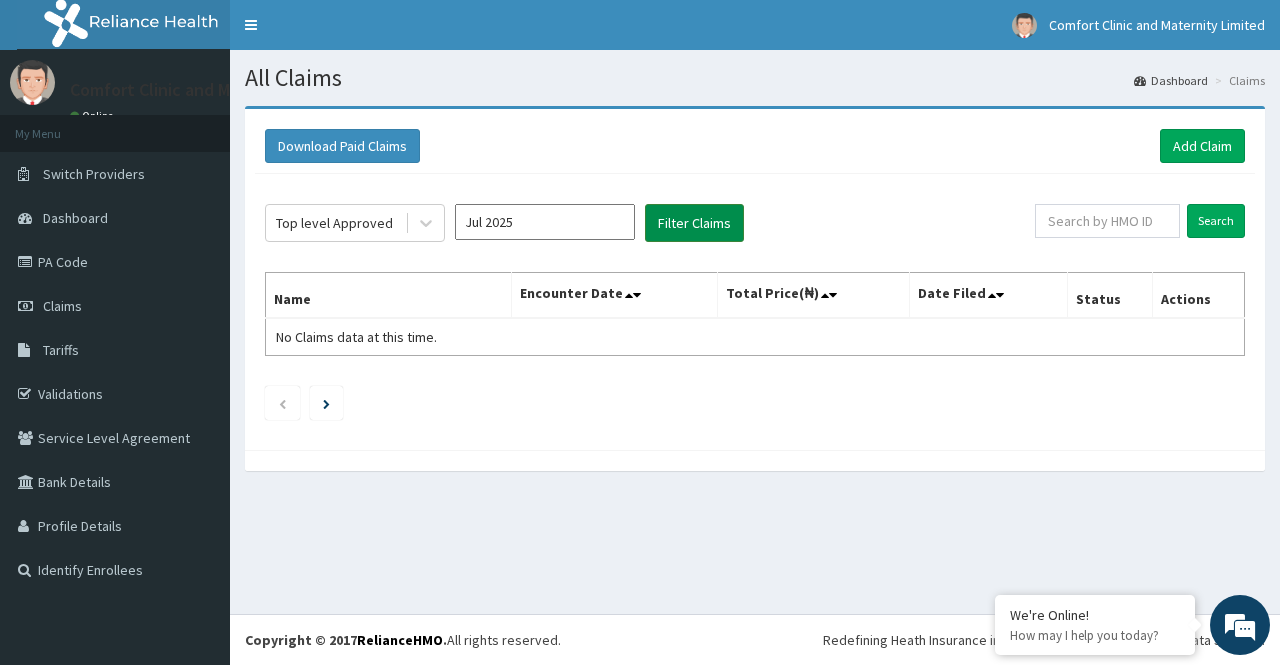click on "Filter Claims" at bounding box center (694, 223) 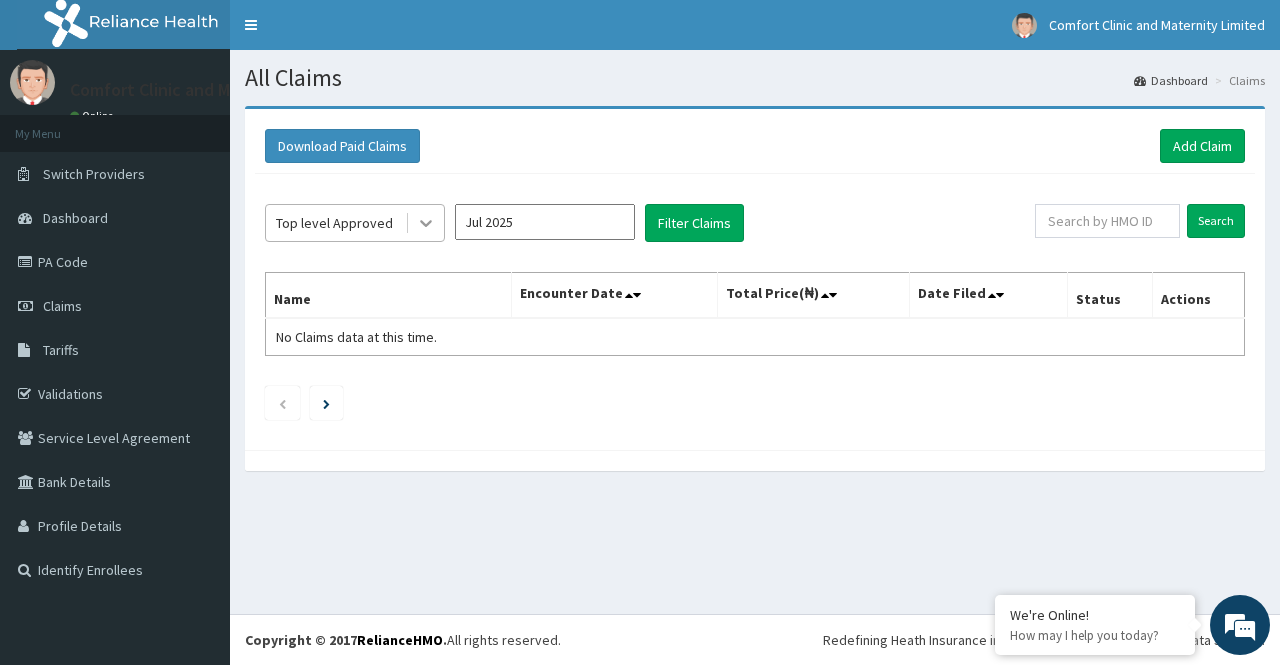 click 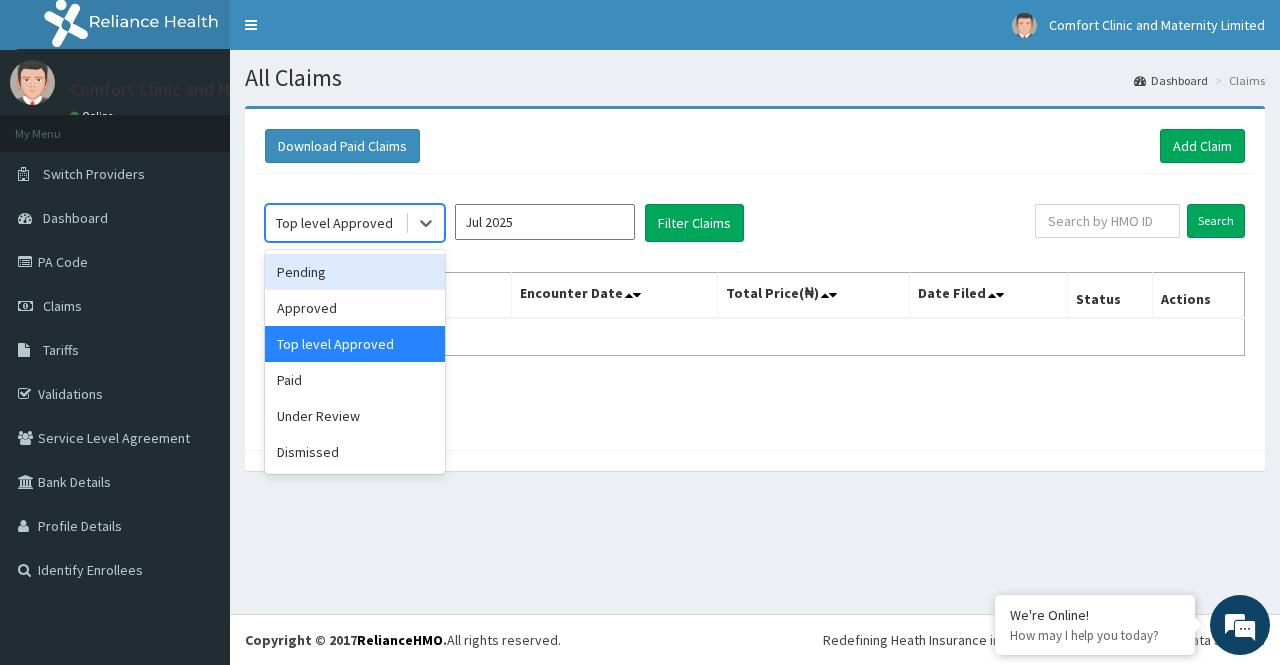 click on "Pending" at bounding box center [355, 272] 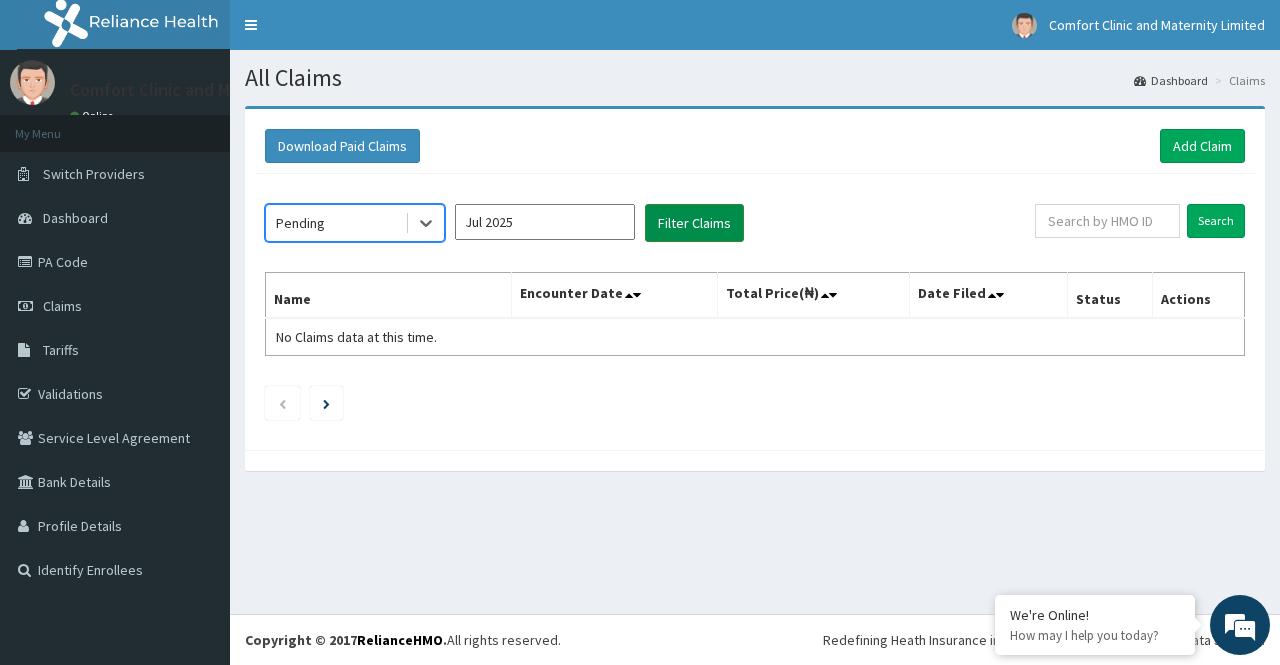 click on "Filter Claims" at bounding box center [694, 223] 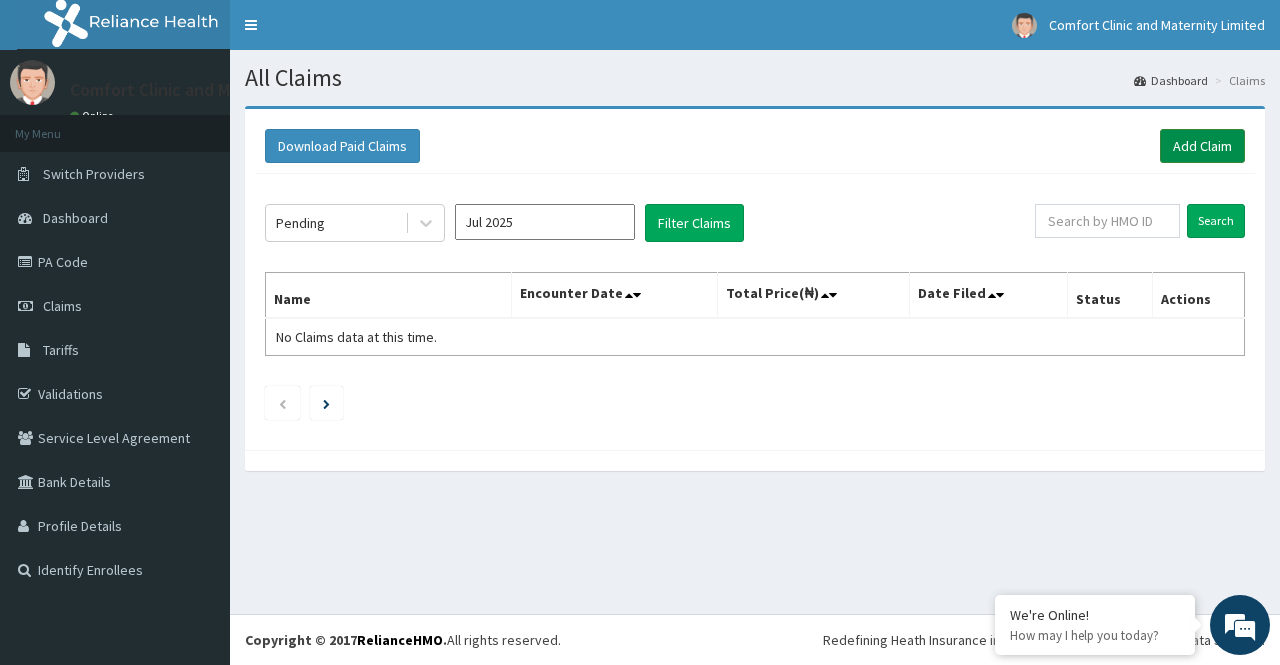 click on "Add Claim" at bounding box center (1202, 146) 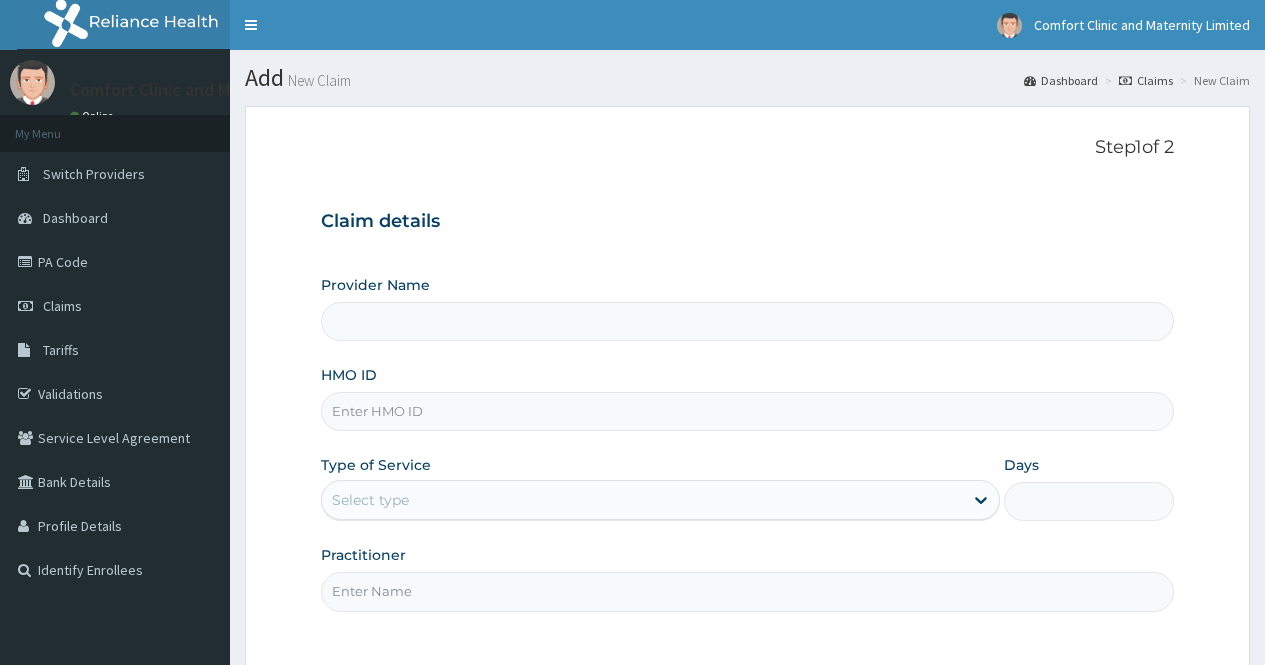 scroll, scrollTop: 0, scrollLeft: 0, axis: both 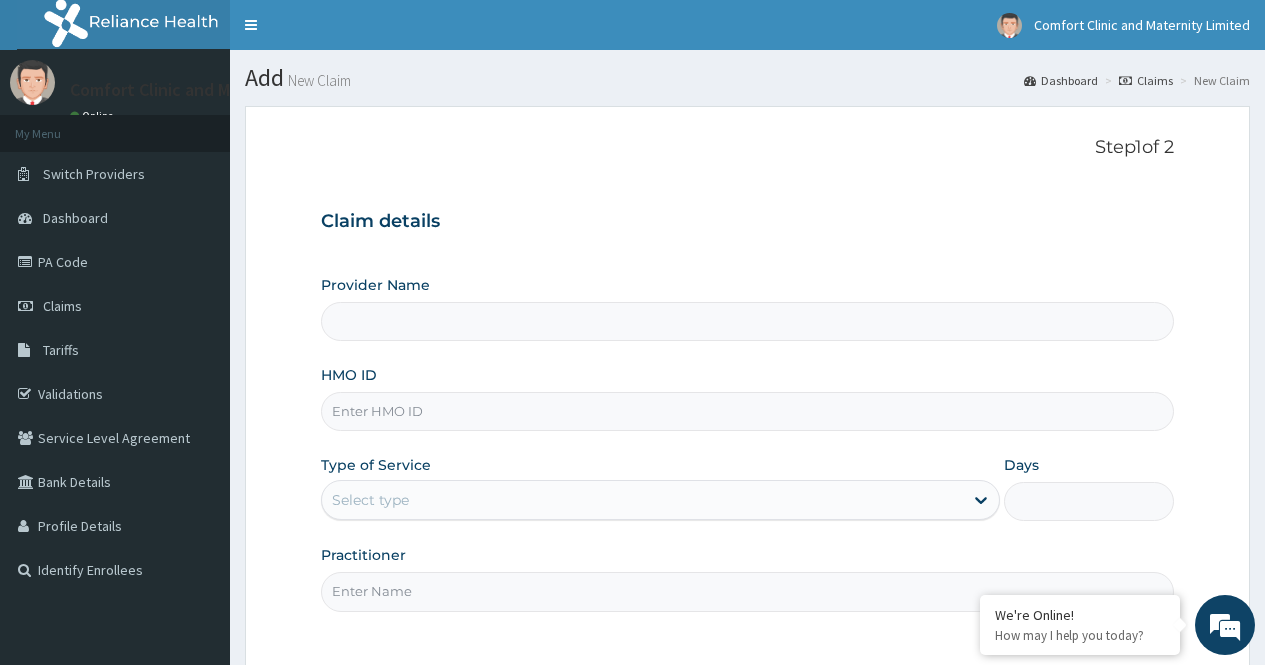 type on "Comfort Clinic and Maternity" 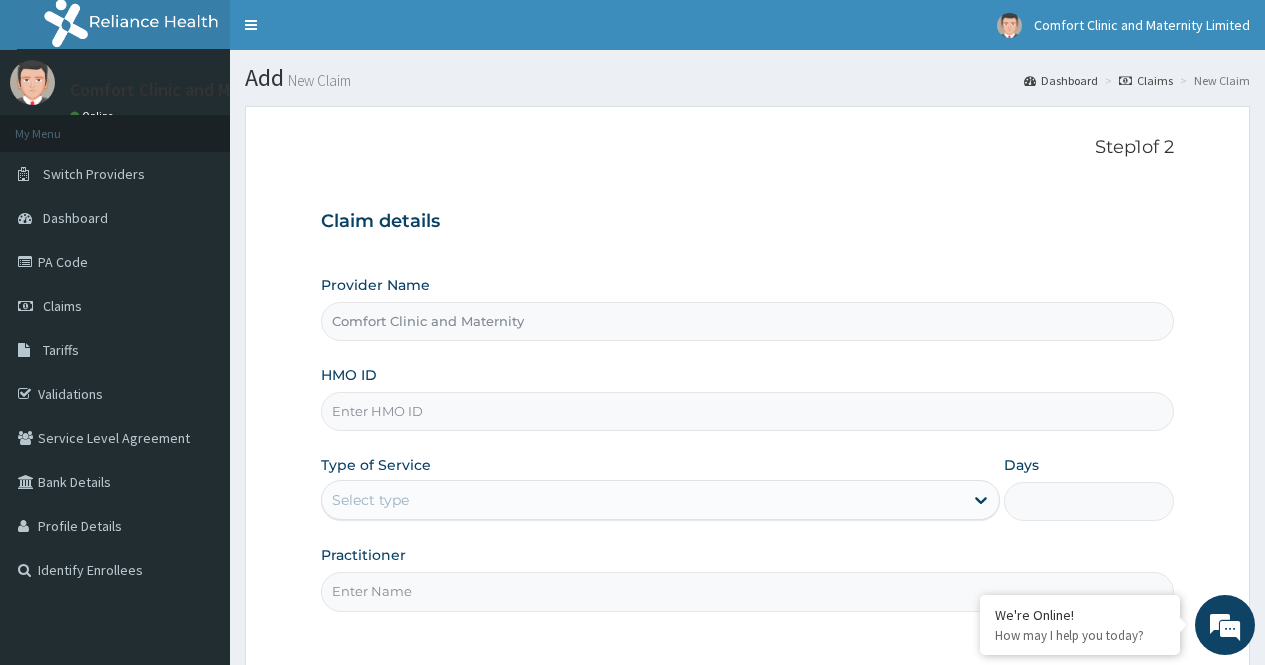 click on "Comfort Clinic and Maternity" at bounding box center [747, 321] 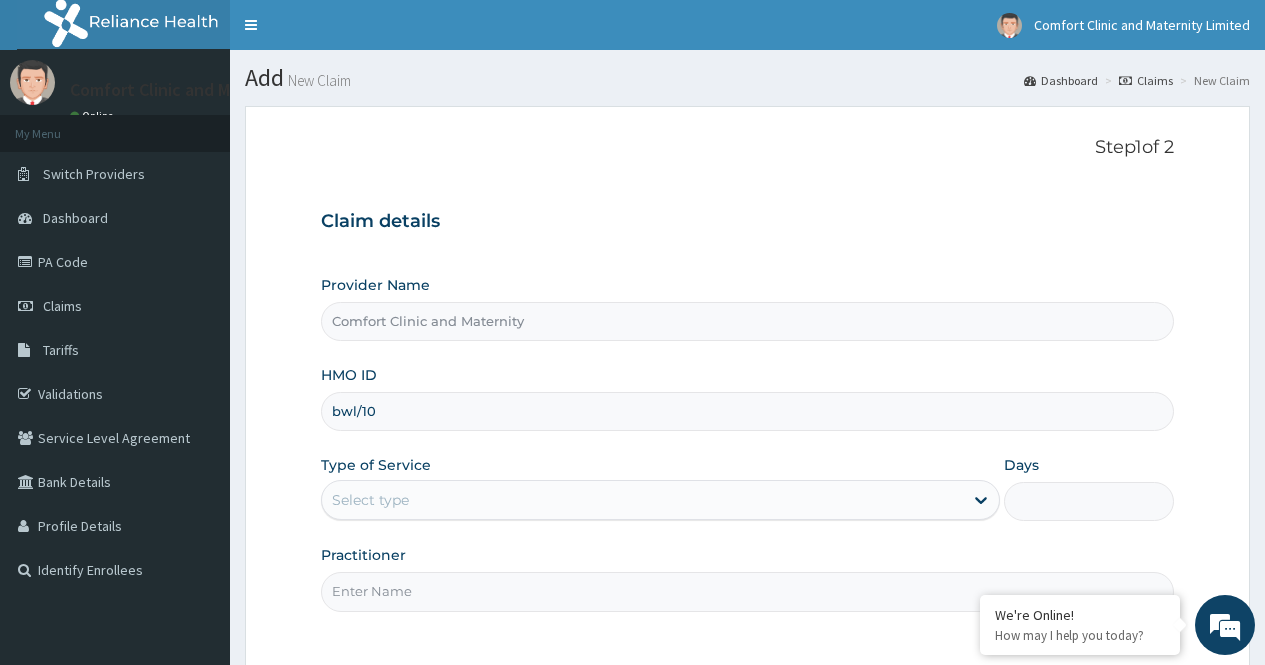 scroll, scrollTop: 0, scrollLeft: 0, axis: both 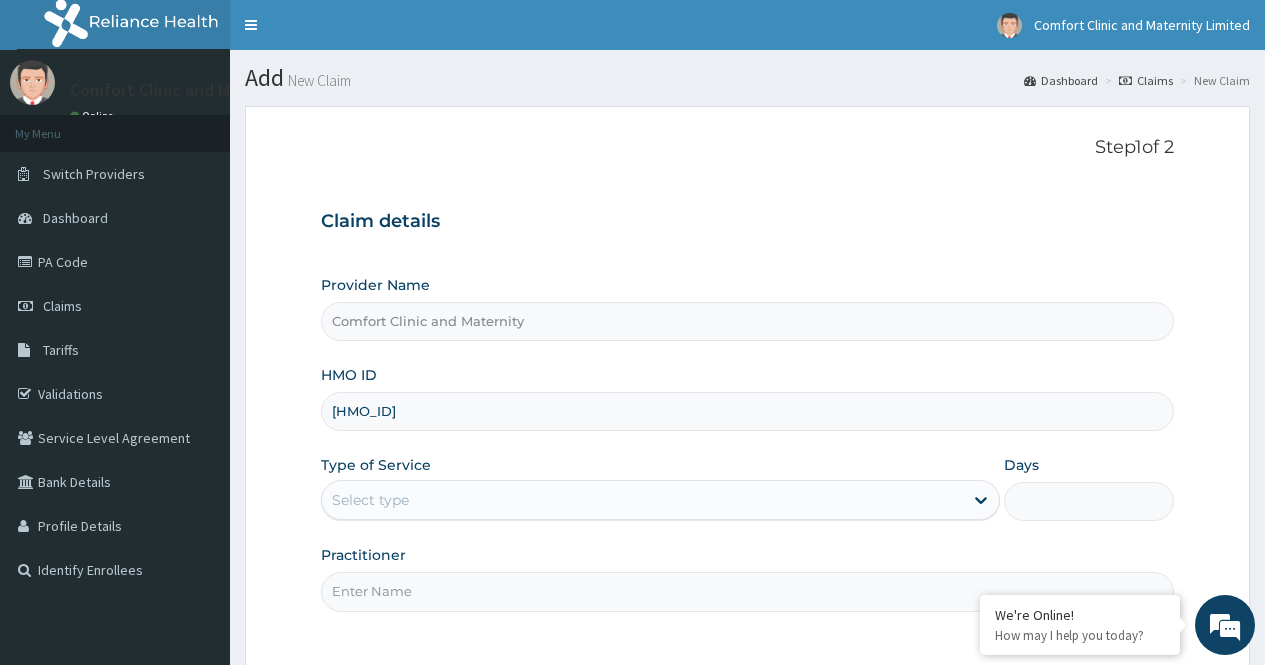 type on "bwl/10546/a" 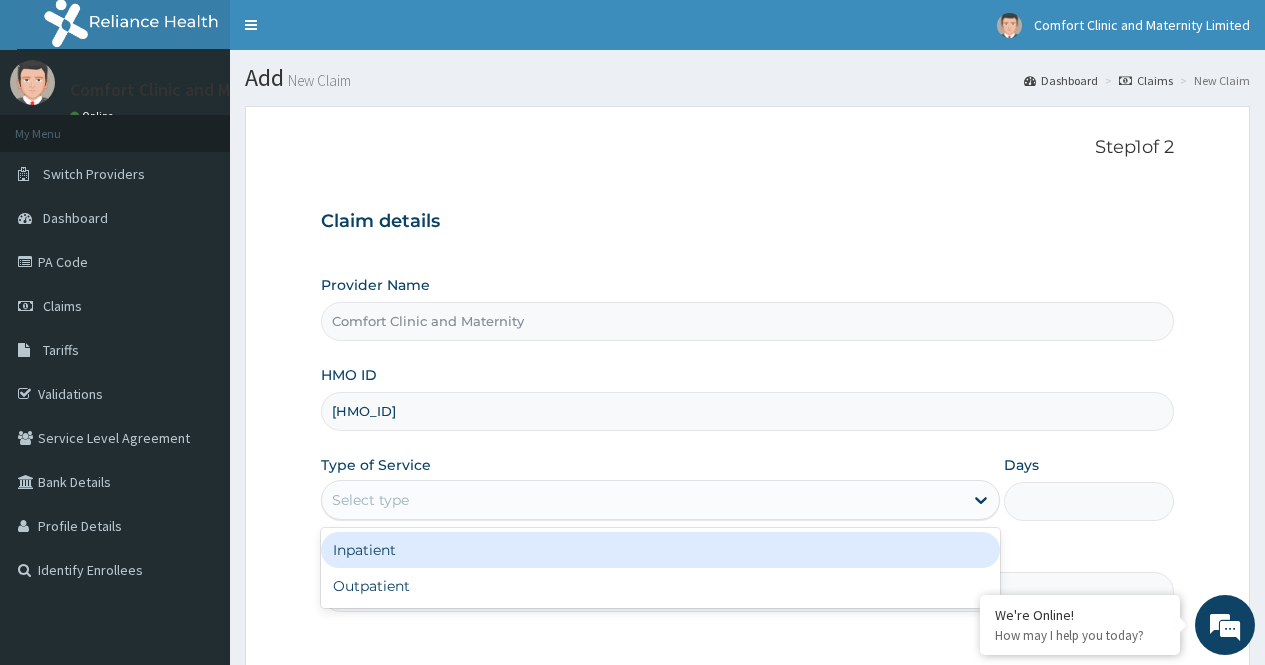 click on "Select type" at bounding box center (642, 500) 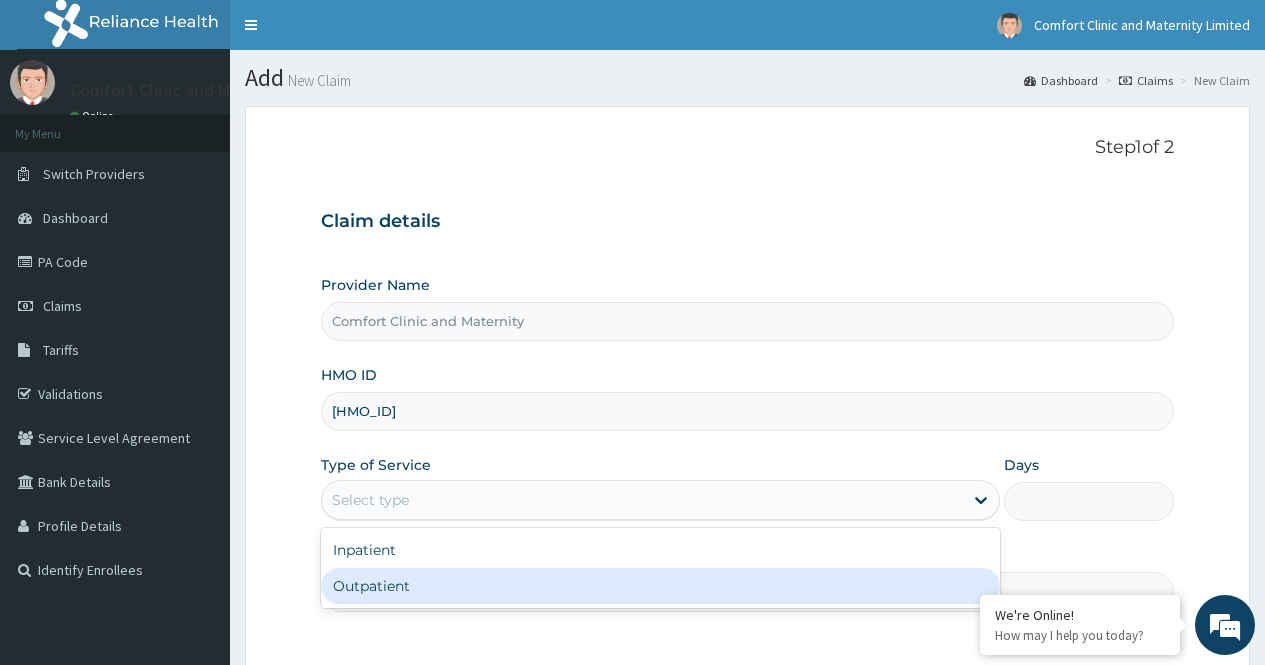 click on "Outpatient" at bounding box center (660, 586) 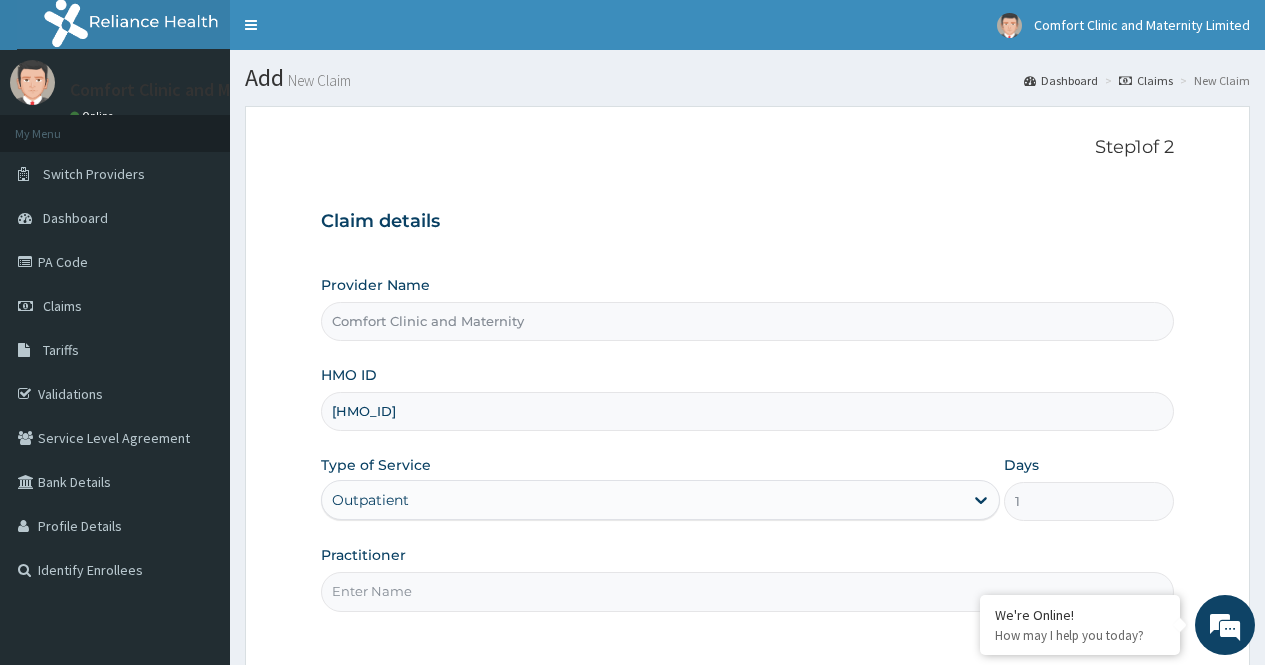 click on "Practitioner" at bounding box center (747, 591) 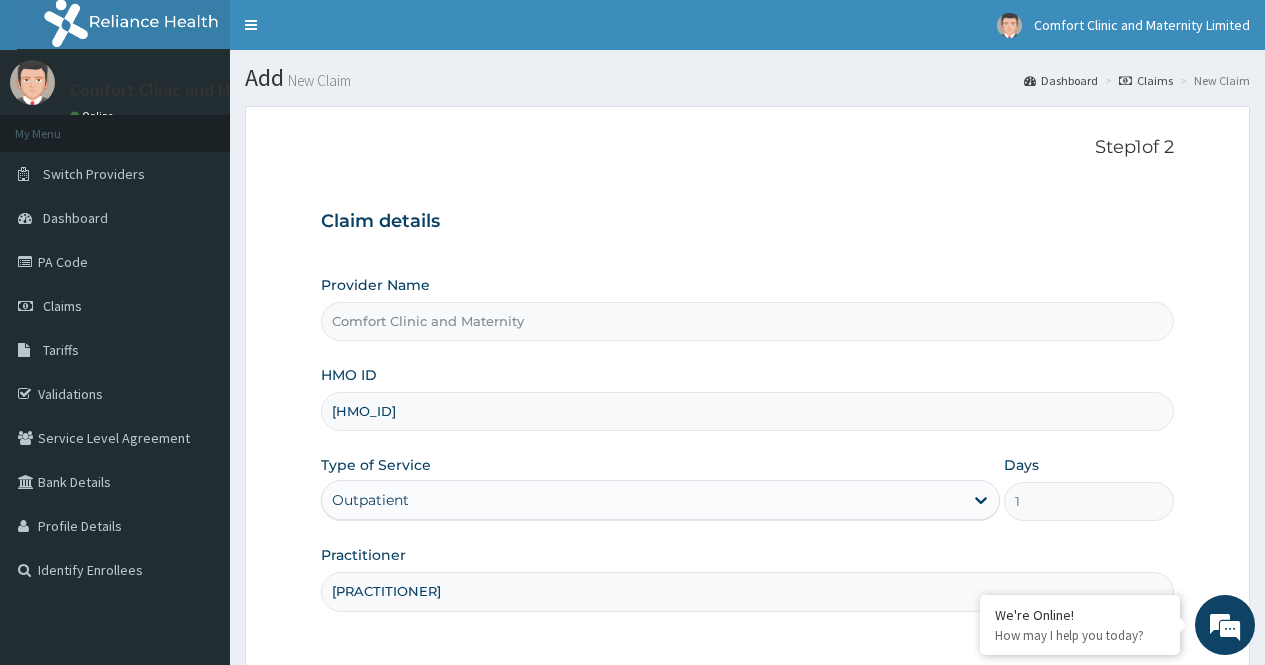 click on "Step  1  of 2 Claim details Provider Name Comfort Clinic and Maternity HMO ID bwl/10546/a Type of Service Outpatient Days 1 Practitioner dr afonne" at bounding box center [747, 386] 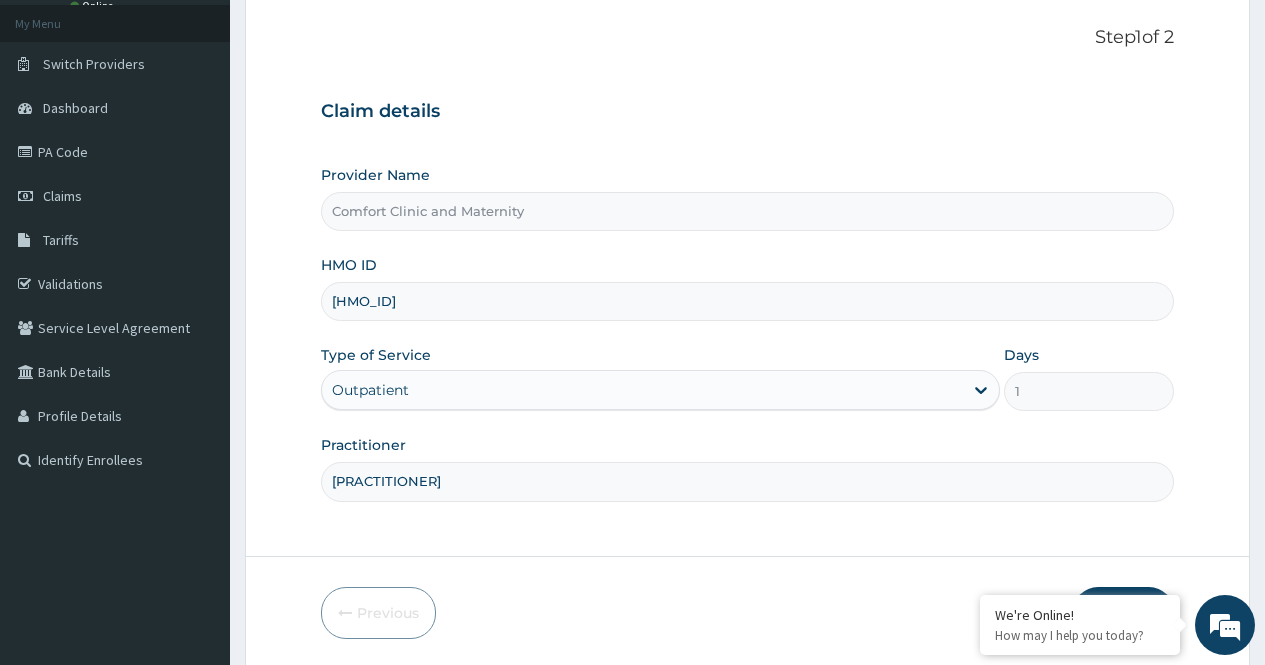 scroll, scrollTop: 181, scrollLeft: 0, axis: vertical 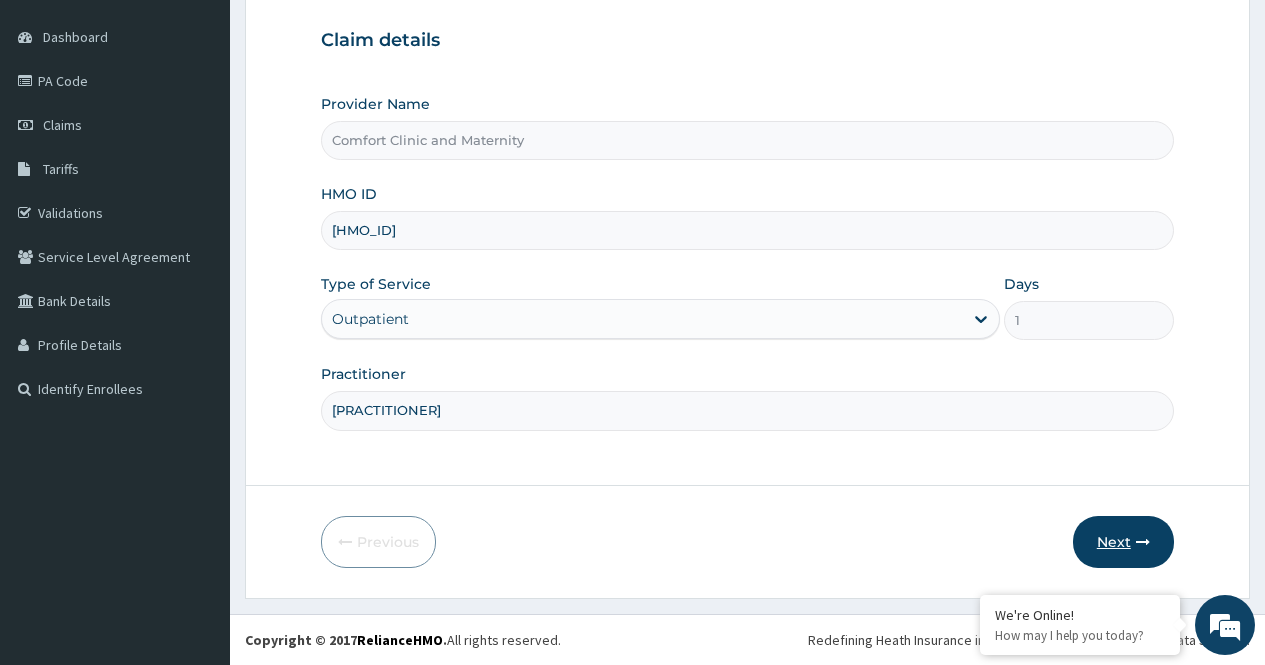 click on "Next" at bounding box center (1123, 542) 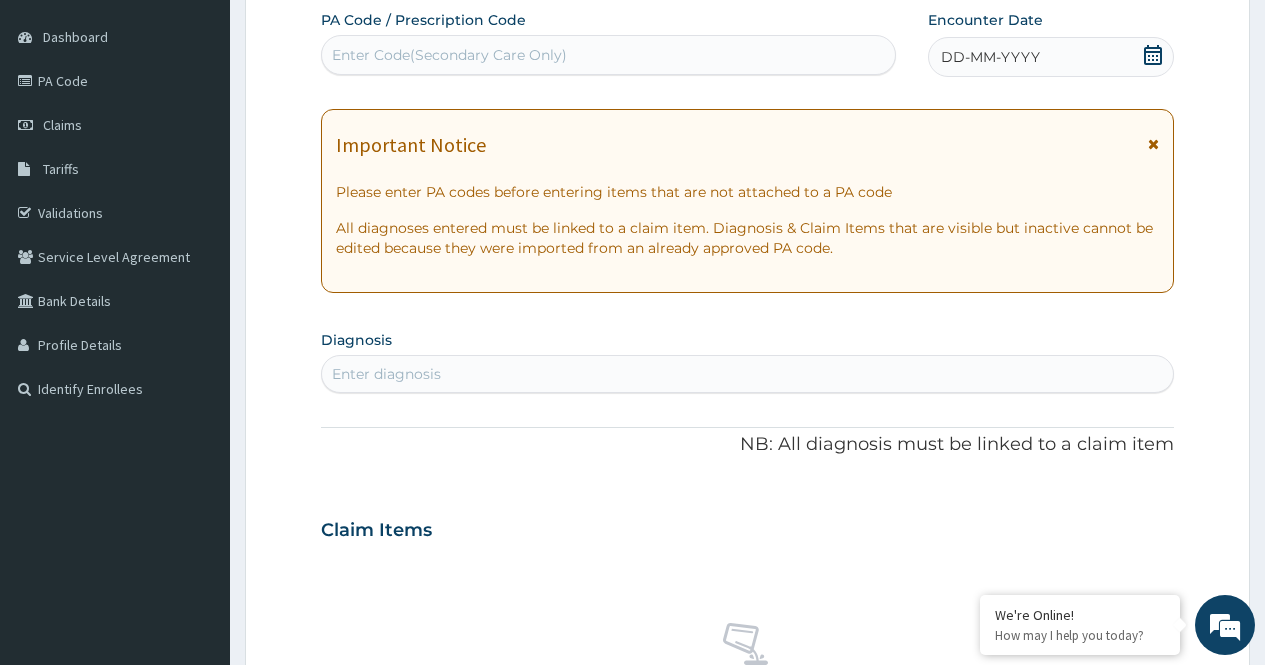 click on "Enter Code(Secondary Care Only)" at bounding box center [608, 55] 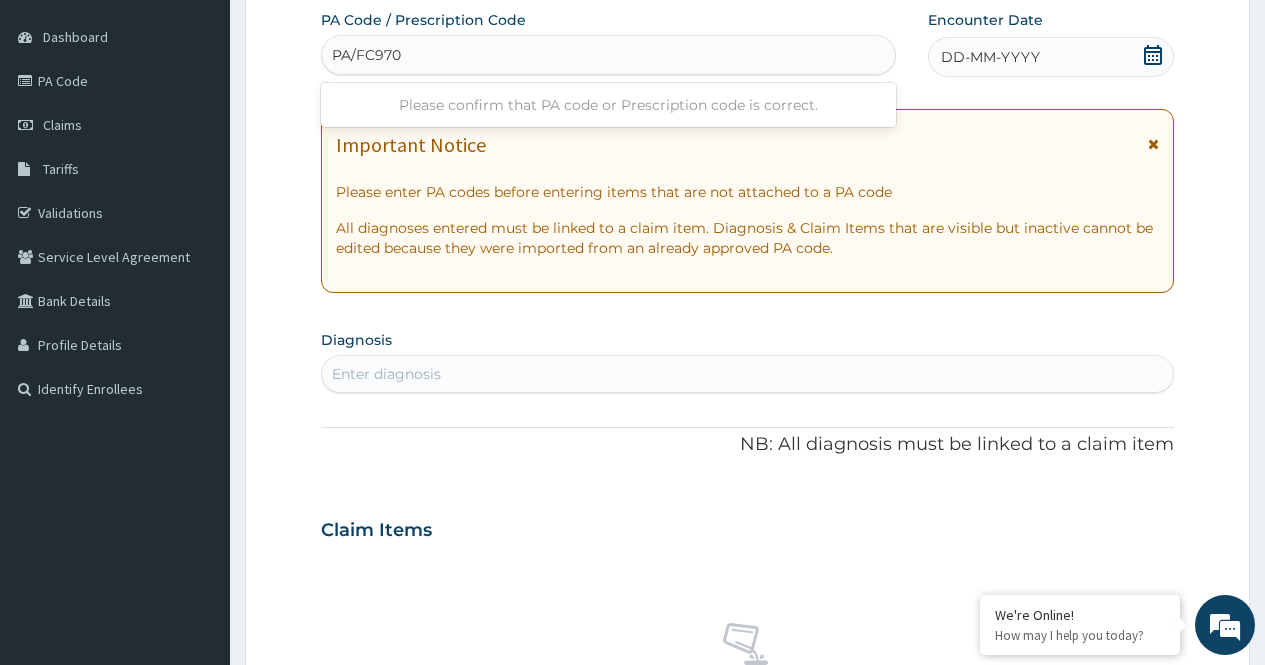 type on "PA/FC970E" 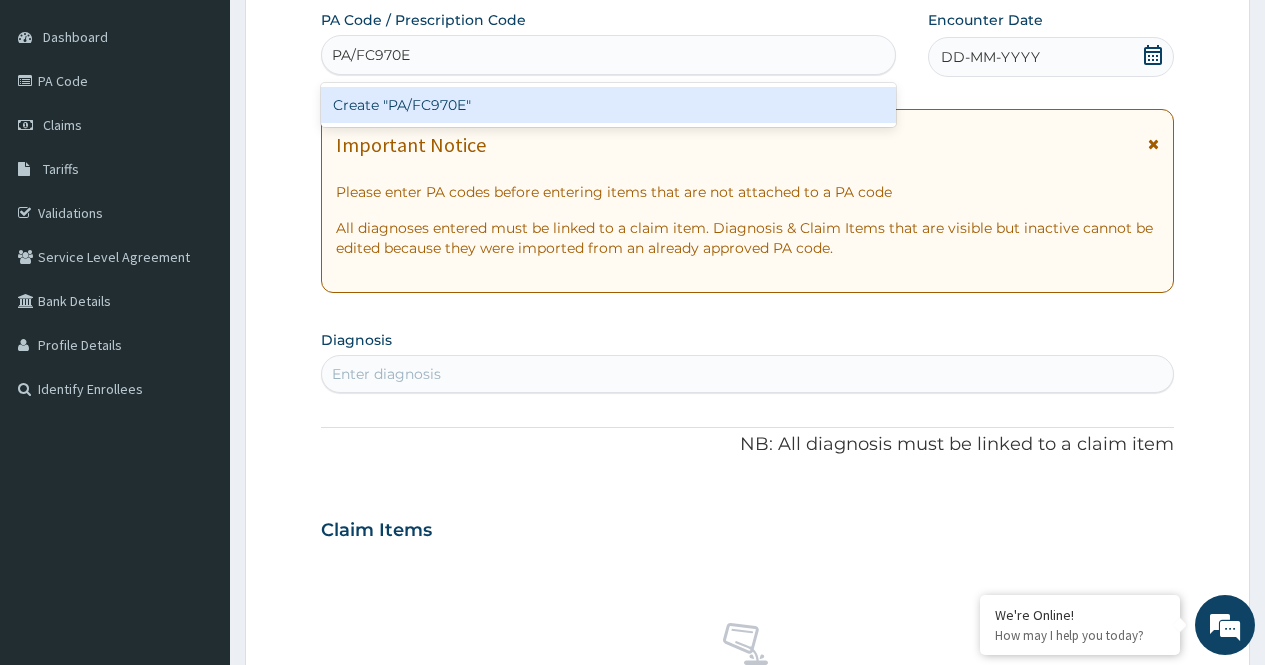 click on "Create "PA/FC970E"" at bounding box center [608, 105] 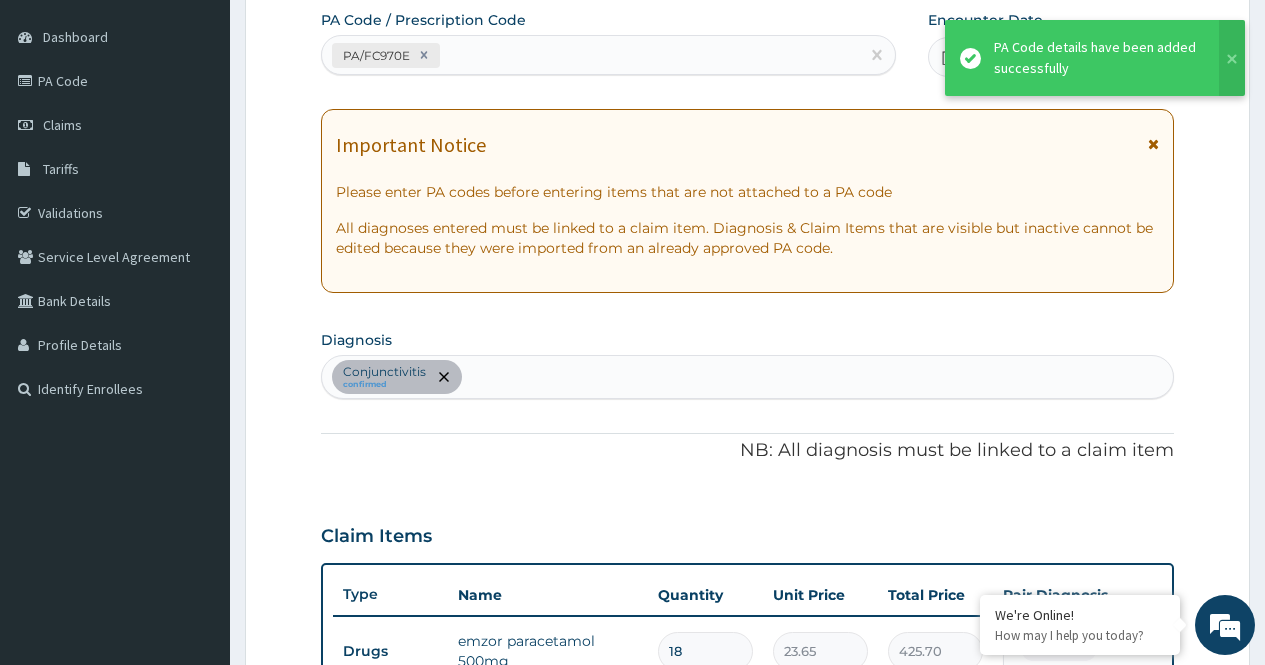 scroll, scrollTop: 845, scrollLeft: 0, axis: vertical 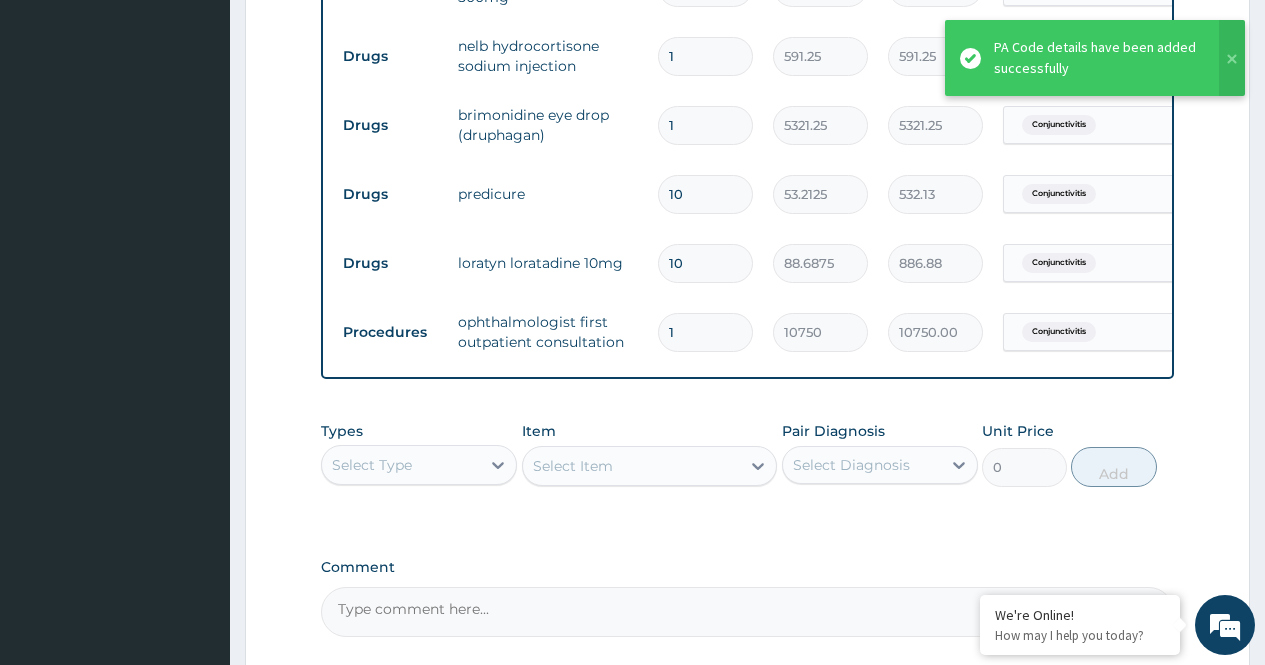 click on "PA Code / Prescription Code PA/FC970E Encounter Date 03-07-2025 Important Notice Please enter PA codes before entering items that are not attached to a PA code   All diagnoses entered must be linked to a claim item. Diagnosis & Claim Items that are visible but inactive cannot be edited because they were imported from an already approved PA code. Diagnosis Conjunctivitis confirmed NB: All diagnosis must be linked to a claim item Claim Items Type Name Quantity Unit Price Total Price Pair Diagnosis Actions Drugs emzor paracetamol 500mg 18 23.65 425.70 Conjunctivitis Delete Drugs nelb hydrocortisone sodium injection 1 591.25 591.25 Conjunctivitis Delete Drugs brimonidine eye drop (druphagan) 1 5321.25 5321.25 Conjunctivitis Delete Drugs predicure 10 53.2125 532.13 Conjunctivitis Delete Drugs loratyn loratadine 10mg 10 88.6875 886.88 Conjunctivitis Delete Procedures ophthalmologist first outpatient consultation 1 10750 10750.00 Conjunctivitis Delete Types Select Type Item Select Item Pair Diagnosis Unit Price 0" at bounding box center (747, -9) 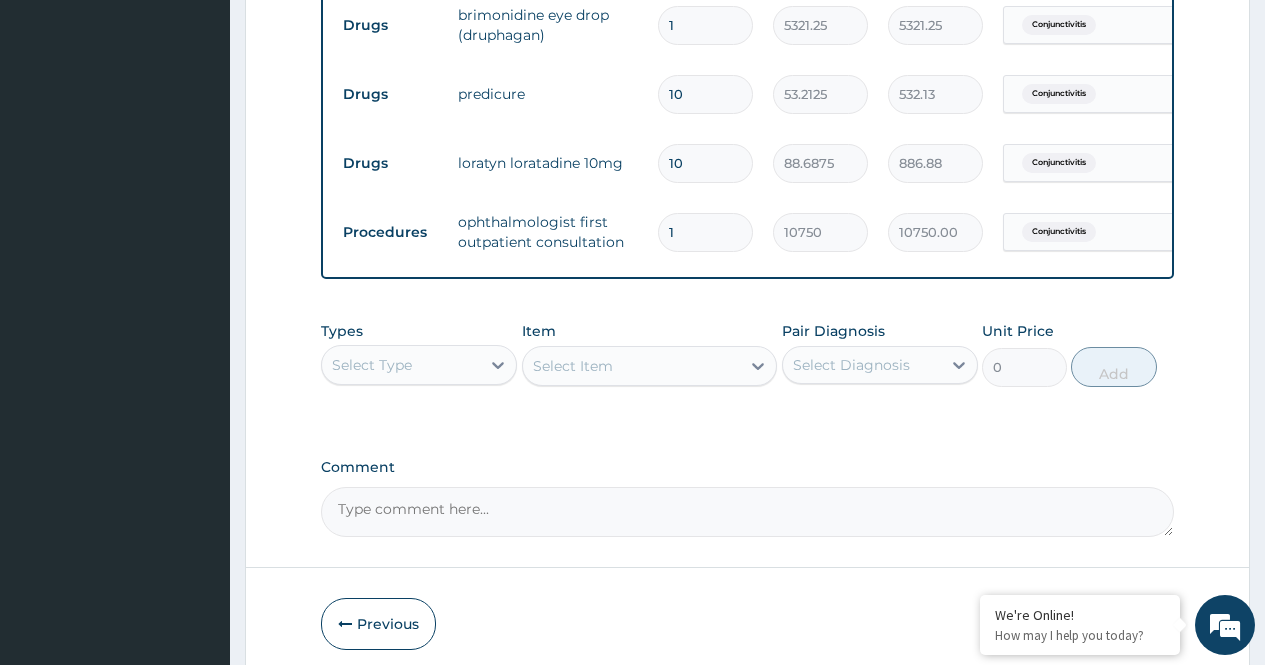 scroll, scrollTop: 1042, scrollLeft: 0, axis: vertical 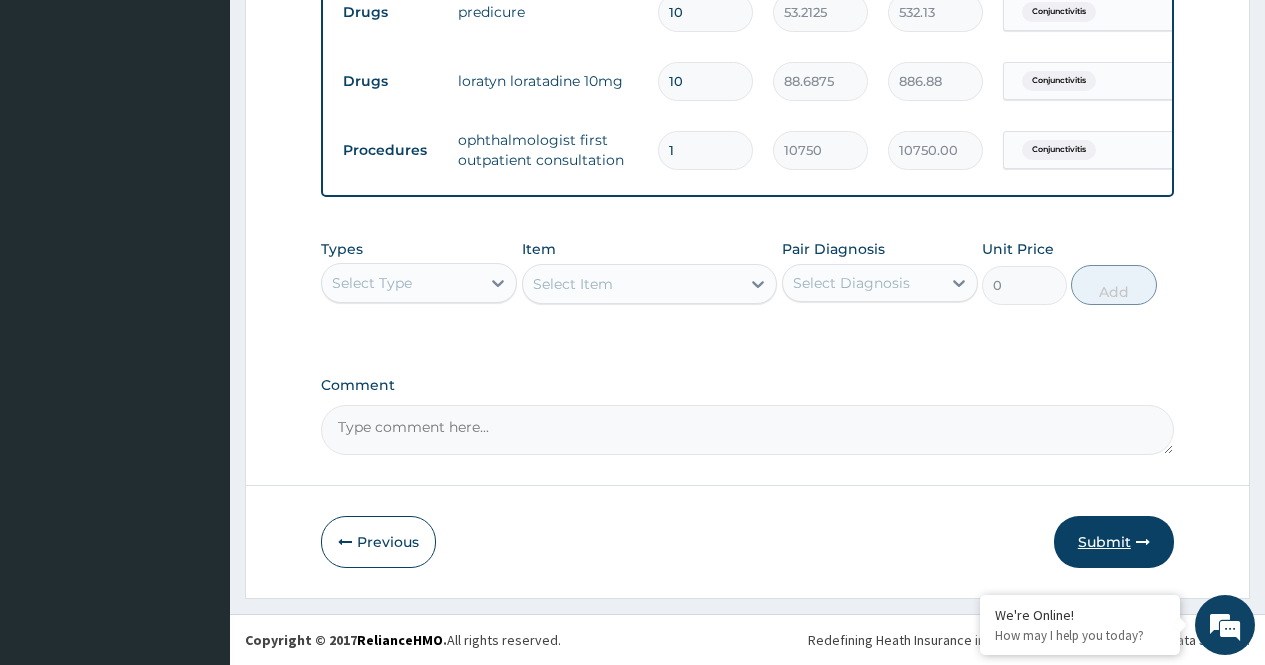 click on "Submit" at bounding box center (1114, 542) 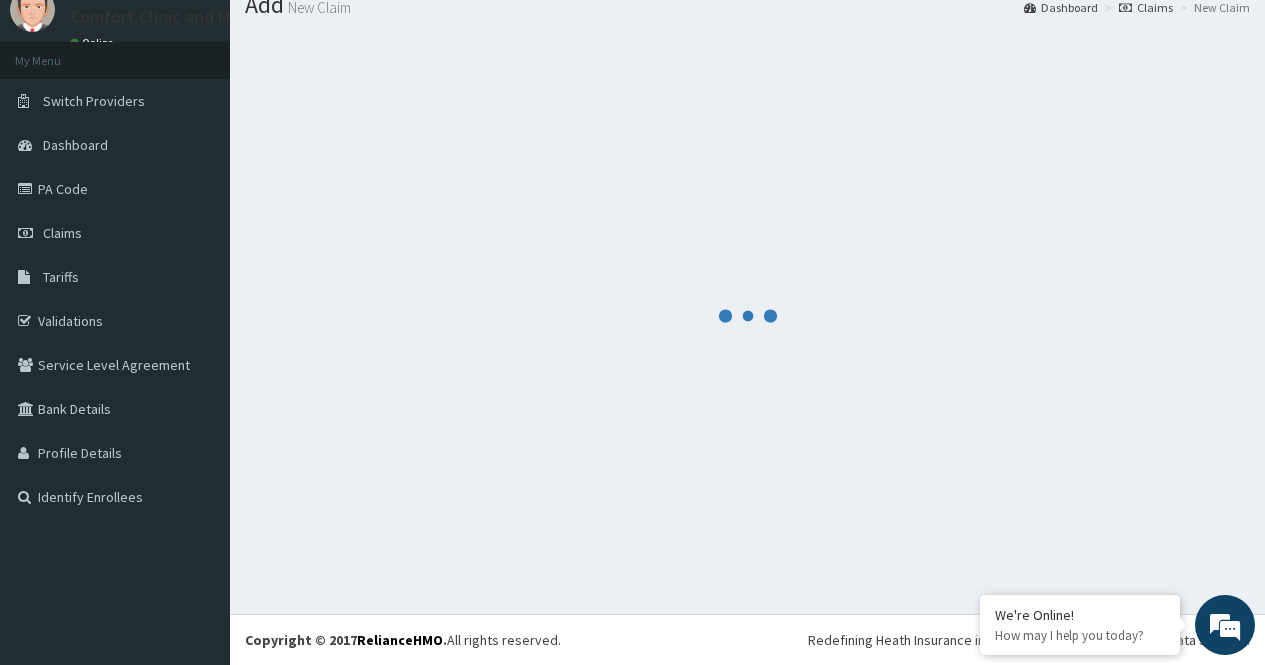 scroll, scrollTop: 1042, scrollLeft: 0, axis: vertical 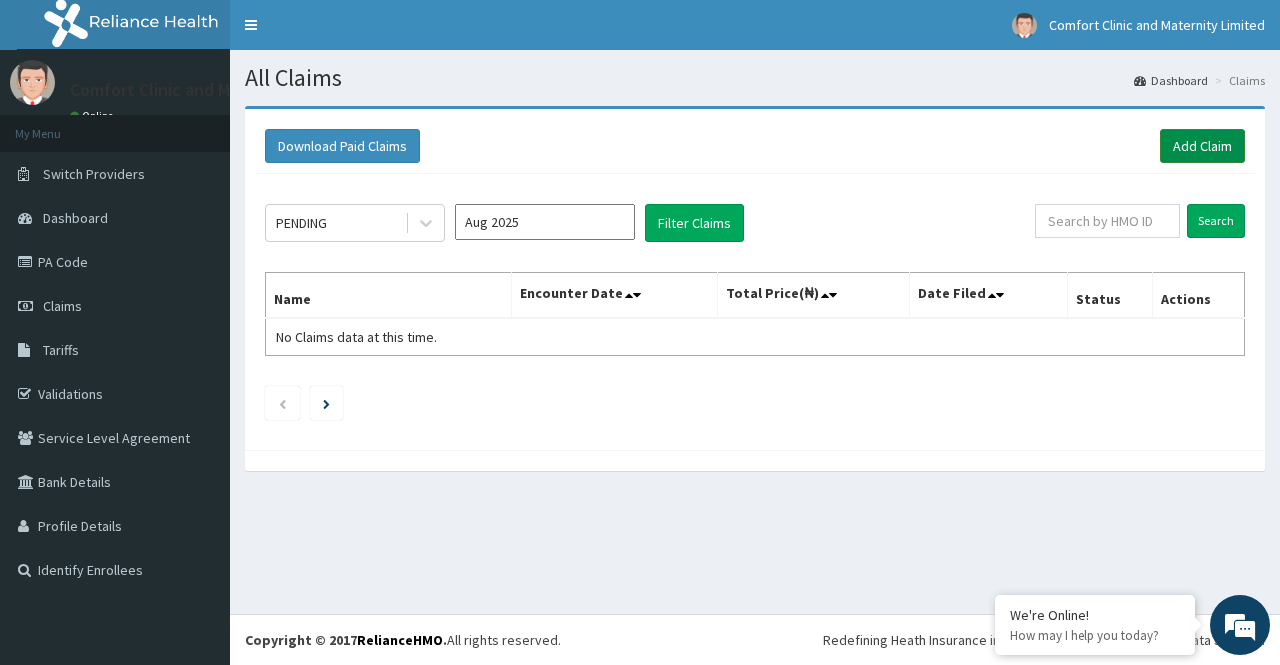 click on "Add Claim" at bounding box center [1202, 146] 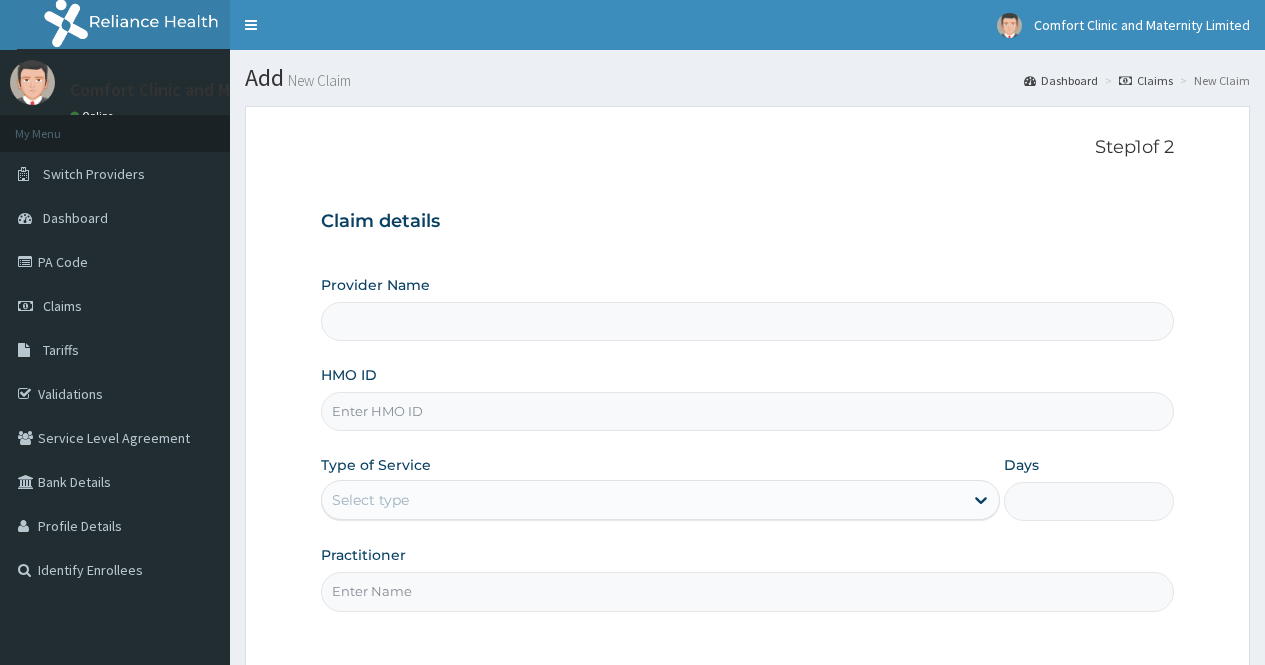scroll, scrollTop: 0, scrollLeft: 0, axis: both 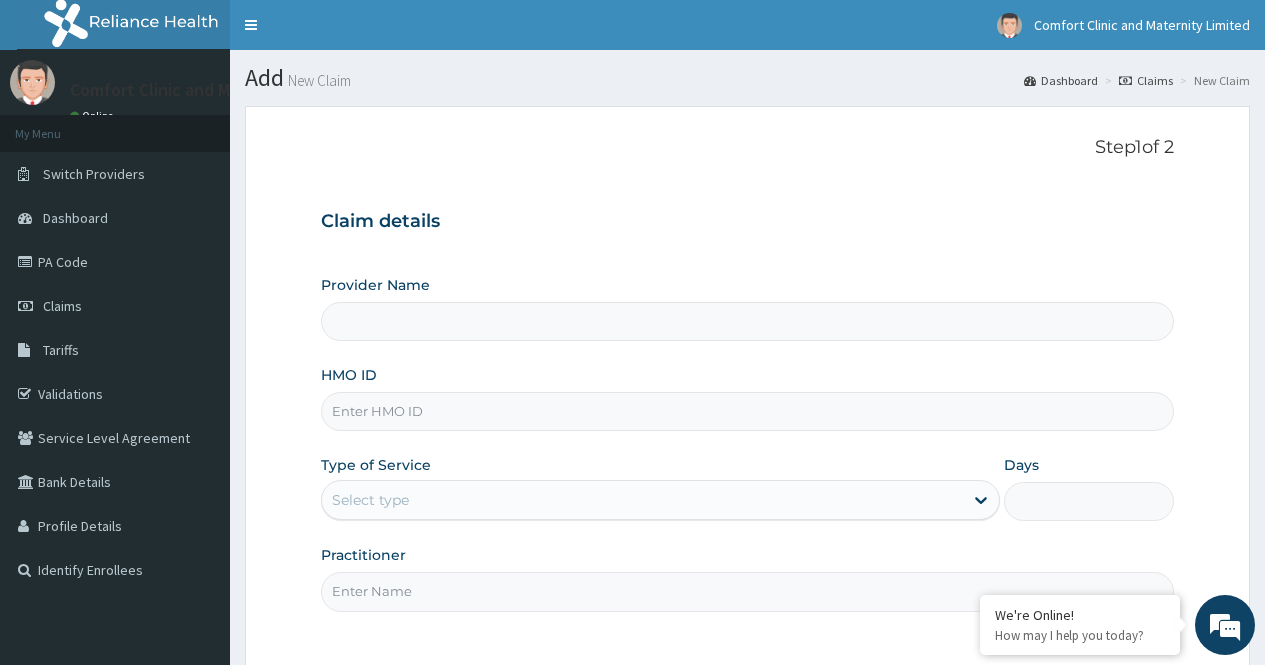 click on "HMO ID" at bounding box center [747, 411] 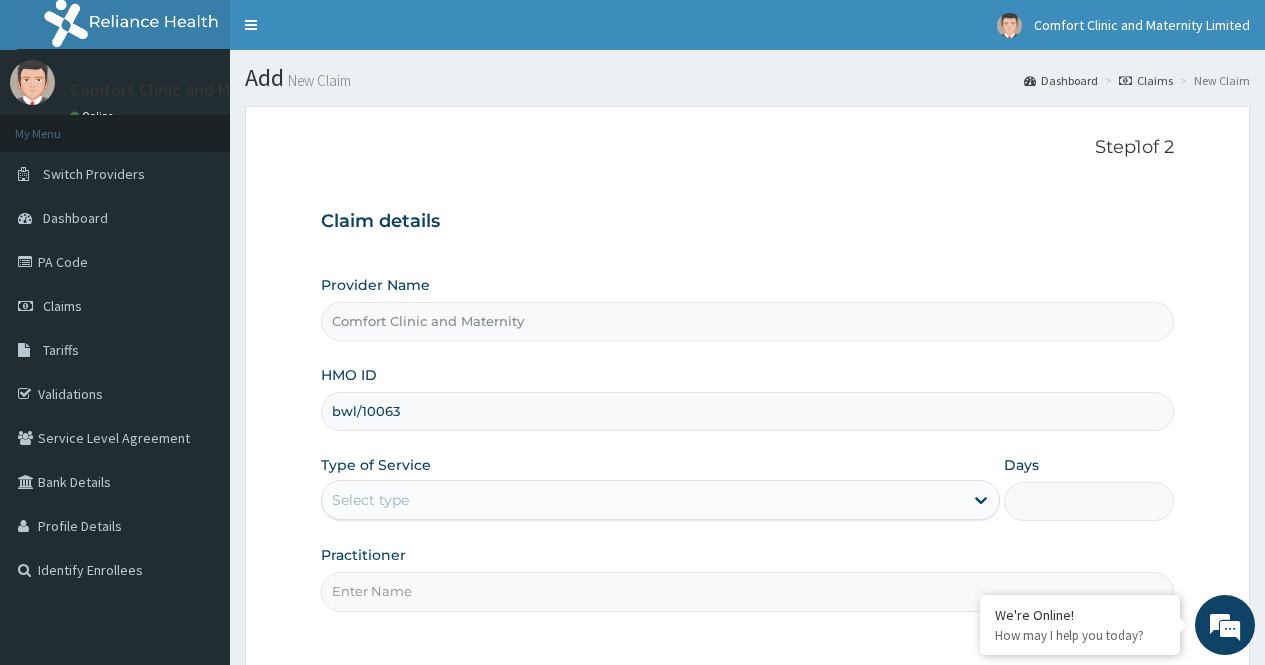 scroll, scrollTop: 0, scrollLeft: 0, axis: both 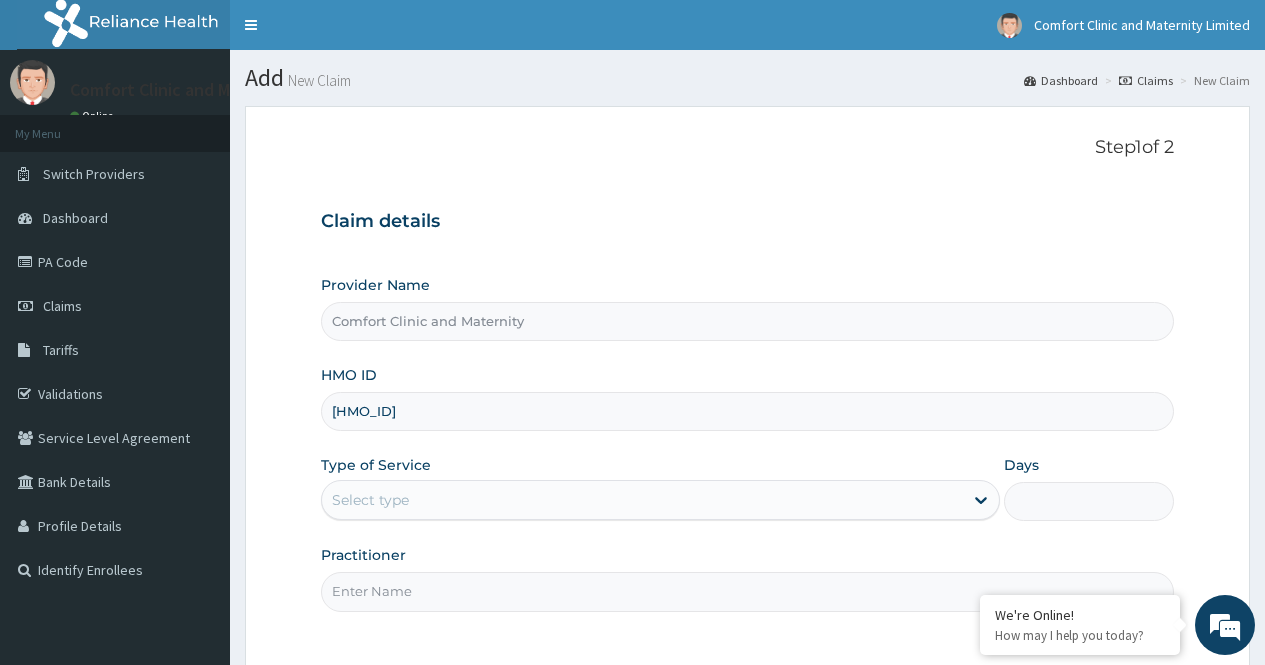 type on "bwl/10063/a" 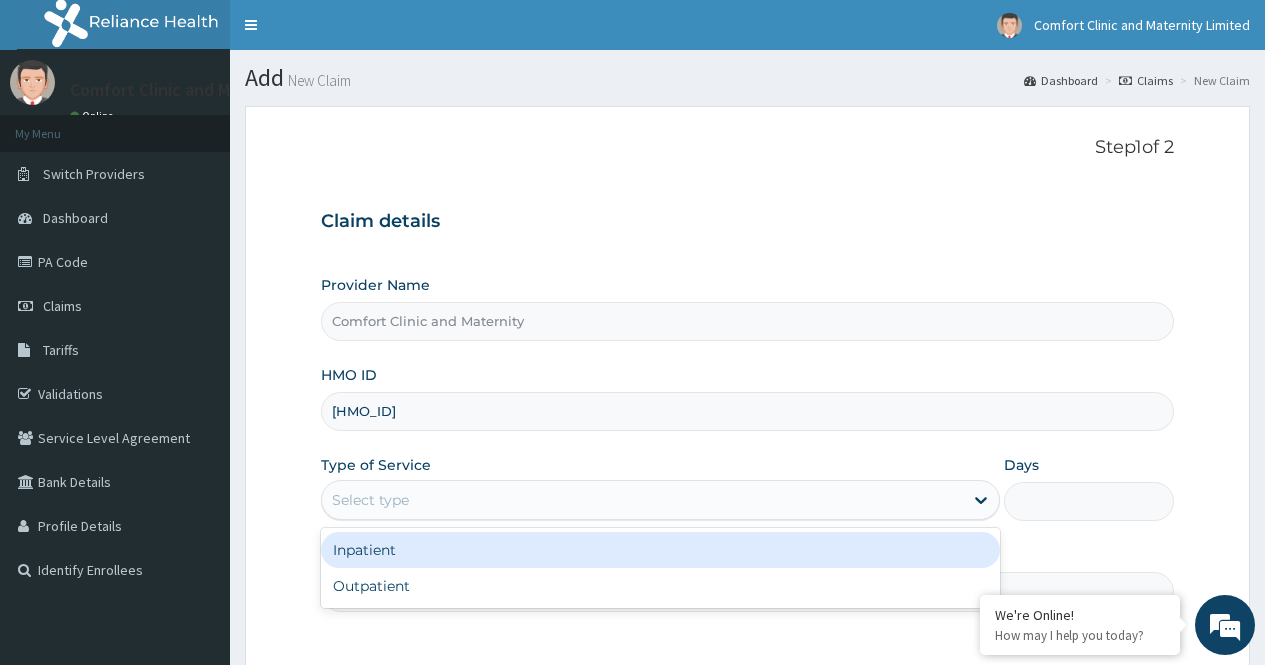 click on "Select type" at bounding box center (642, 500) 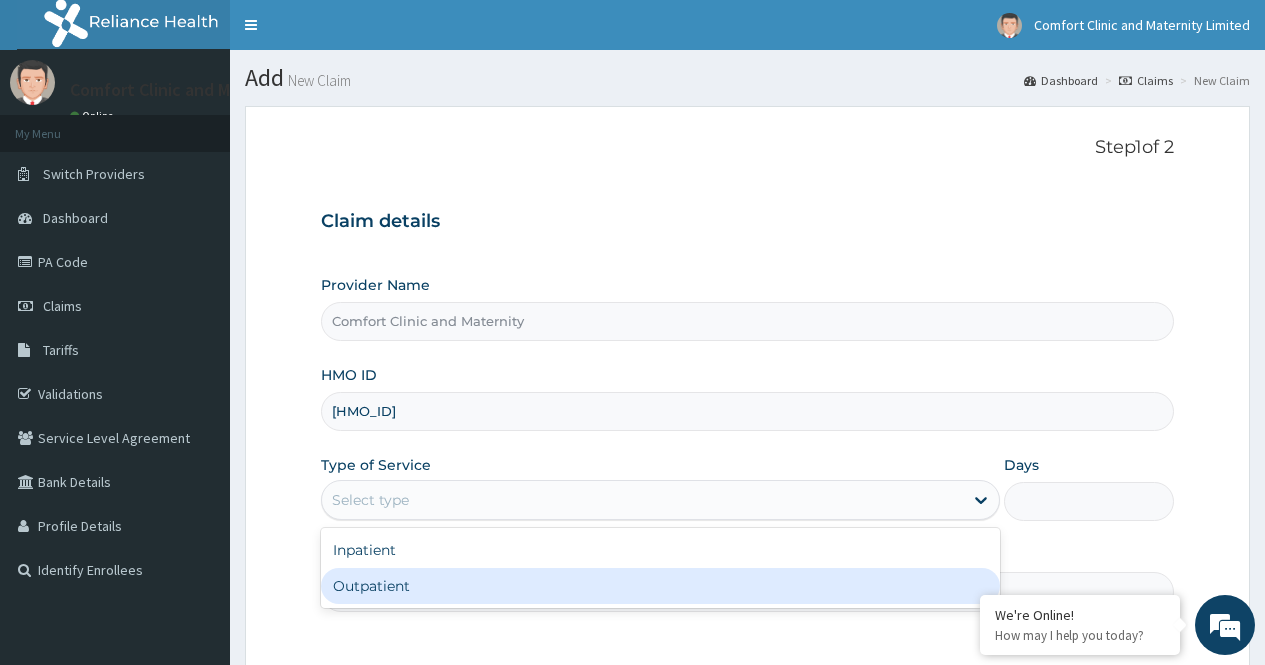click on "Outpatient" at bounding box center (660, 586) 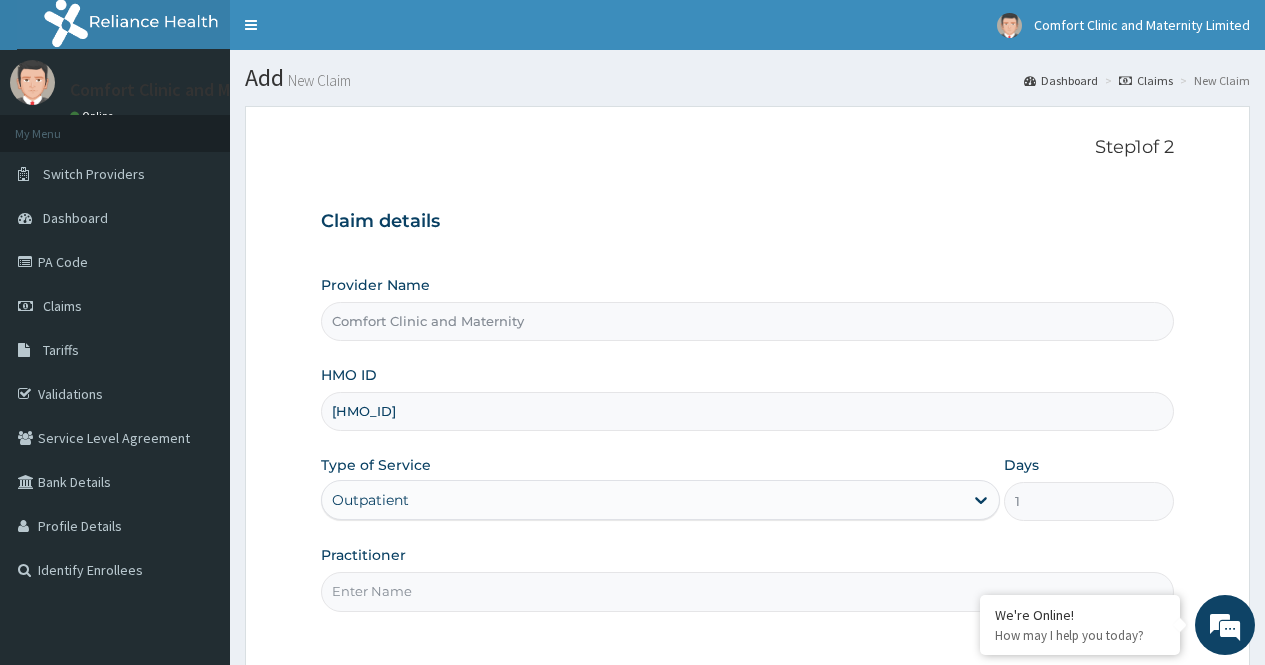 click on "Practitioner" at bounding box center [747, 591] 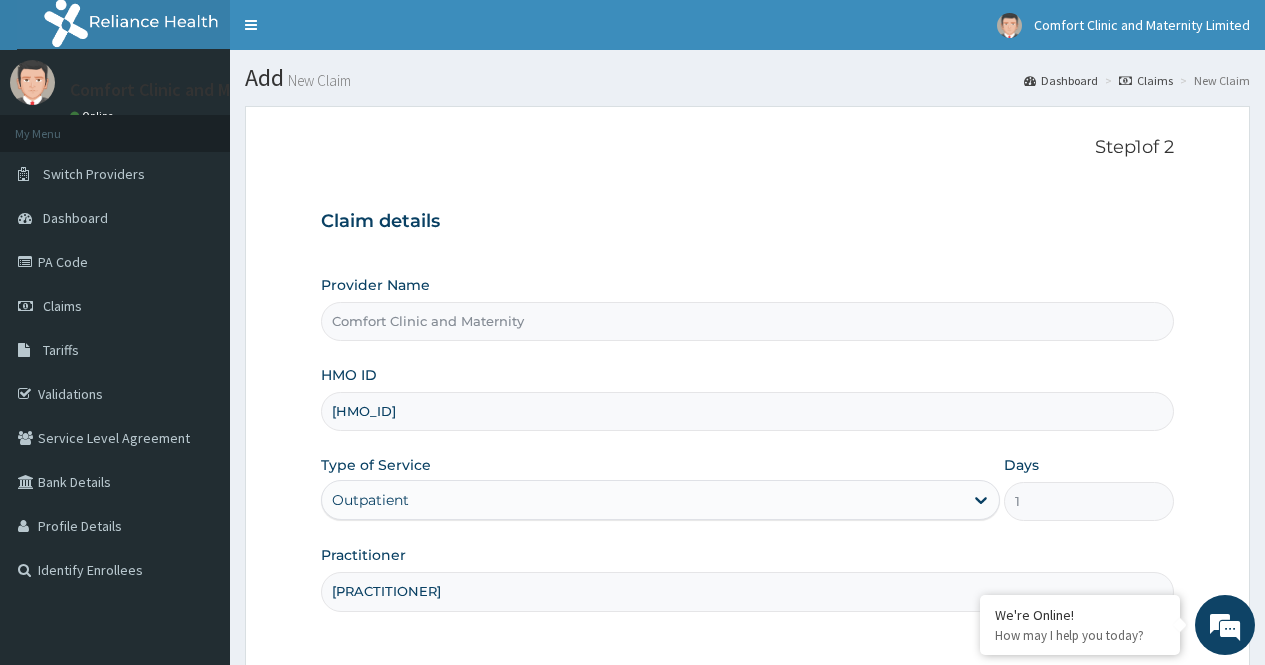 type on "r.o ajayi" 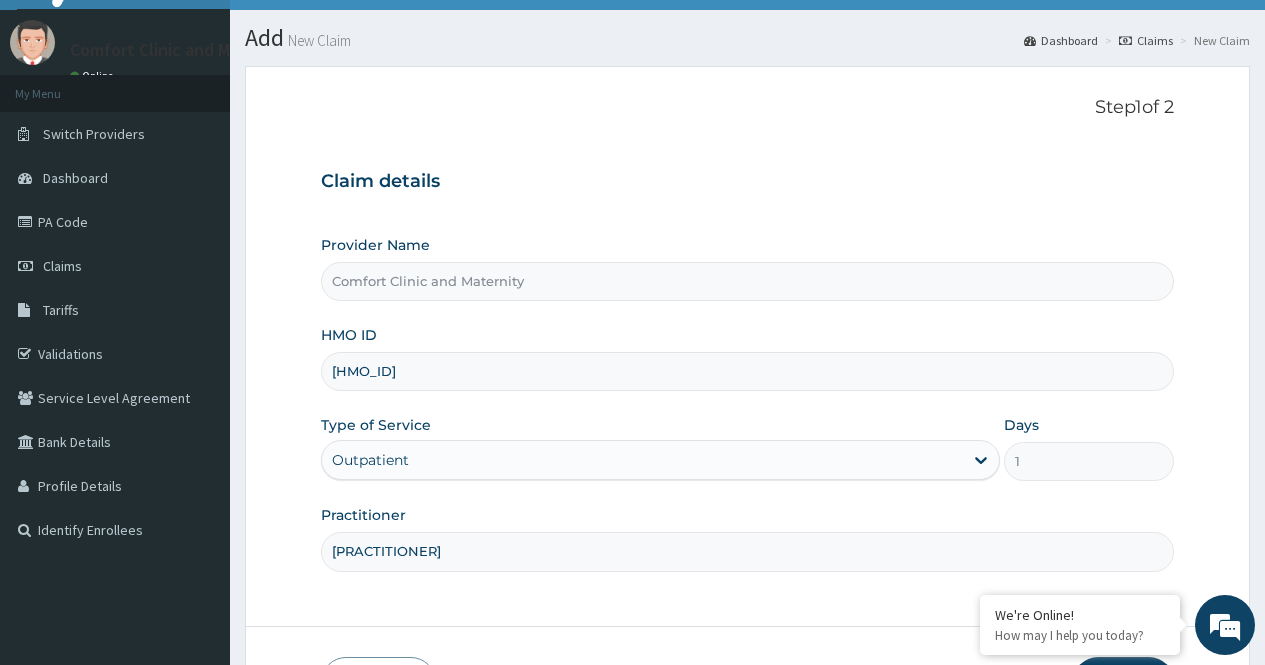 scroll, scrollTop: 181, scrollLeft: 0, axis: vertical 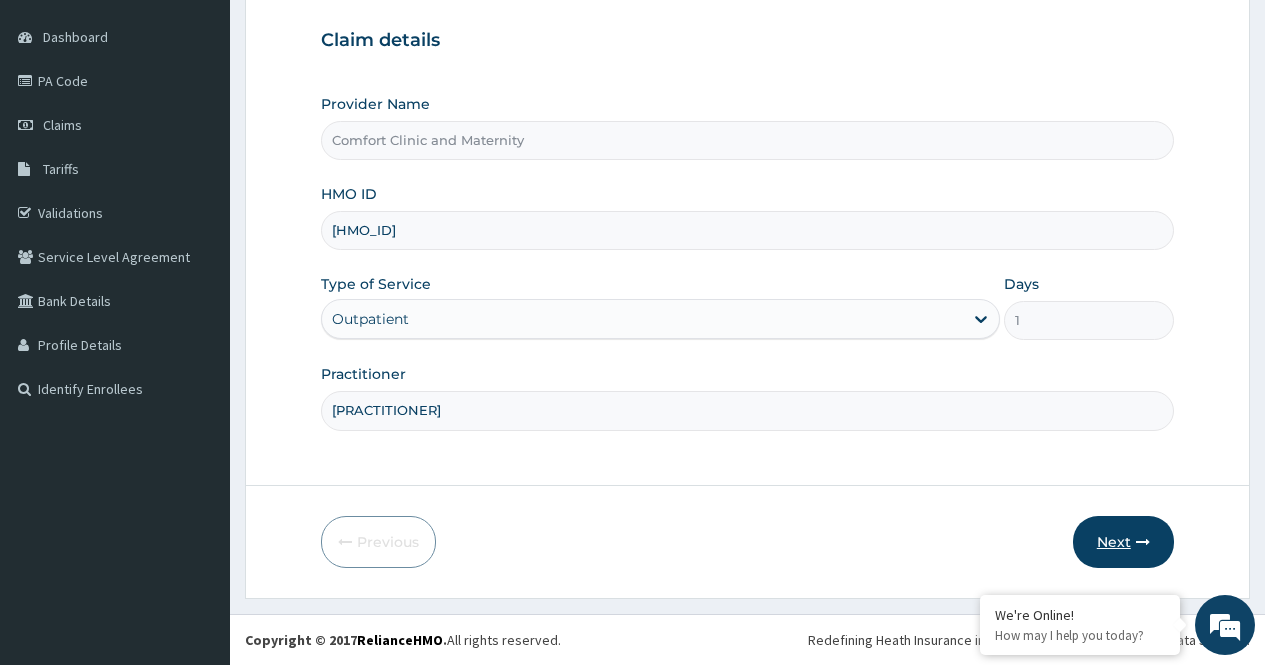 click on "Next" at bounding box center [1123, 542] 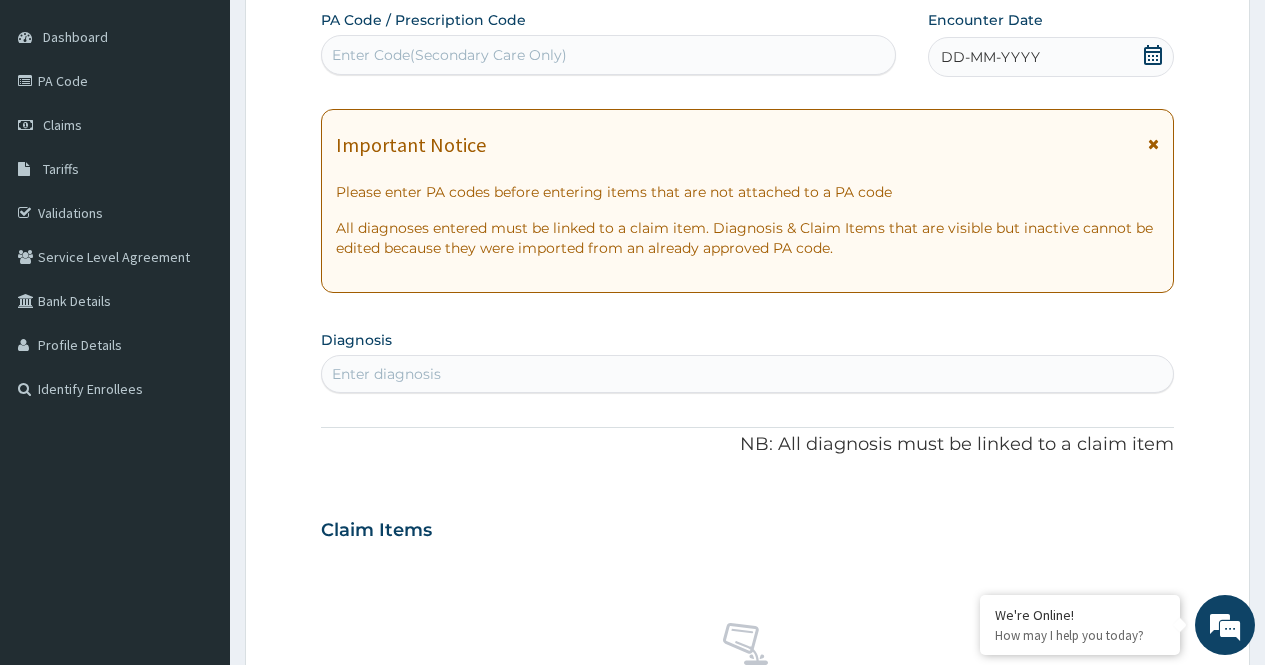 click on "Enter Code(Secondary Care Only)" at bounding box center [608, 55] 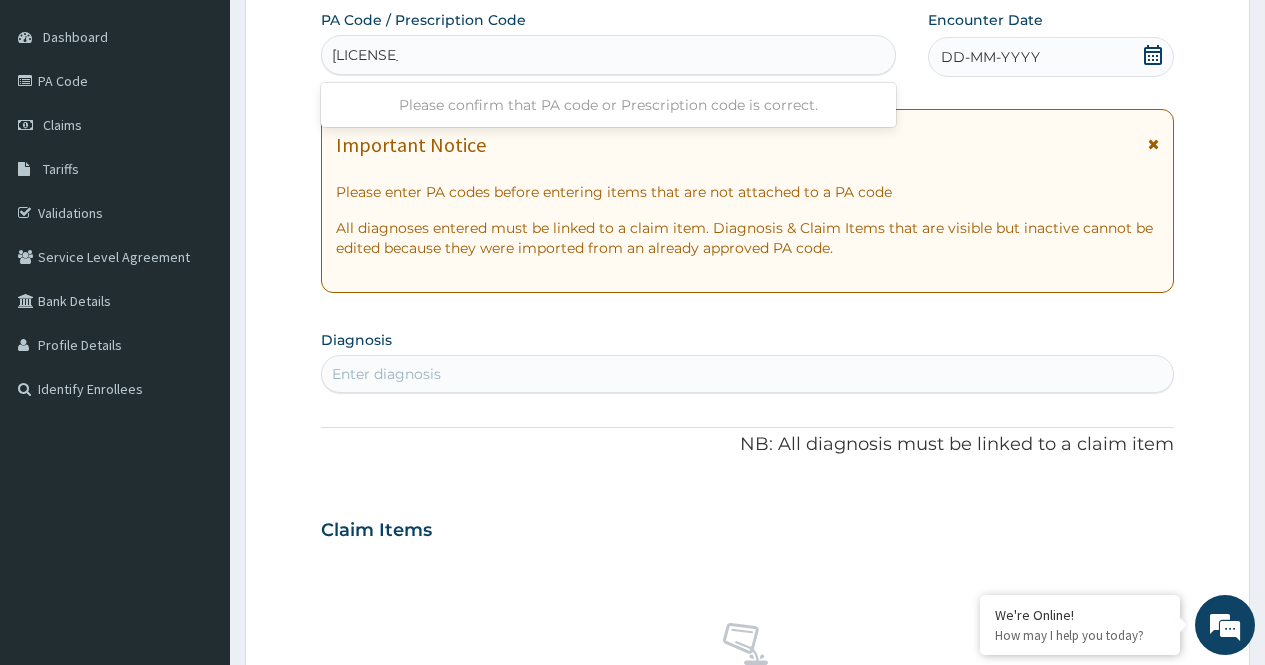type on "PA/7E631D" 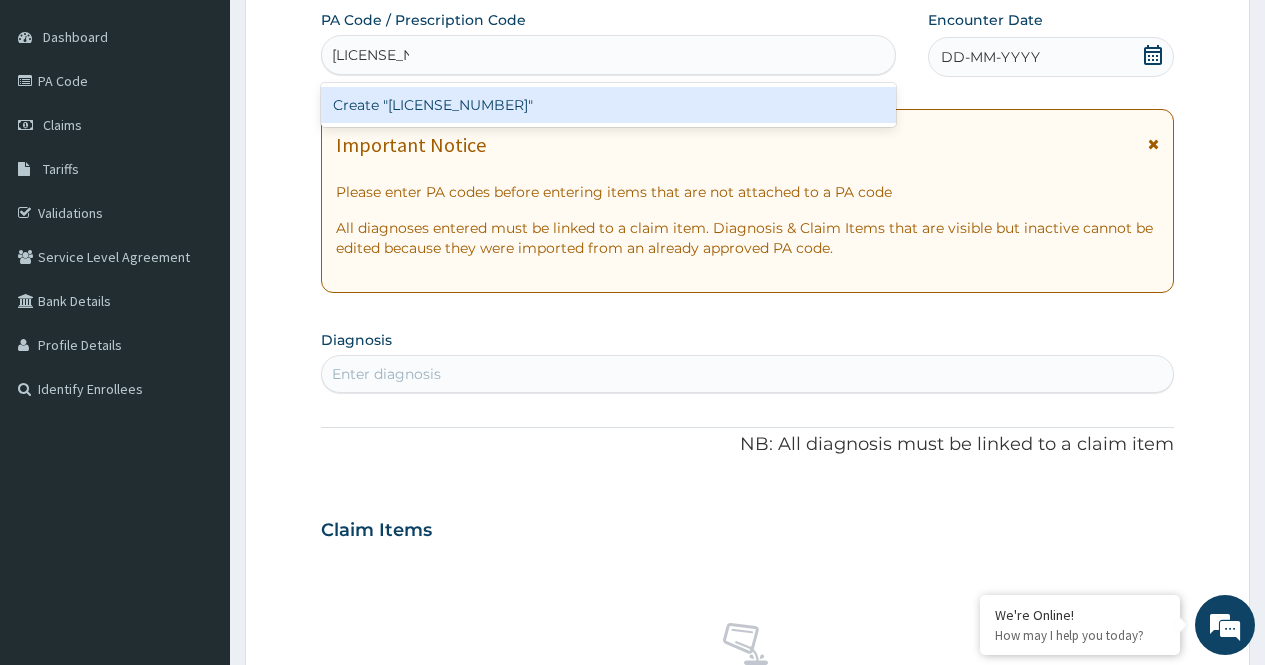 click on "Create "PA/7E631D"" at bounding box center (608, 105) 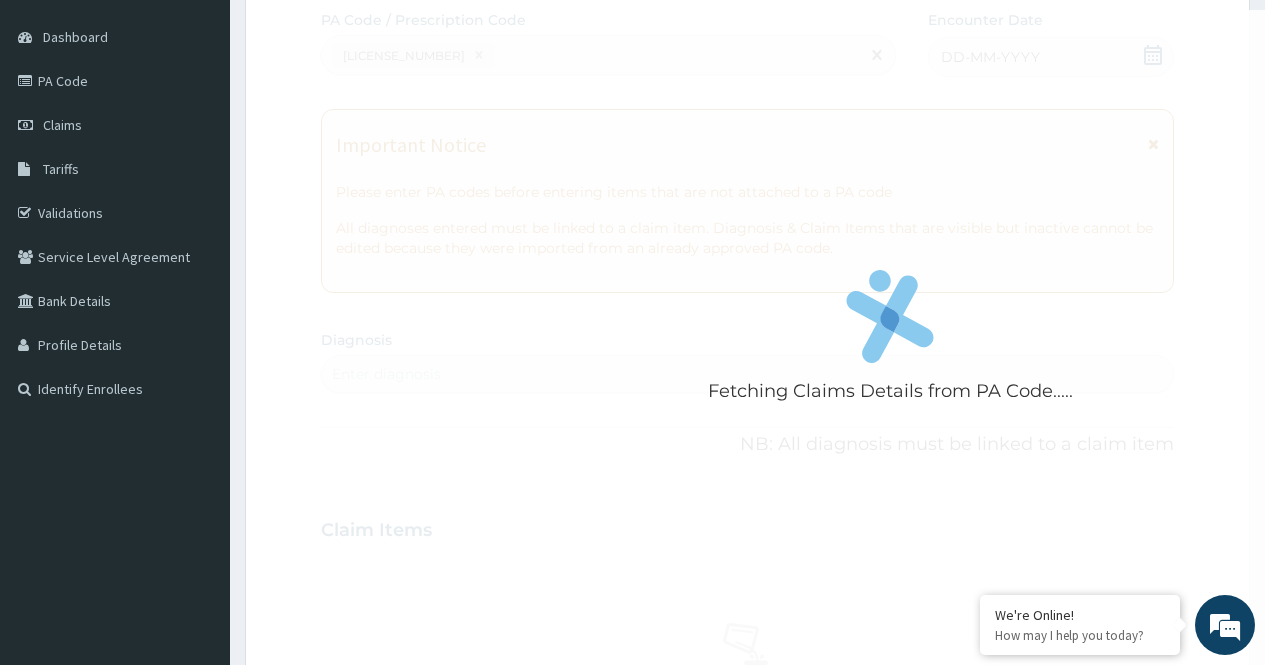 scroll, scrollTop: 1017, scrollLeft: 0, axis: vertical 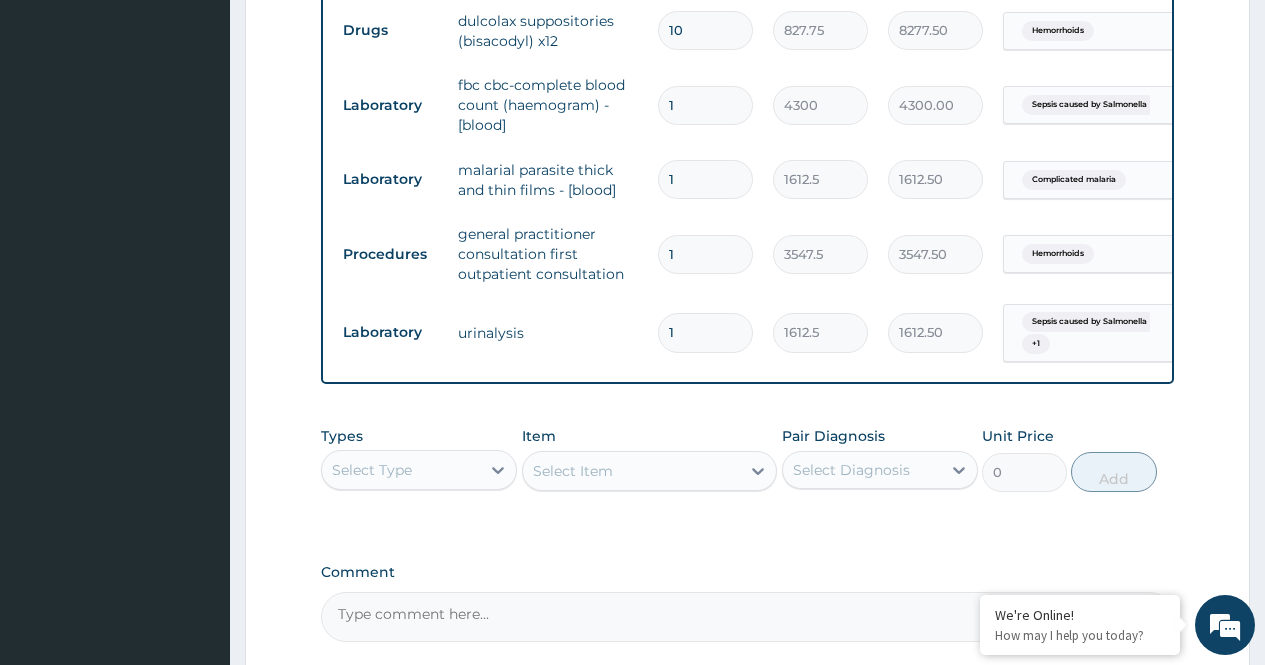 click on "Types Select Type Item Select Item Pair Diagnosis Select Diagnosis Unit Price 0 Add" at bounding box center (747, 474) 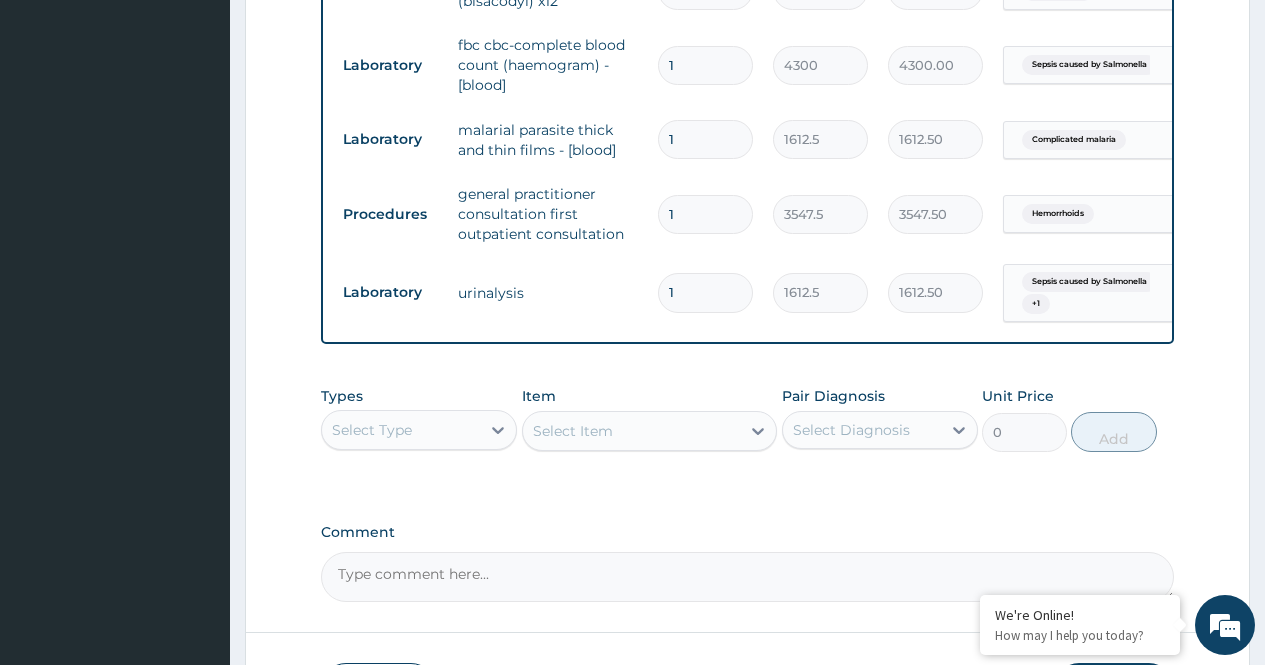 scroll, scrollTop: 1219, scrollLeft: 0, axis: vertical 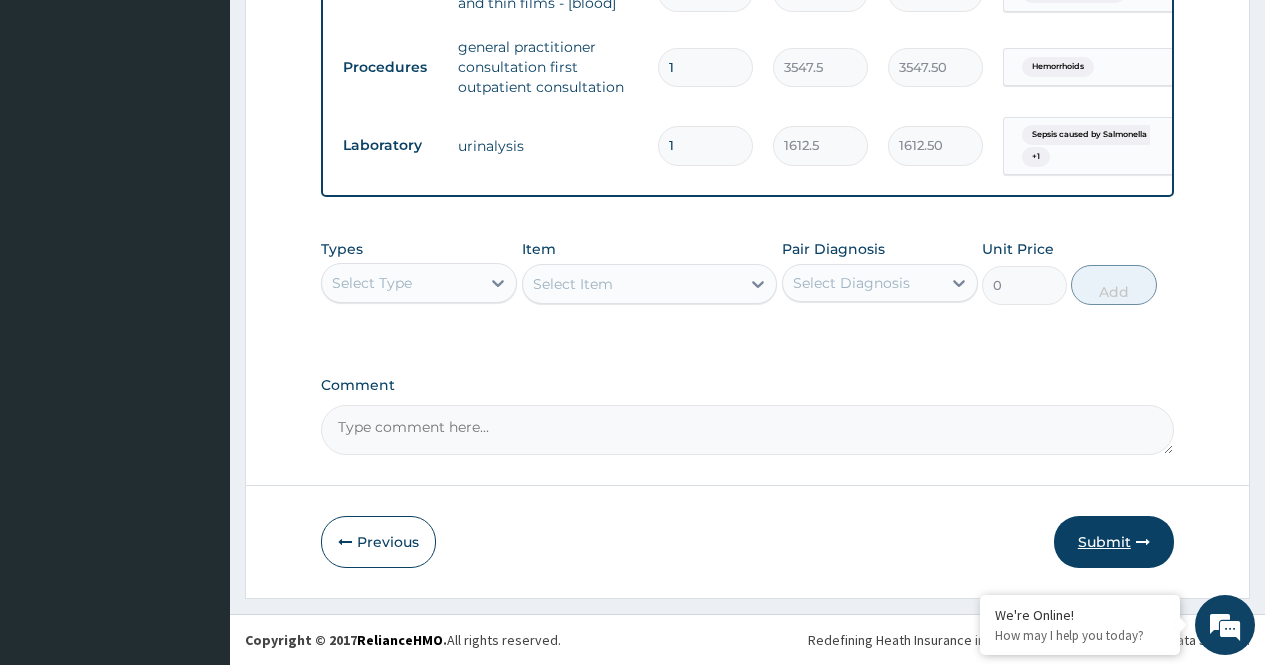 click on "Submit" at bounding box center [1114, 542] 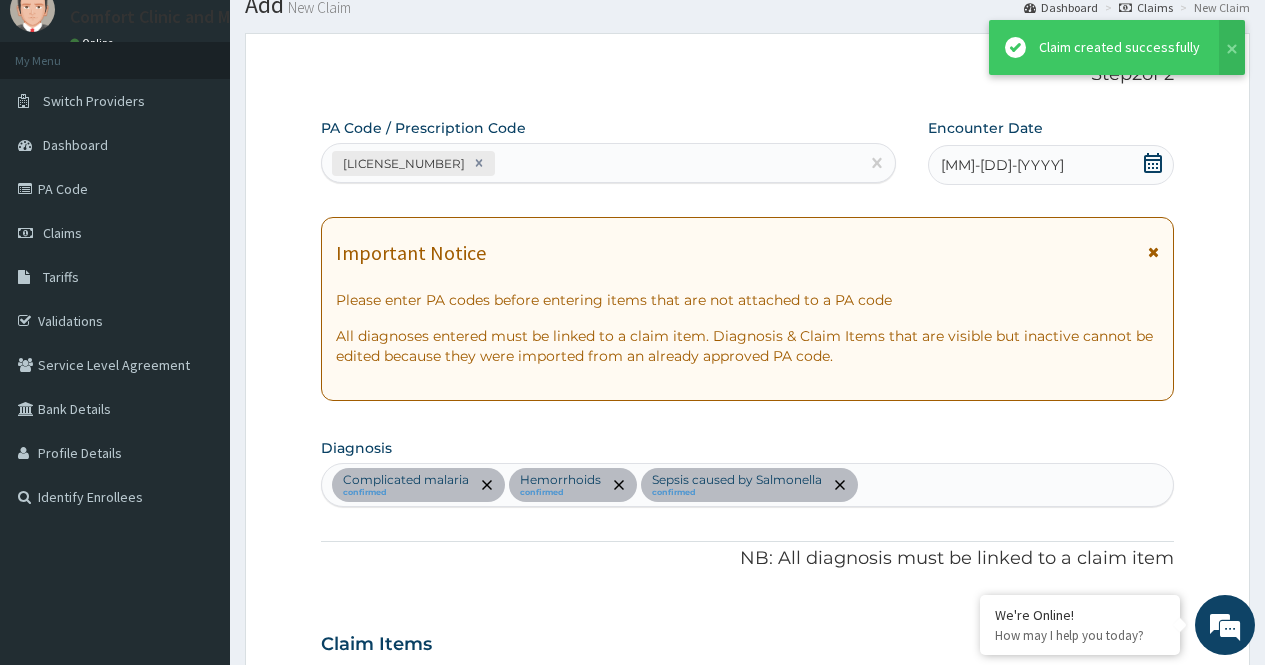 scroll, scrollTop: 1219, scrollLeft: 0, axis: vertical 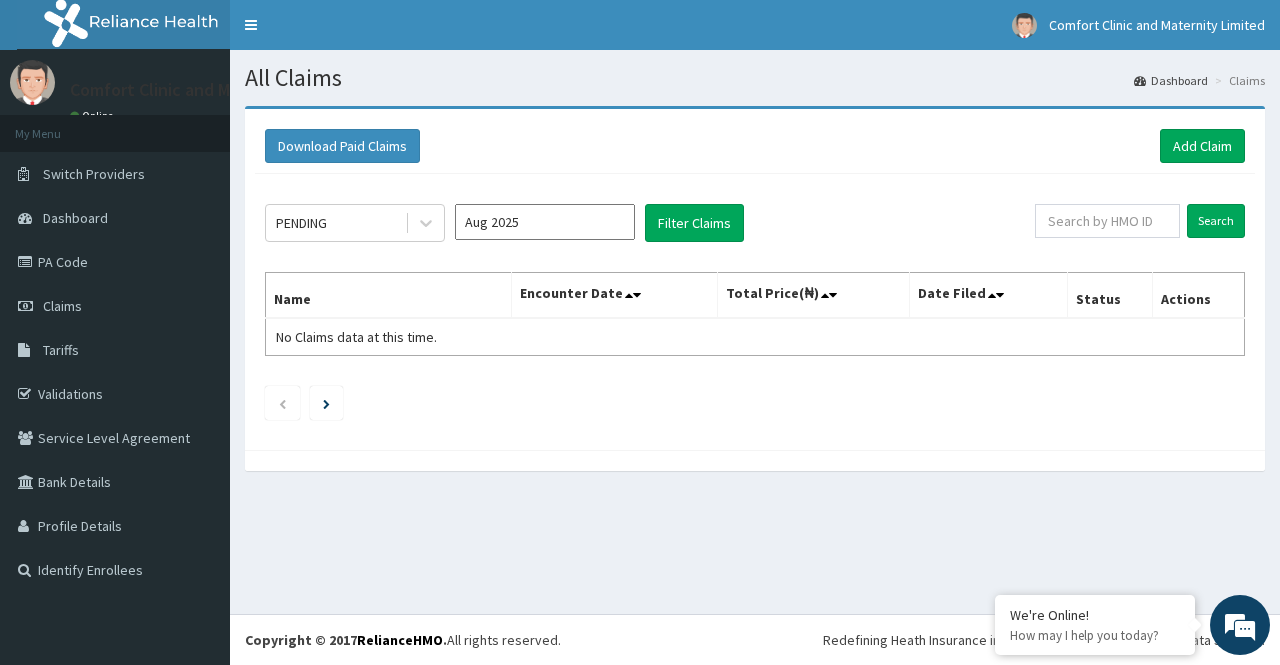 click on "All Claims
Dashboard
Claims
Download Paid Claims Add Claim × Note you can only download claims within a maximum of 1 year and the dates will auto-adjust when you select range that is greater than 1 year From 02-05-2025 To 02-08-2025 Close Download PENDING Aug 2025 Filter Claims Search Name Encounter Date Total Price(₦) Date Filed Status Actions No Claims data at this time." at bounding box center (755, 332) 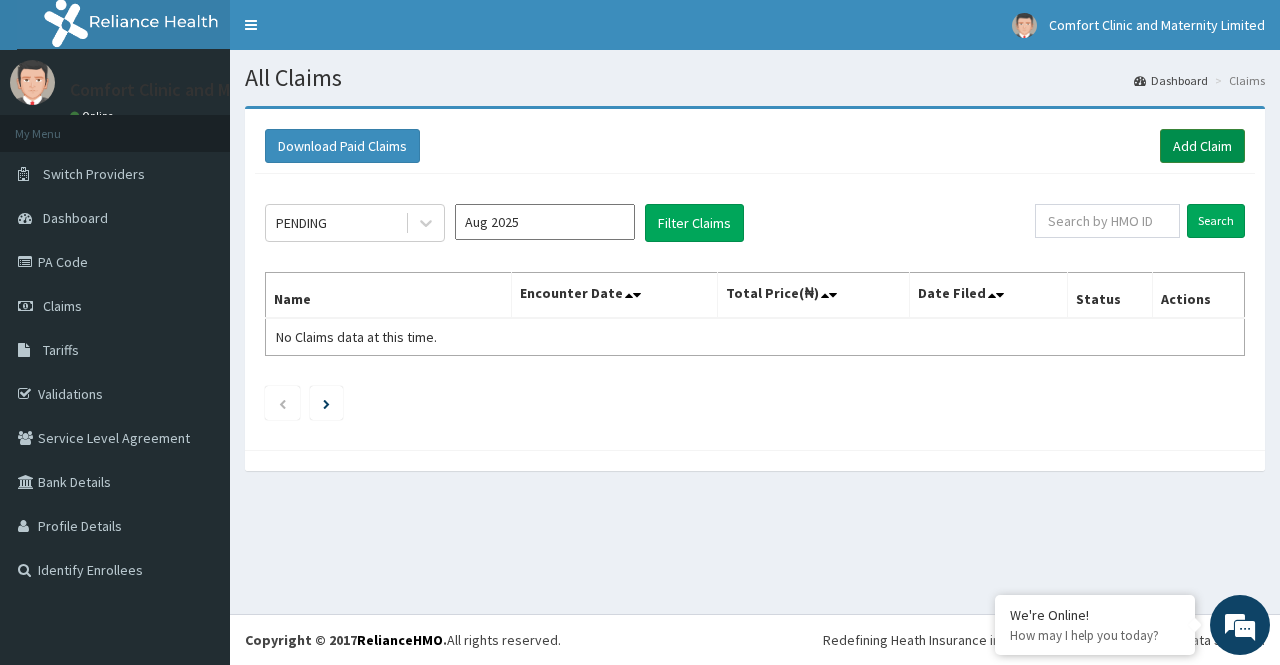 click on "Add Claim" at bounding box center (1202, 146) 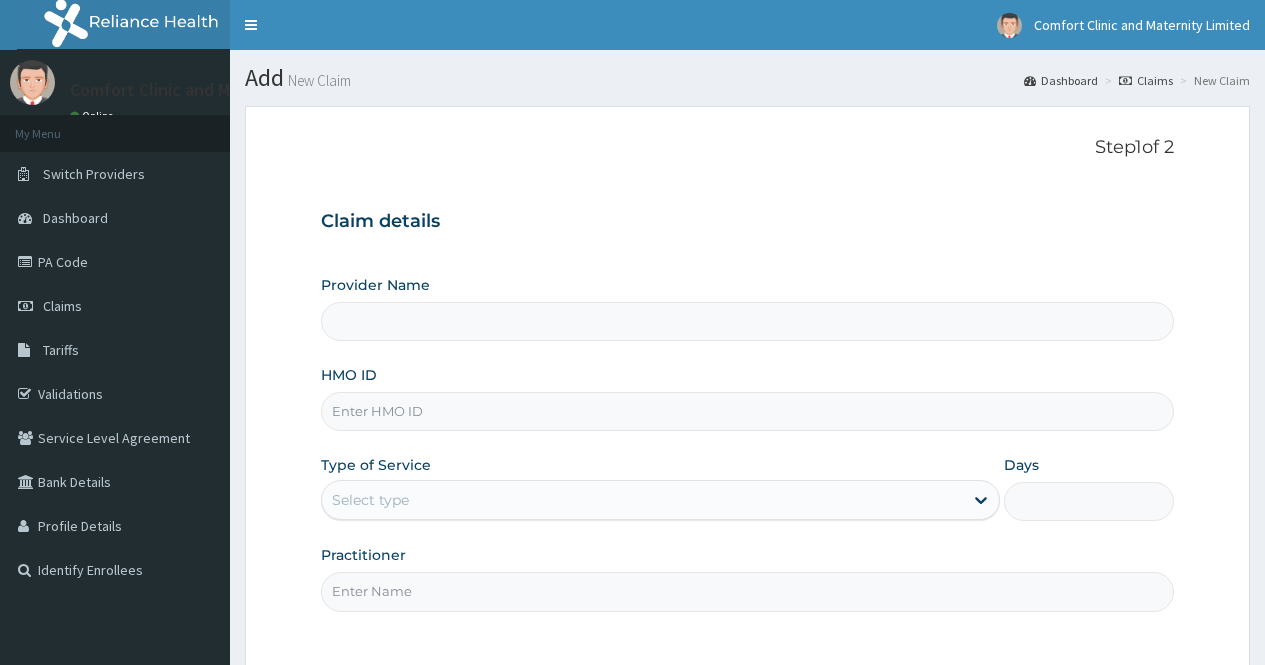 scroll, scrollTop: 0, scrollLeft: 0, axis: both 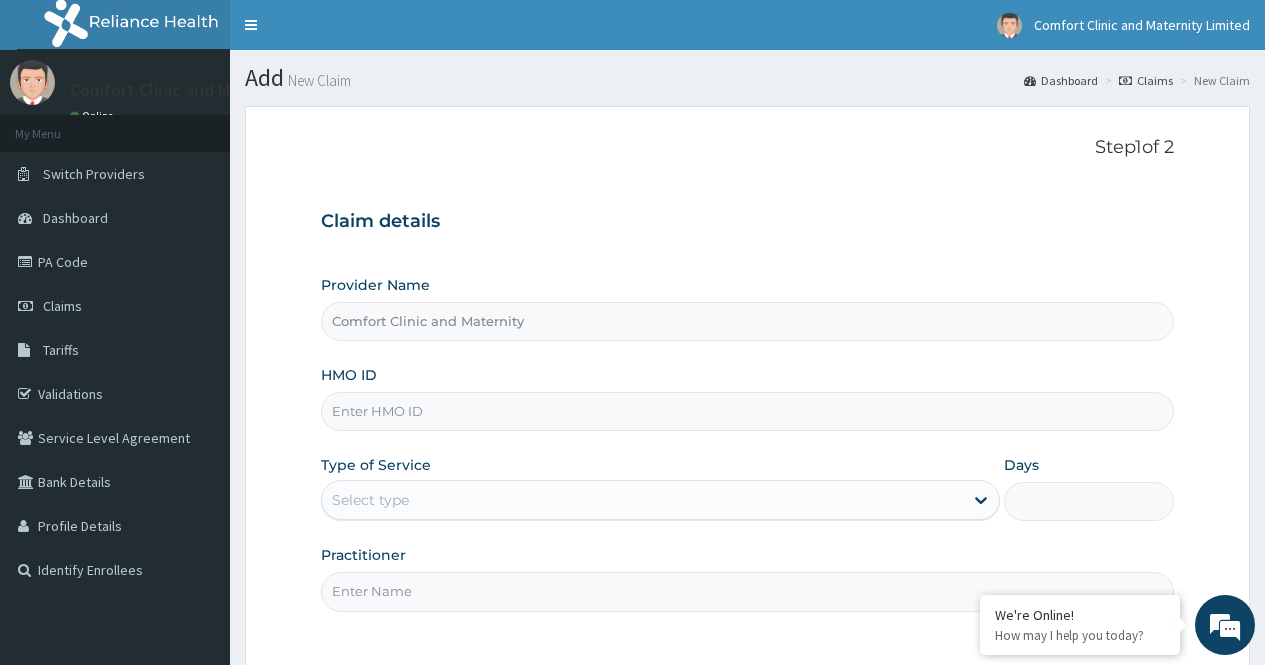 type on "Comfort Clinic and Maternity" 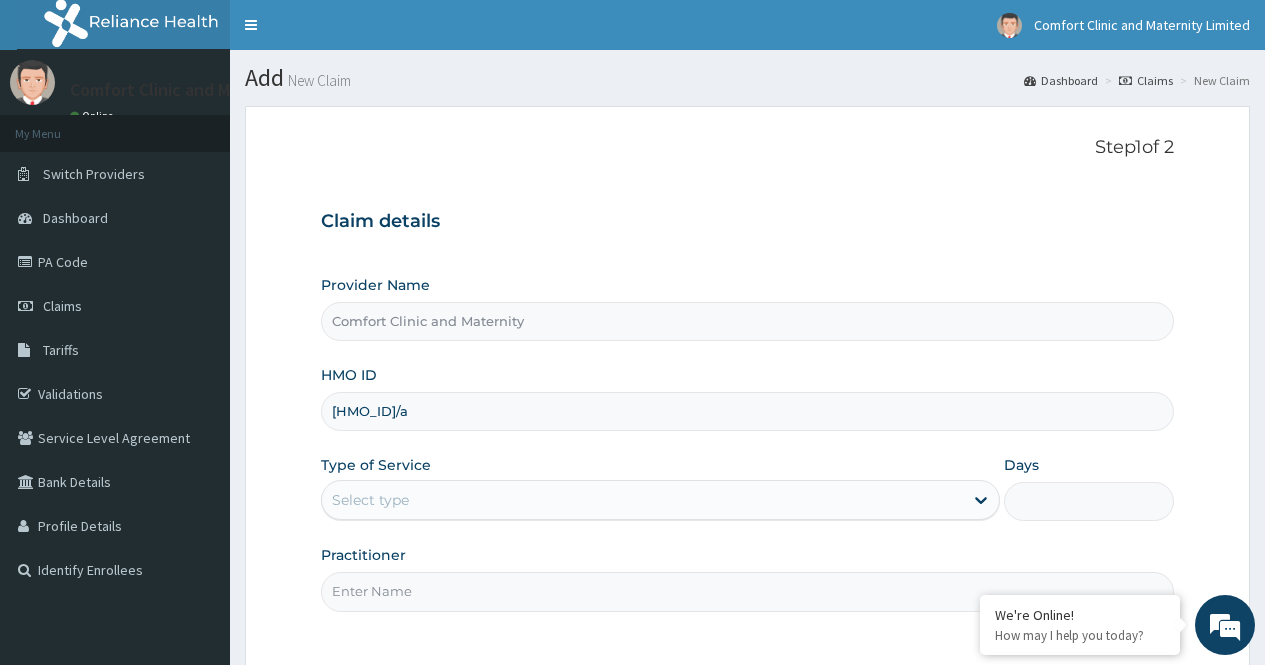 type on "[HMO_ID]/a" 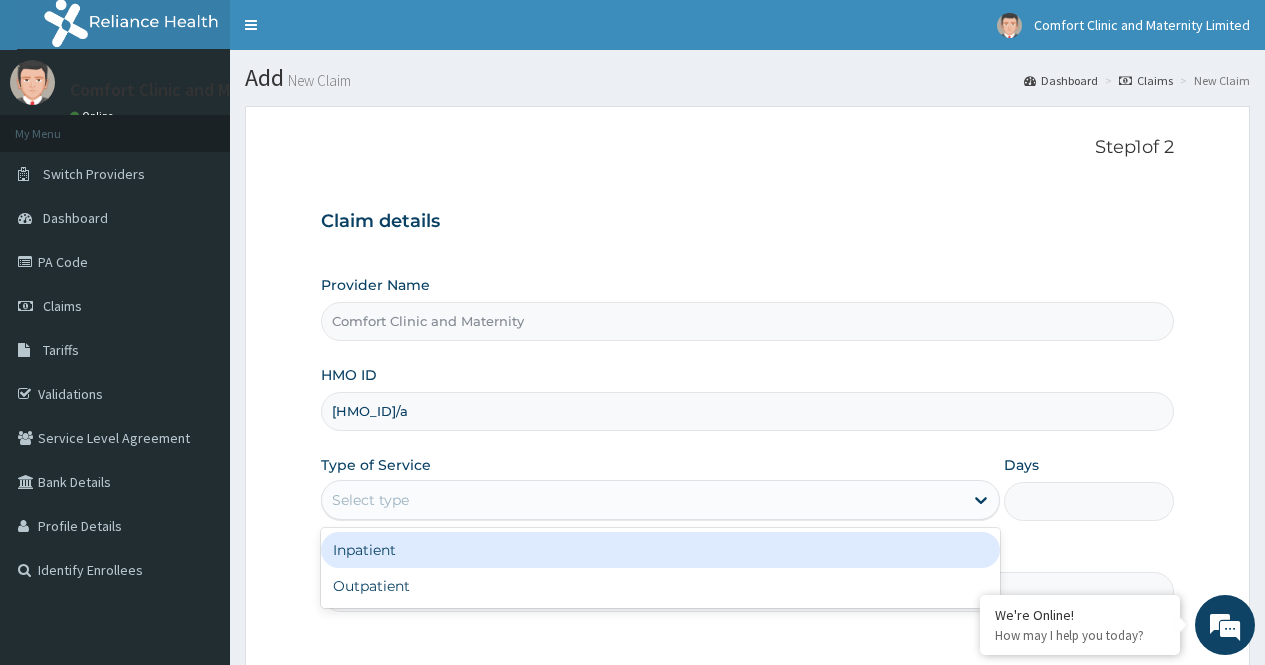 click on "Select type" at bounding box center (642, 500) 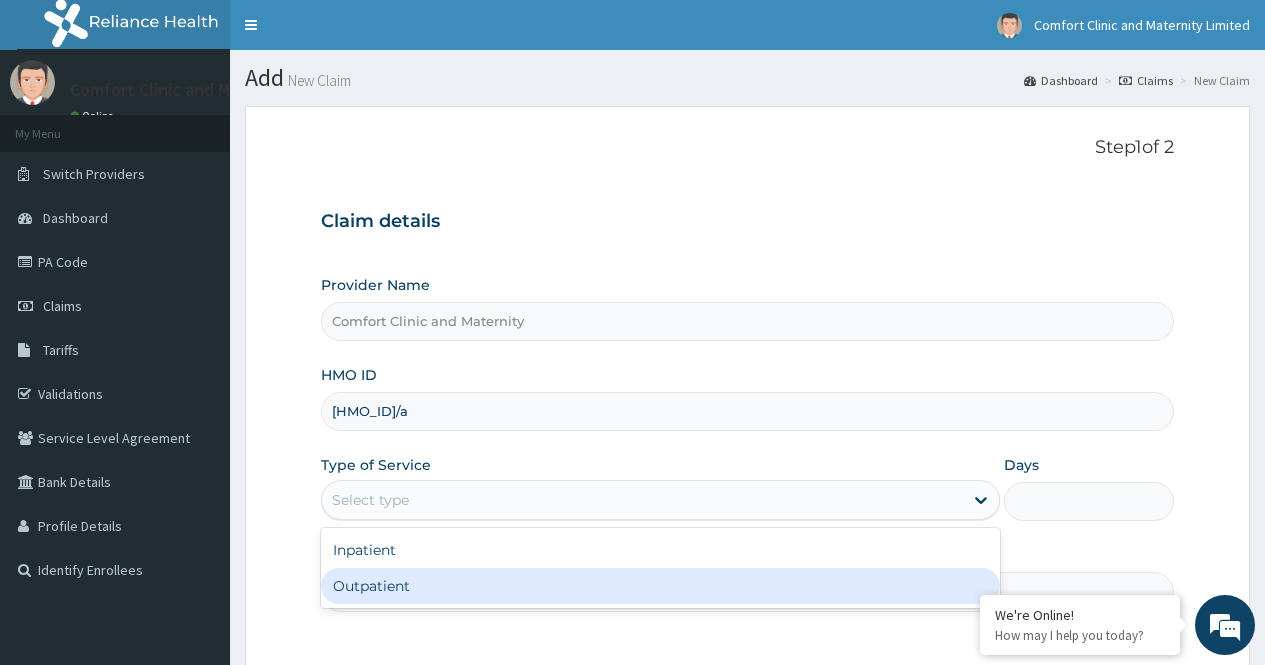 click on "Outpatient" at bounding box center (660, 586) 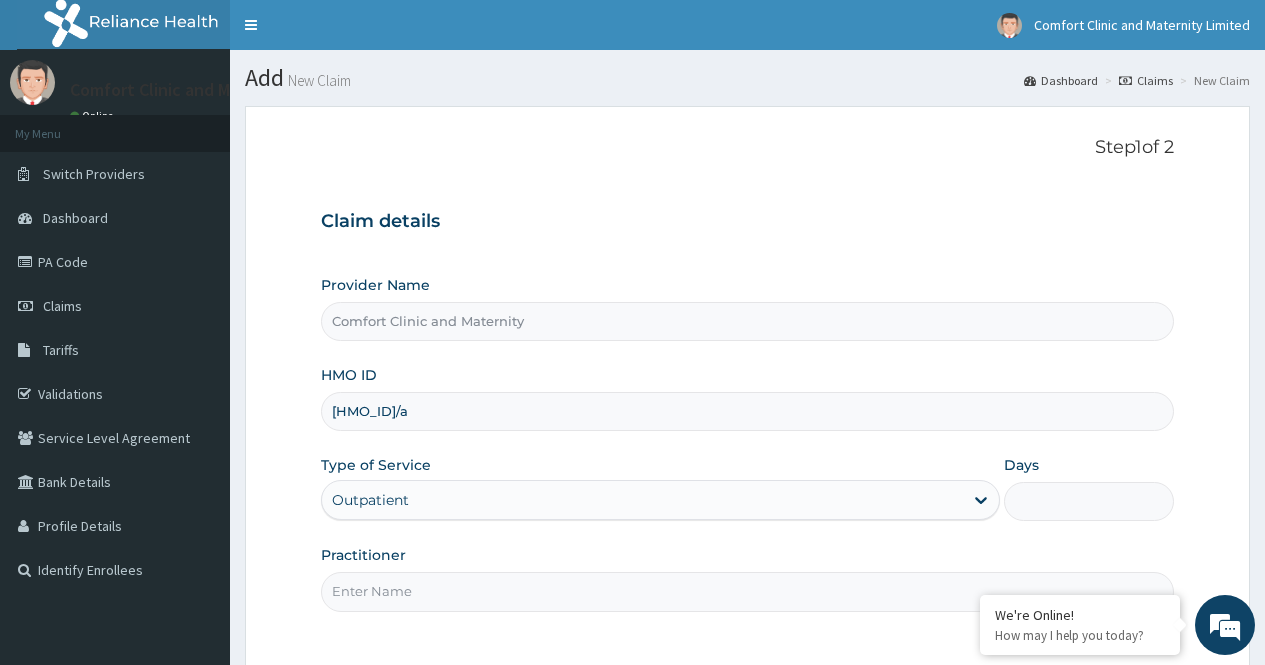 type on "1" 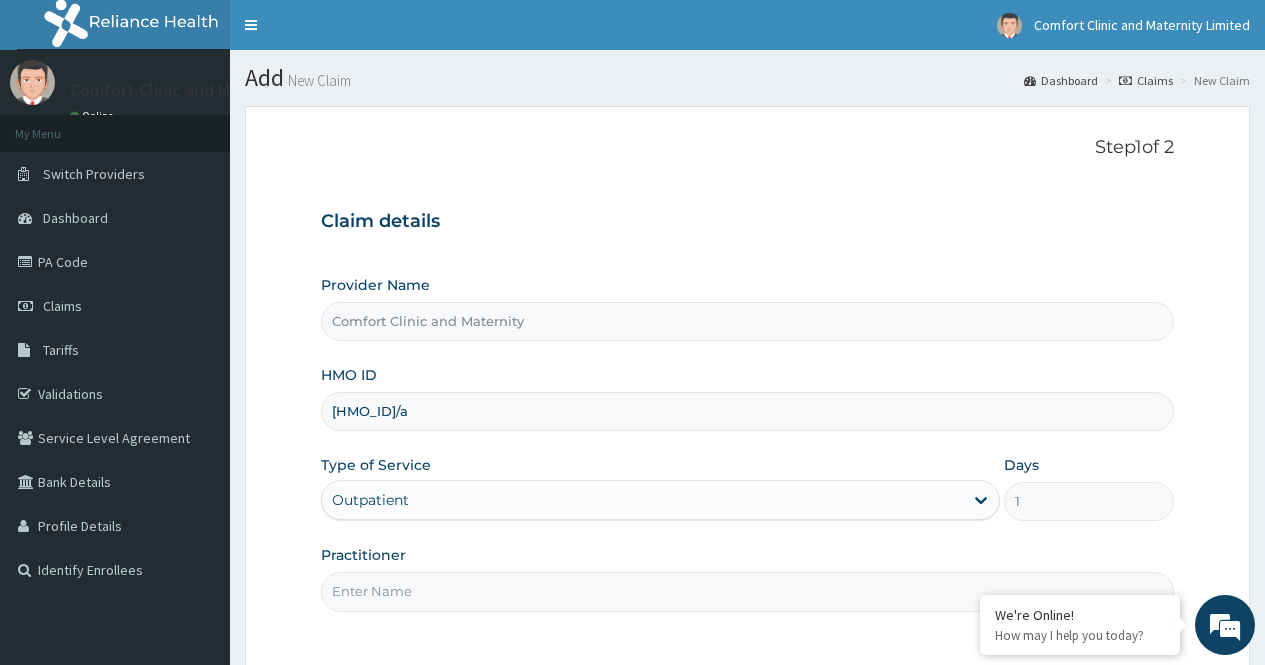 click on "Practitioner" at bounding box center (747, 591) 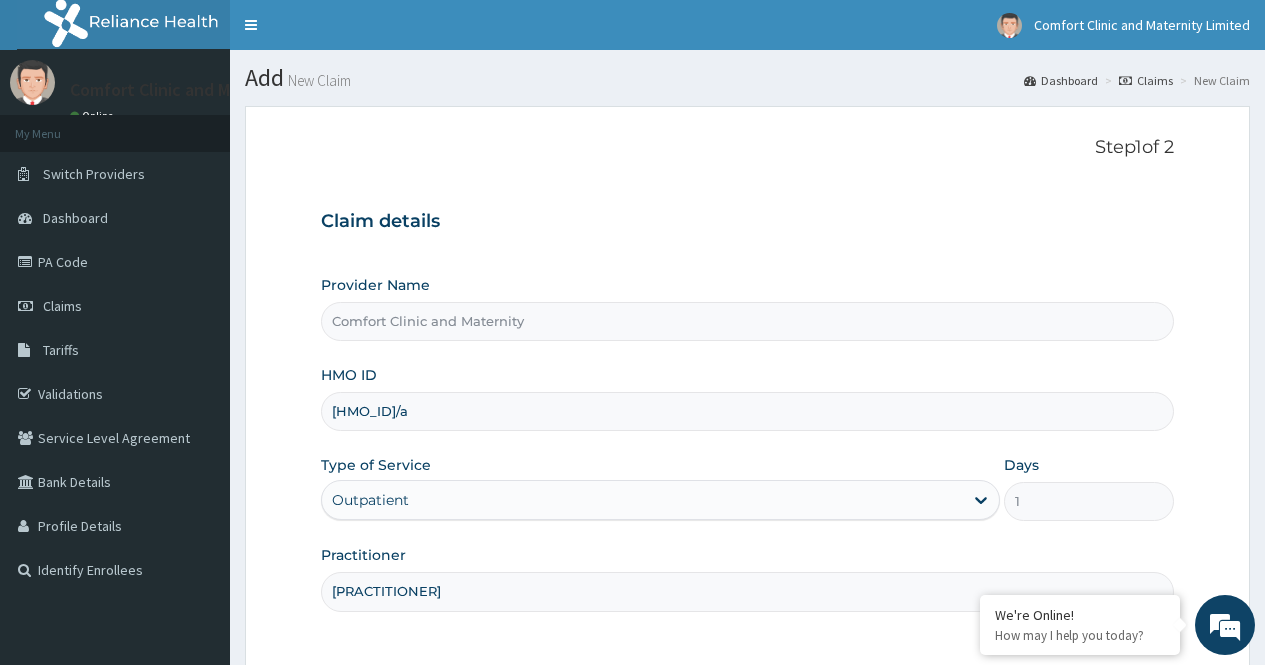 click on "Step  1  of 2 Claim details Provider Name Comfort Clinic and Maternity HMO ID [HMO_ID]/a Type of Service Outpatient Days 1 Practitioner [PRACTITIONER]" at bounding box center (747, 386) 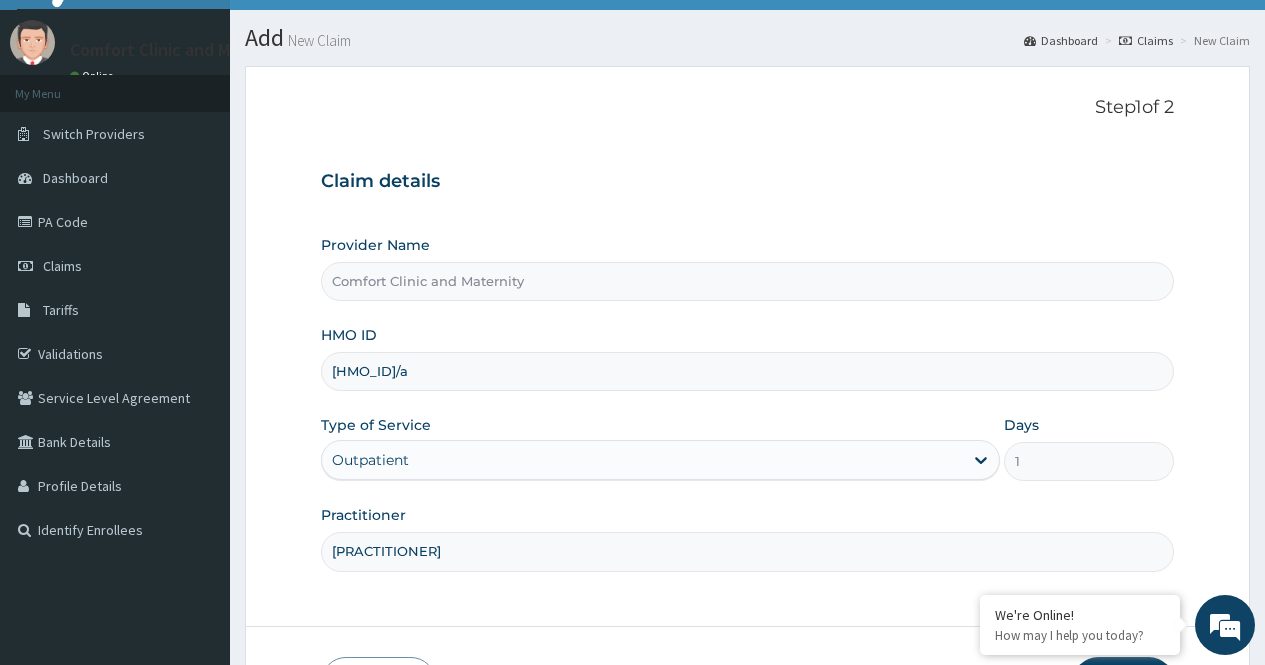 scroll, scrollTop: 181, scrollLeft: 0, axis: vertical 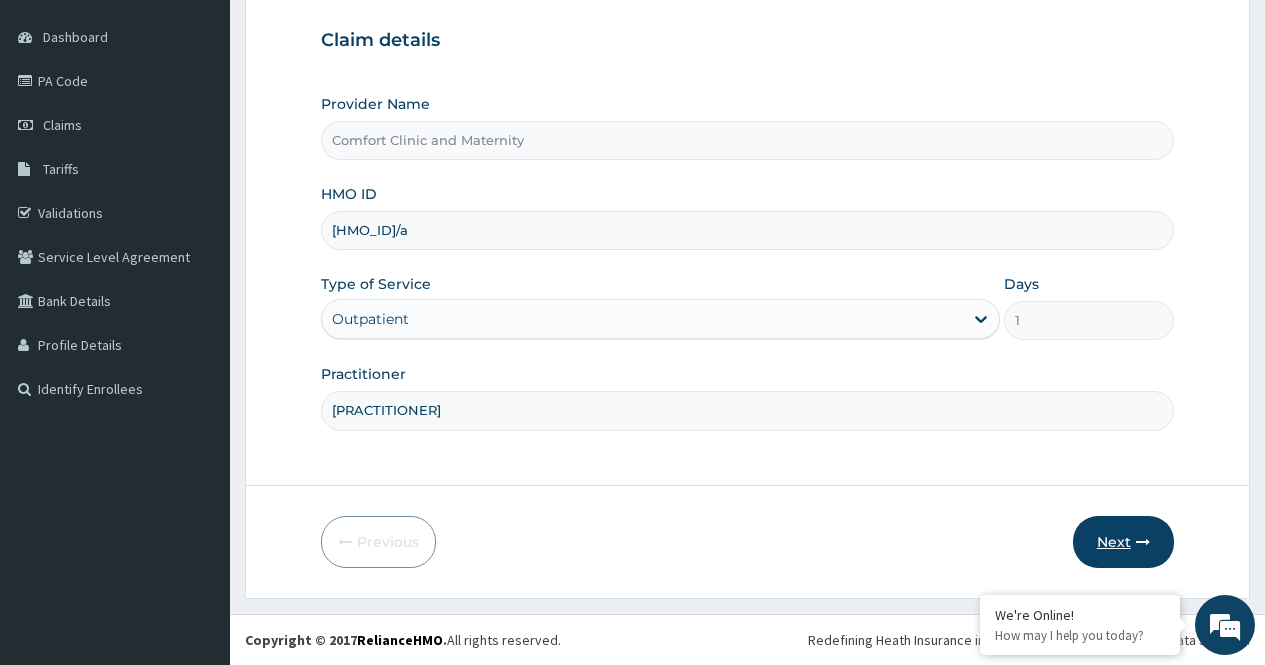 click on "Next" at bounding box center (1123, 542) 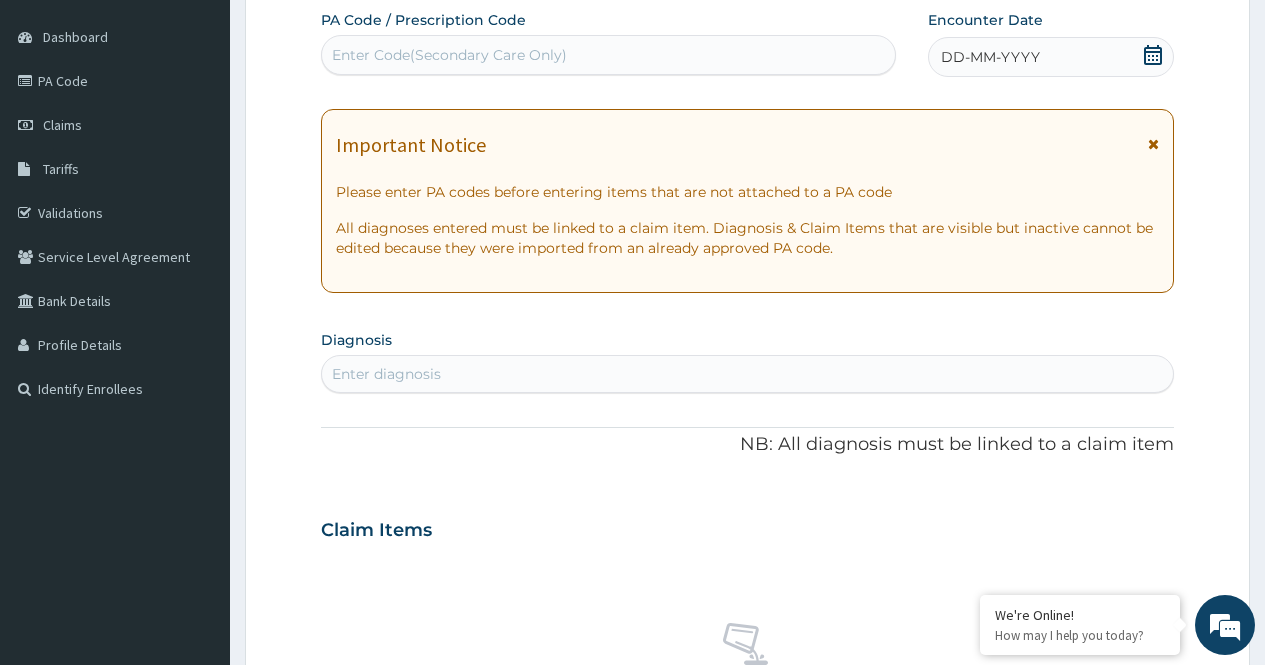 click on "Enter Code(Secondary Care Only)" at bounding box center (608, 55) 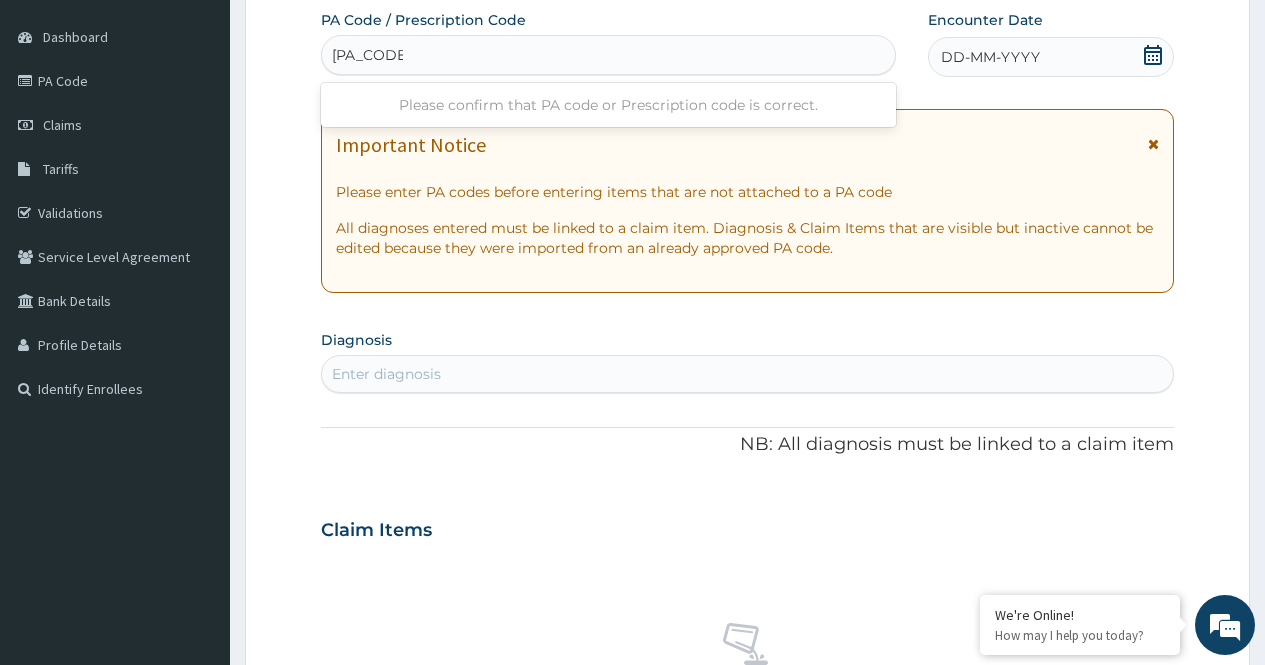type on "[PA_CODE]" 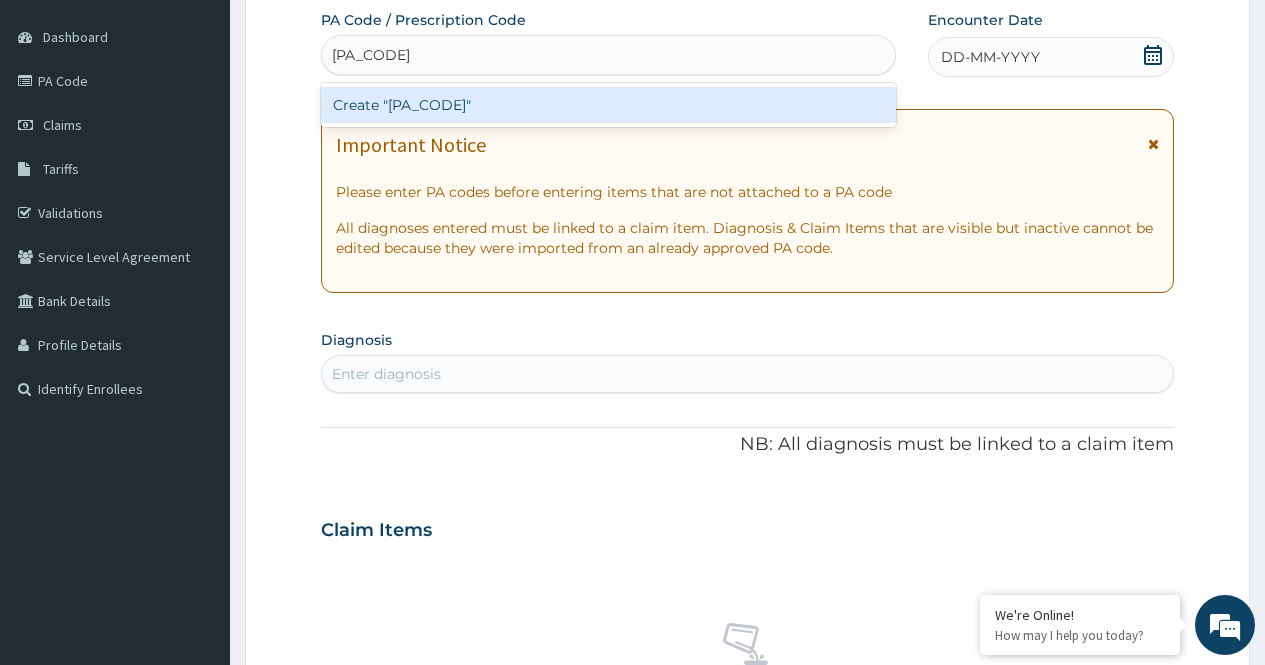 click on "Create "[PA_CODE]"" at bounding box center [608, 105] 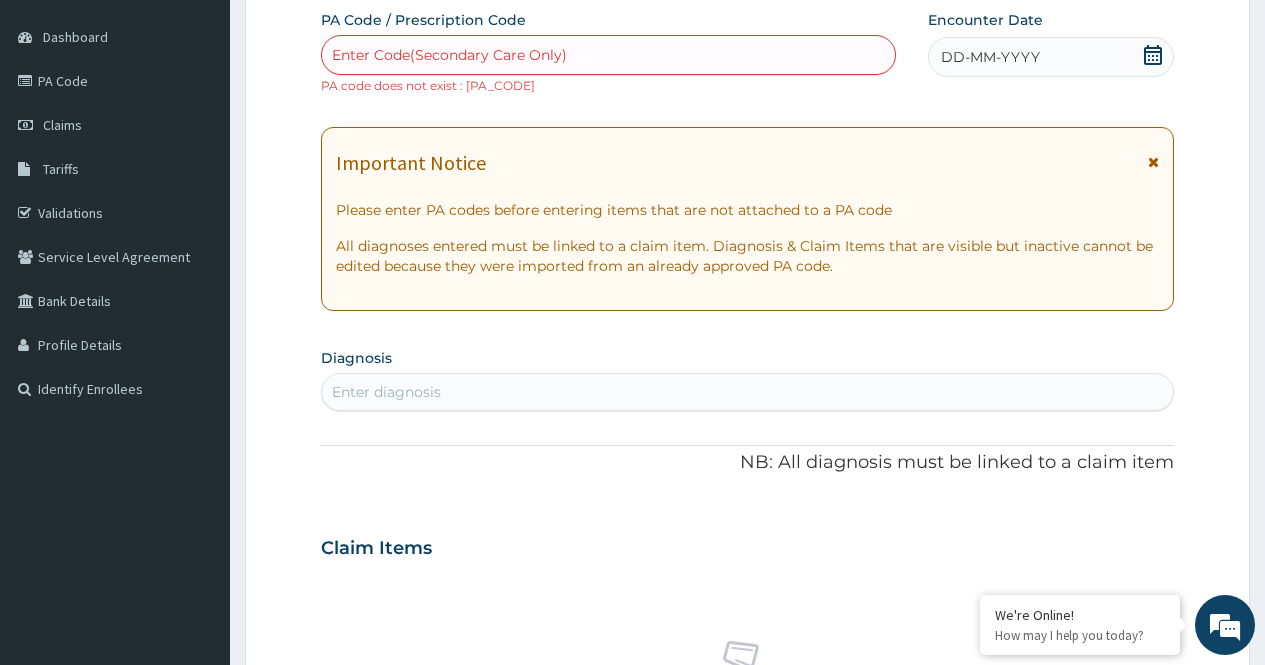 click on "PA Code / Prescription Code option Create "[PA_CODE]", selected.   Select is focused ,type to refine list, press Down to open the menu,  press left to focus selected values Enter Code(Secondary Care Only) PA code does not exist : [PA_CODE] Encounter Date DD-MM-YYYY Important Notice Please enter PA codes before entering items that are not attached to a PA code   All diagnoses entered must be linked to a claim item. Diagnosis & Claim Items that are visible but inactive cannot be edited because they were imported from an already approved PA code. Diagnosis Enter diagnosis NB: All diagnosis must be linked to a claim item Claim Items No claim item Types Select Type Item Select Item Pair Diagnosis Select Diagnosis Unit Price 0 Add Comment" at bounding box center [747, 536] 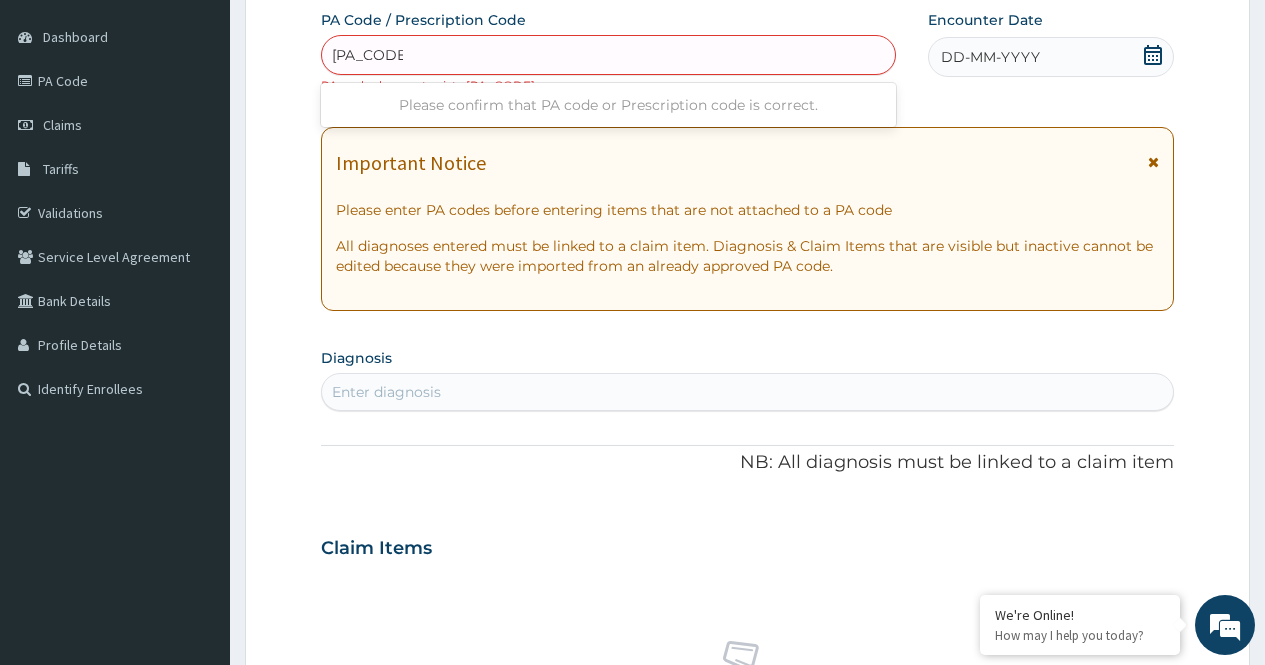 type on "[PA_CODE]" 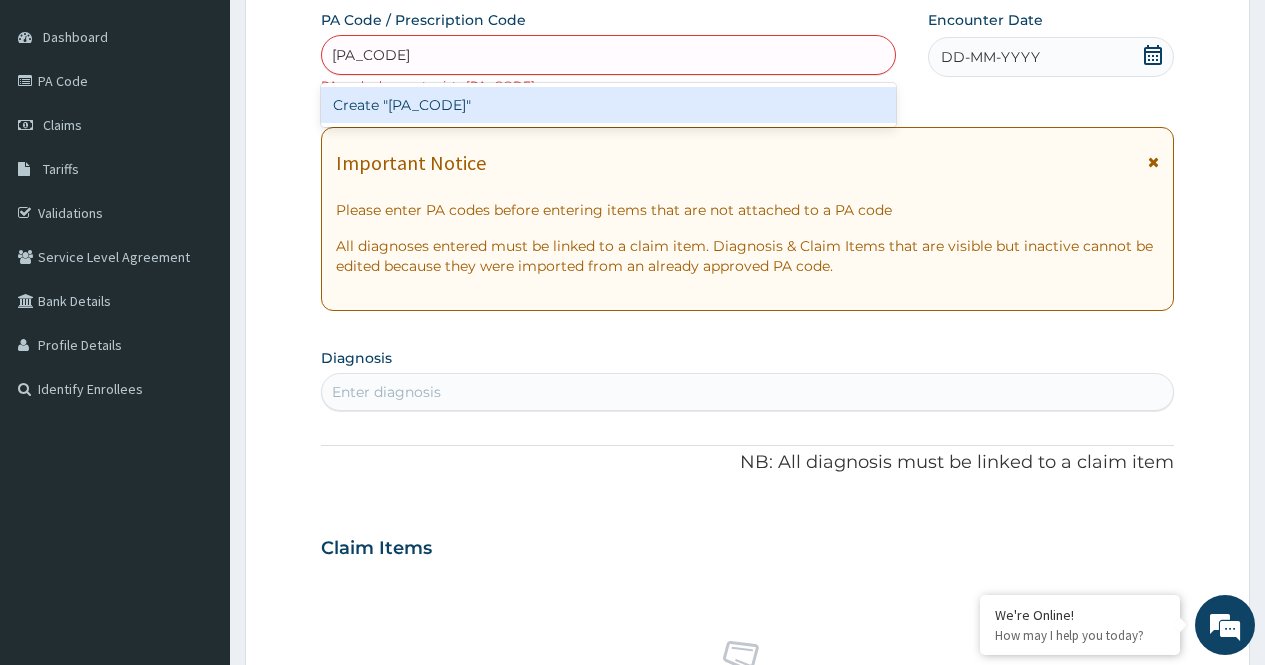 click on "Create "[PA_CODE]"" at bounding box center [608, 105] 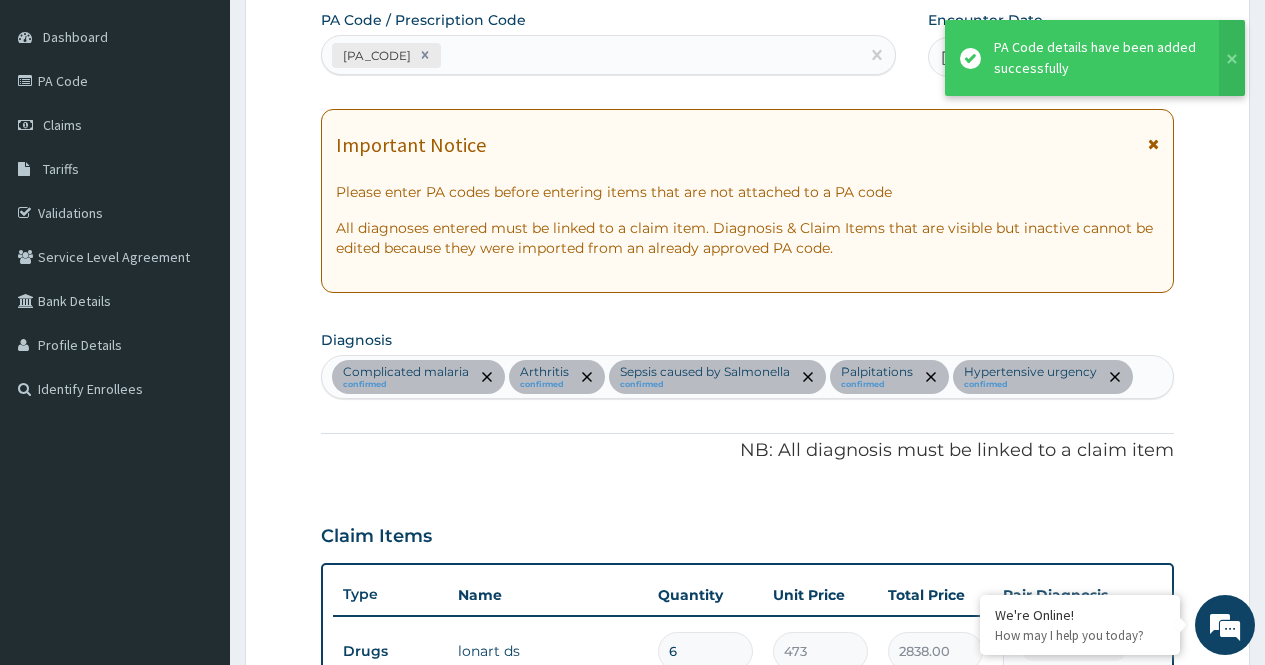 scroll, scrollTop: 1423, scrollLeft: 0, axis: vertical 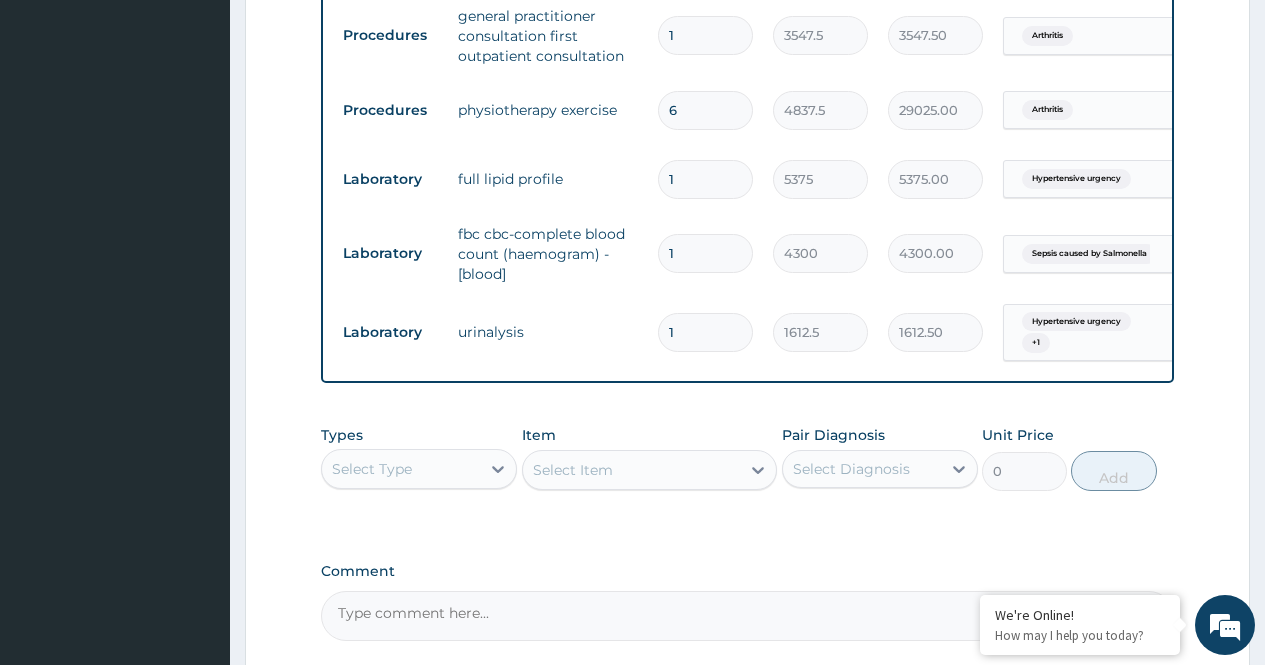 click on "6" at bounding box center [705, 110] 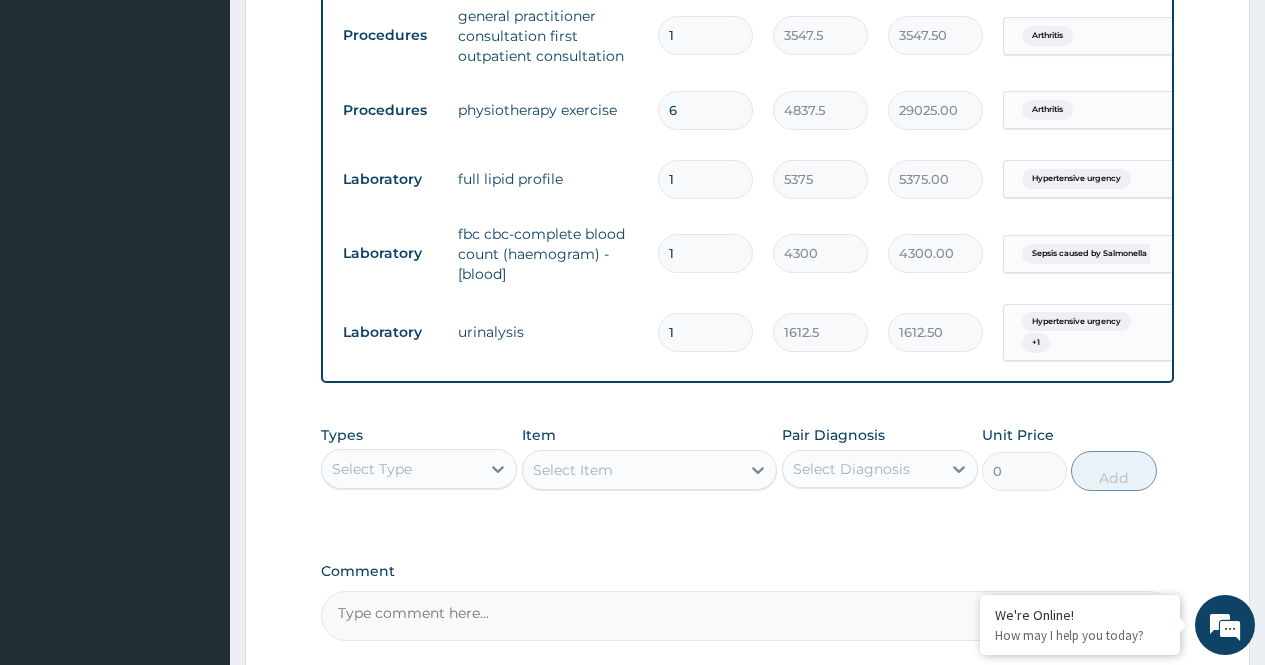 type 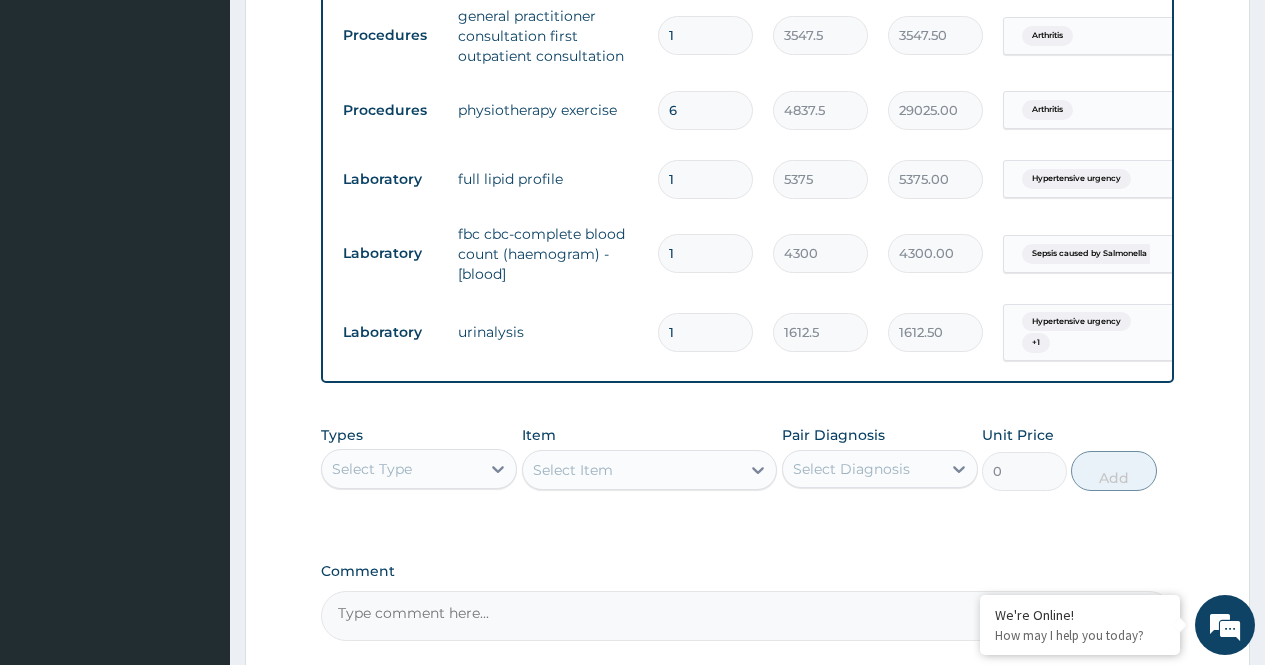 type on "0.00" 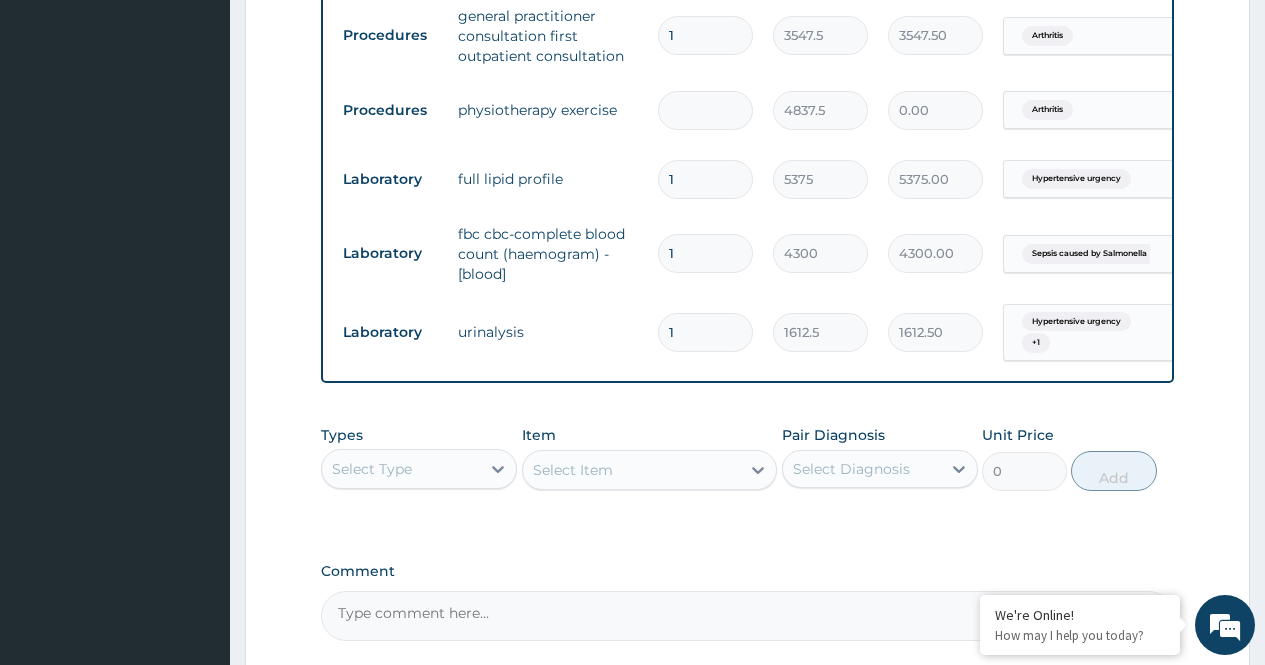 type on "1" 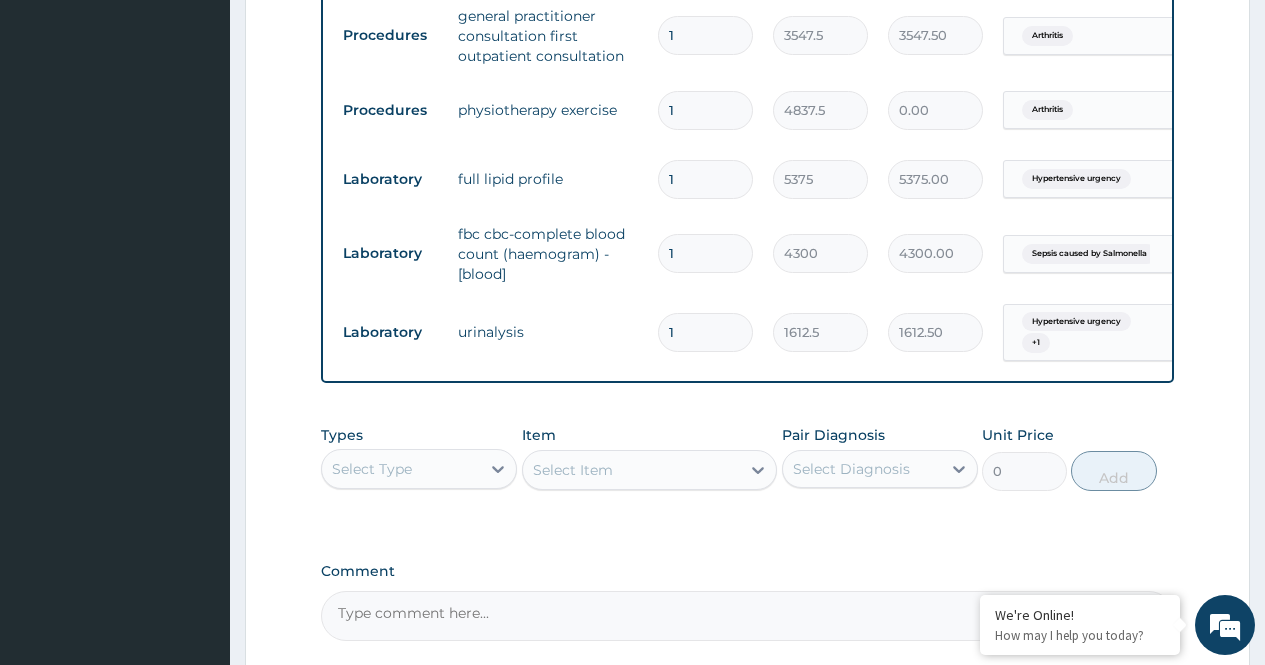 type on "4837.50" 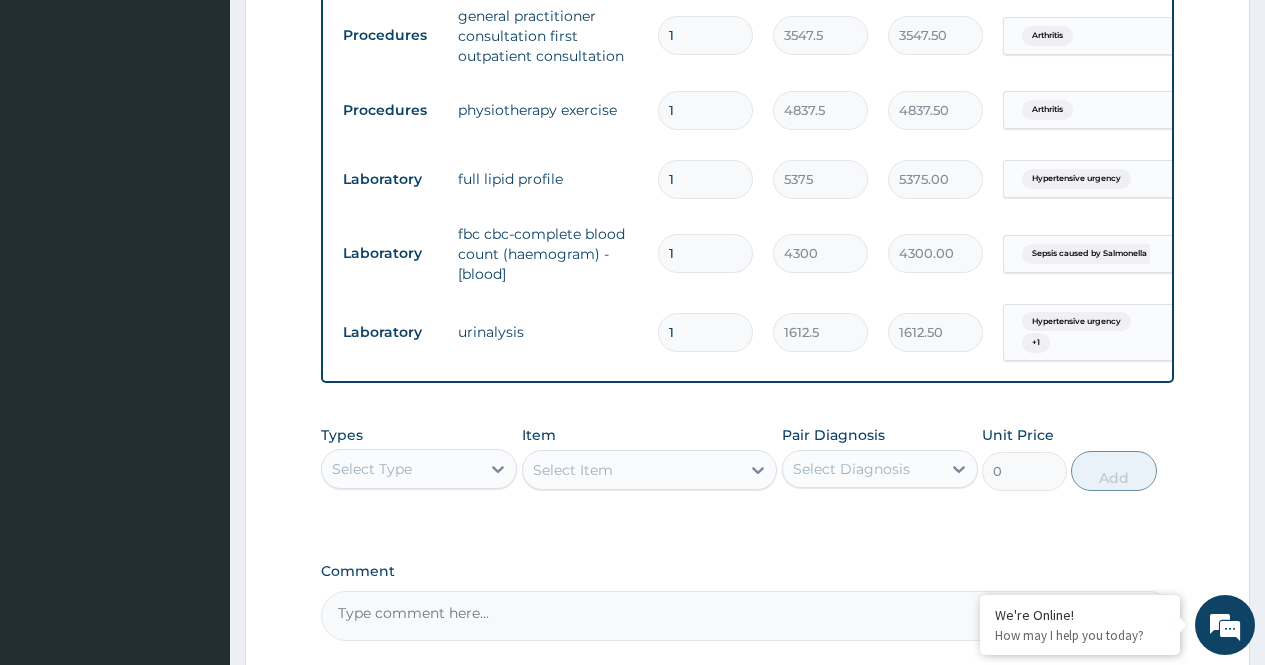 type on "1" 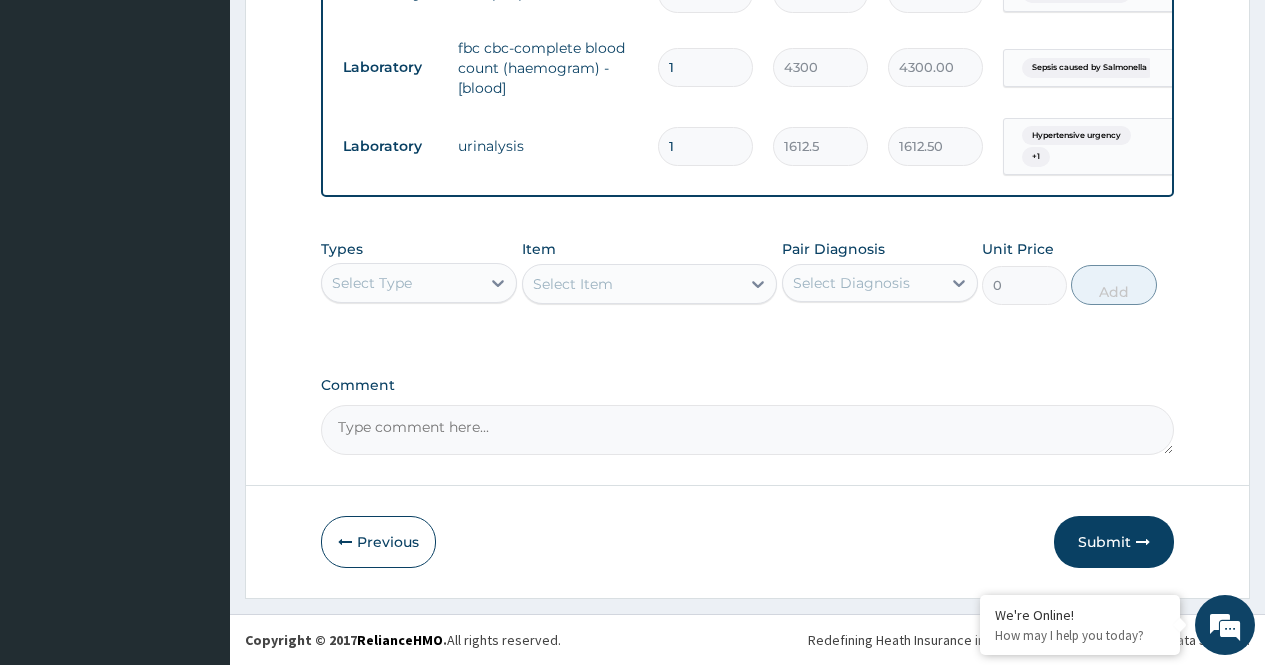 scroll, scrollTop: 1624, scrollLeft: 0, axis: vertical 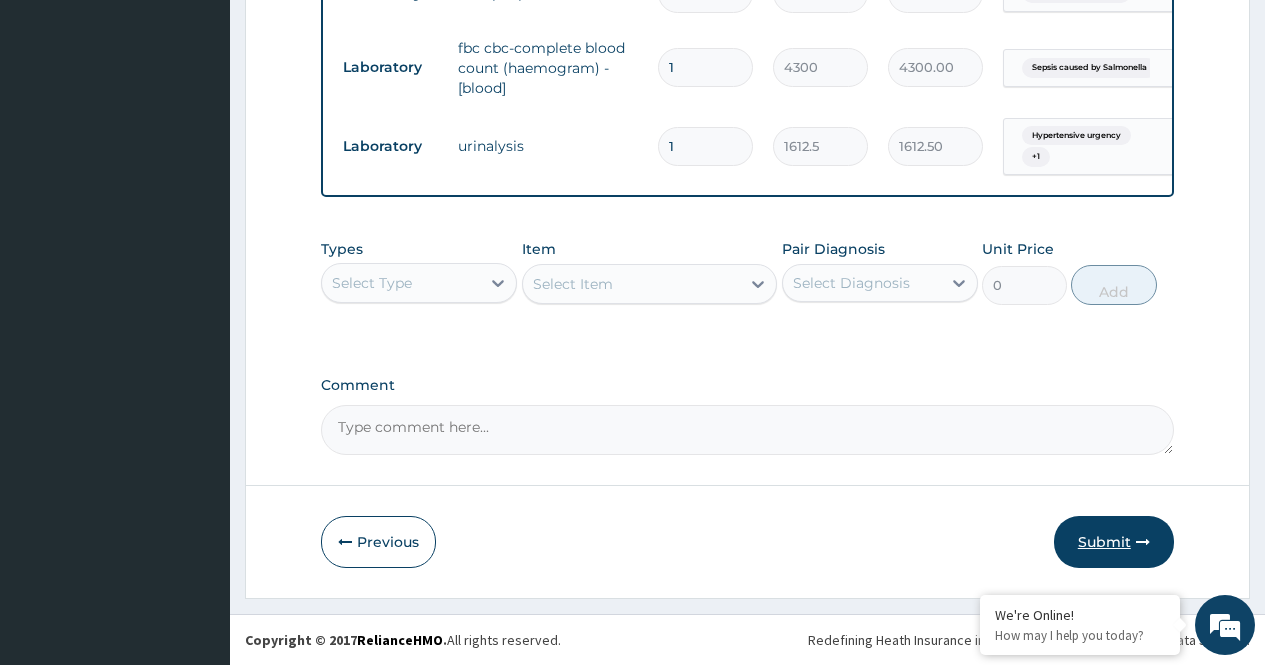 click on "Submit" at bounding box center [1114, 542] 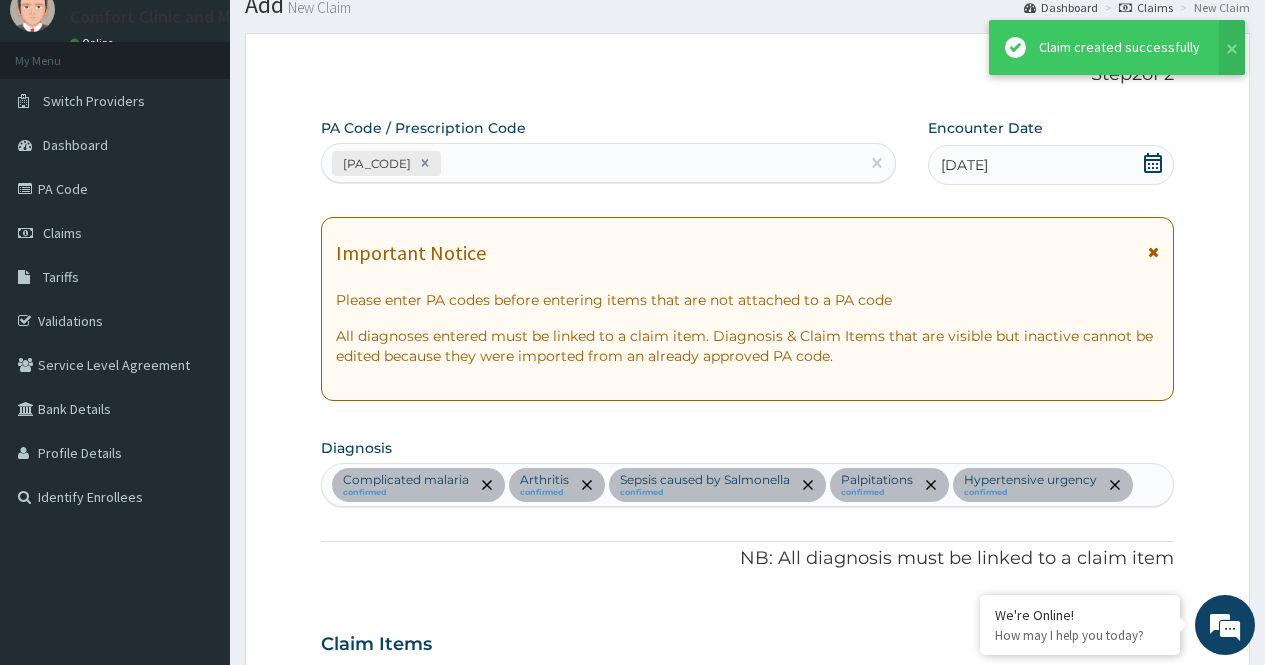 scroll, scrollTop: 1624, scrollLeft: 0, axis: vertical 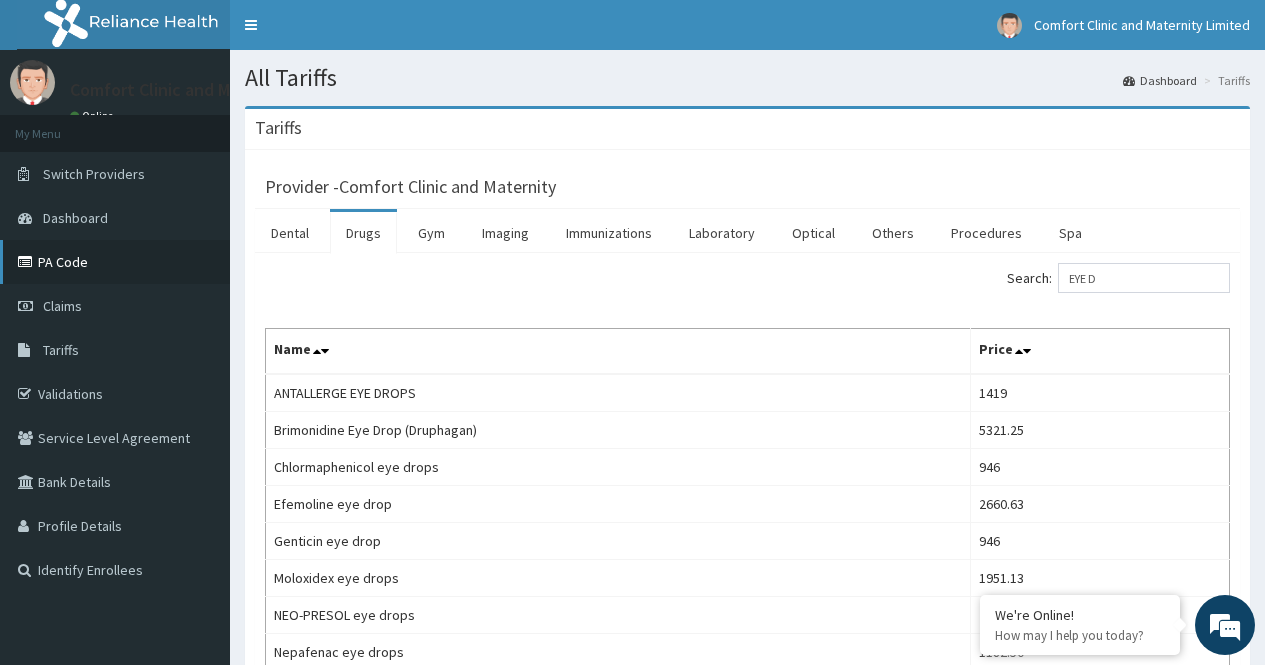 click on "PA Code" at bounding box center (115, 262) 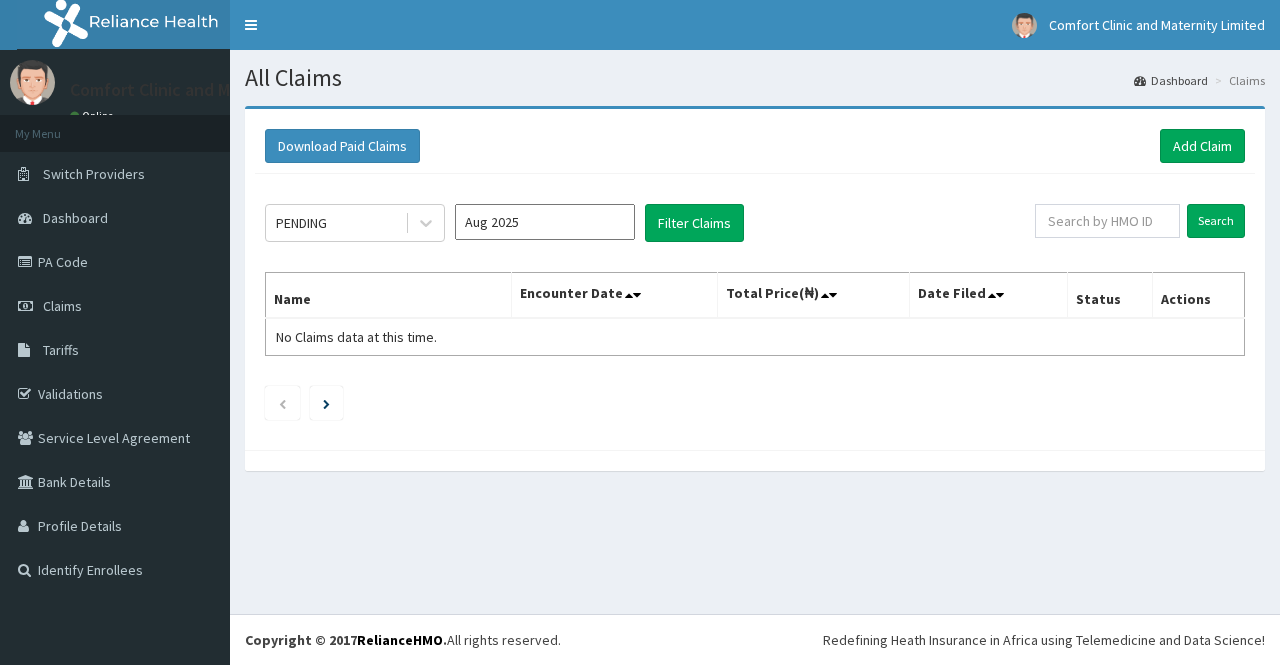 scroll, scrollTop: 0, scrollLeft: 0, axis: both 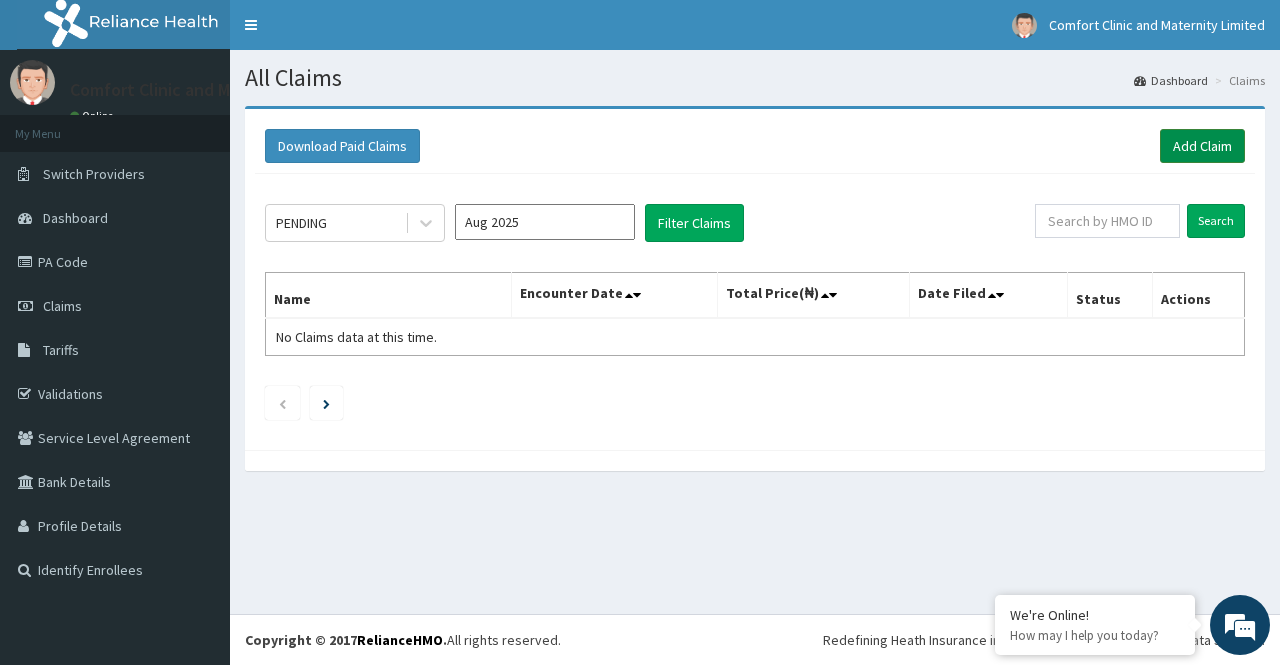 click on "Add Claim" at bounding box center (1202, 146) 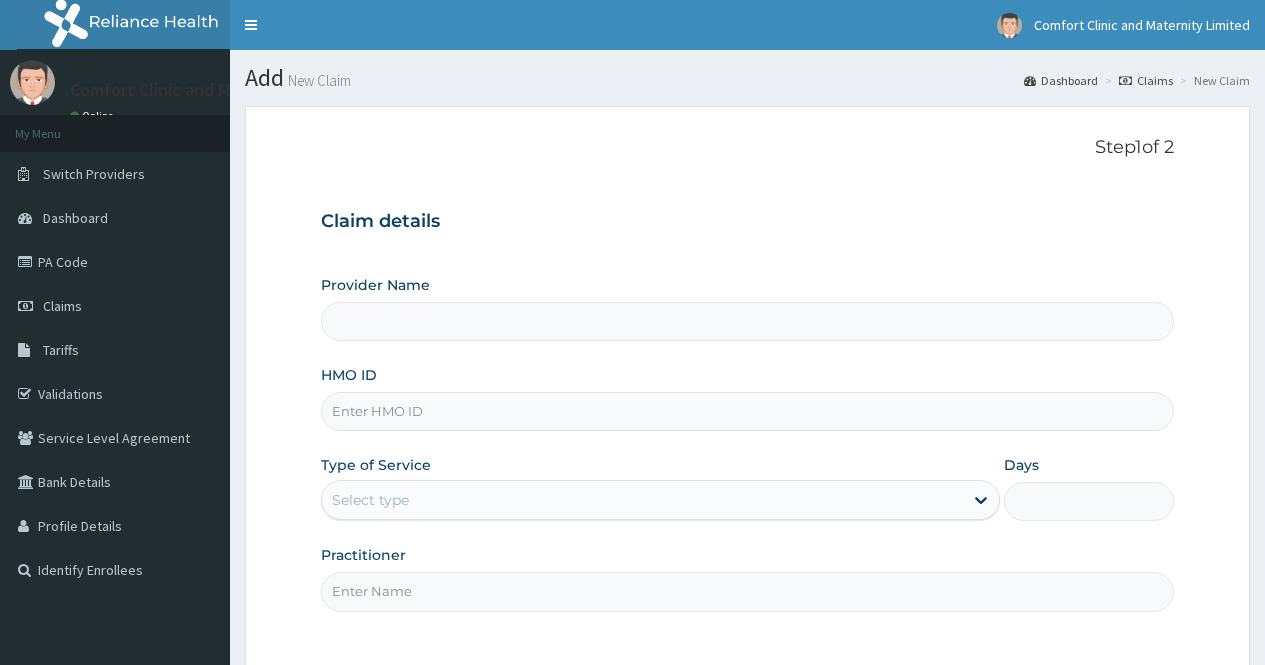 scroll, scrollTop: 0, scrollLeft: 0, axis: both 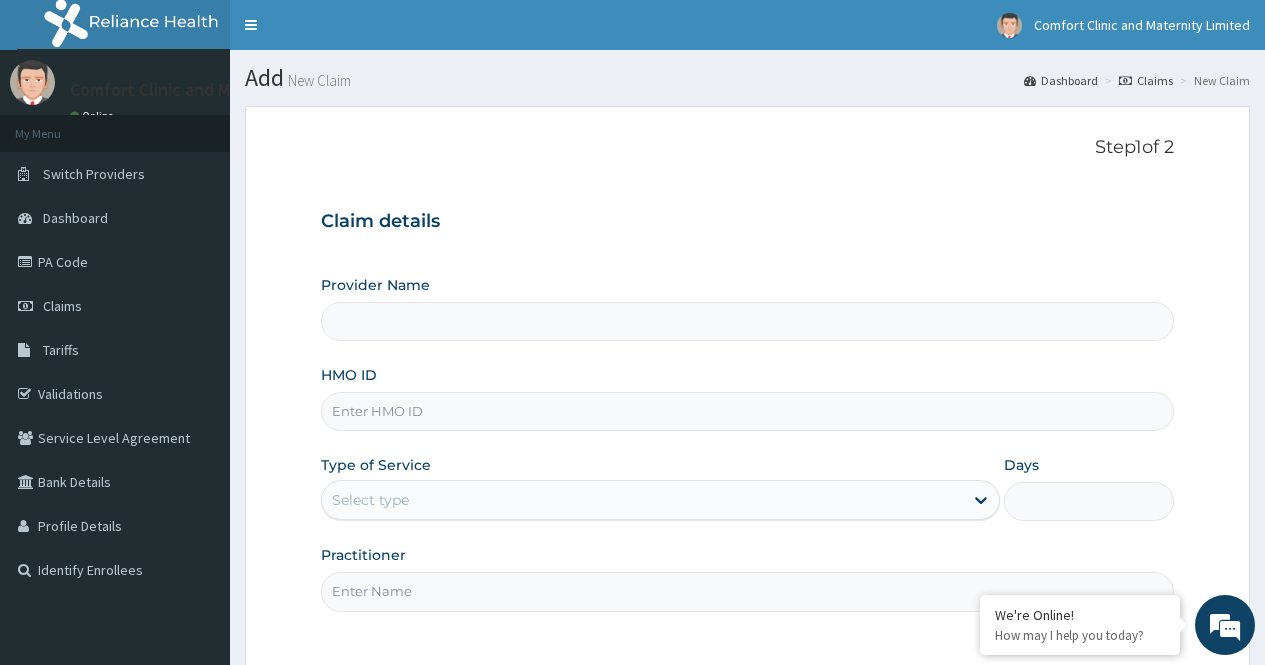 type on "Comfort Clinic and Maternity" 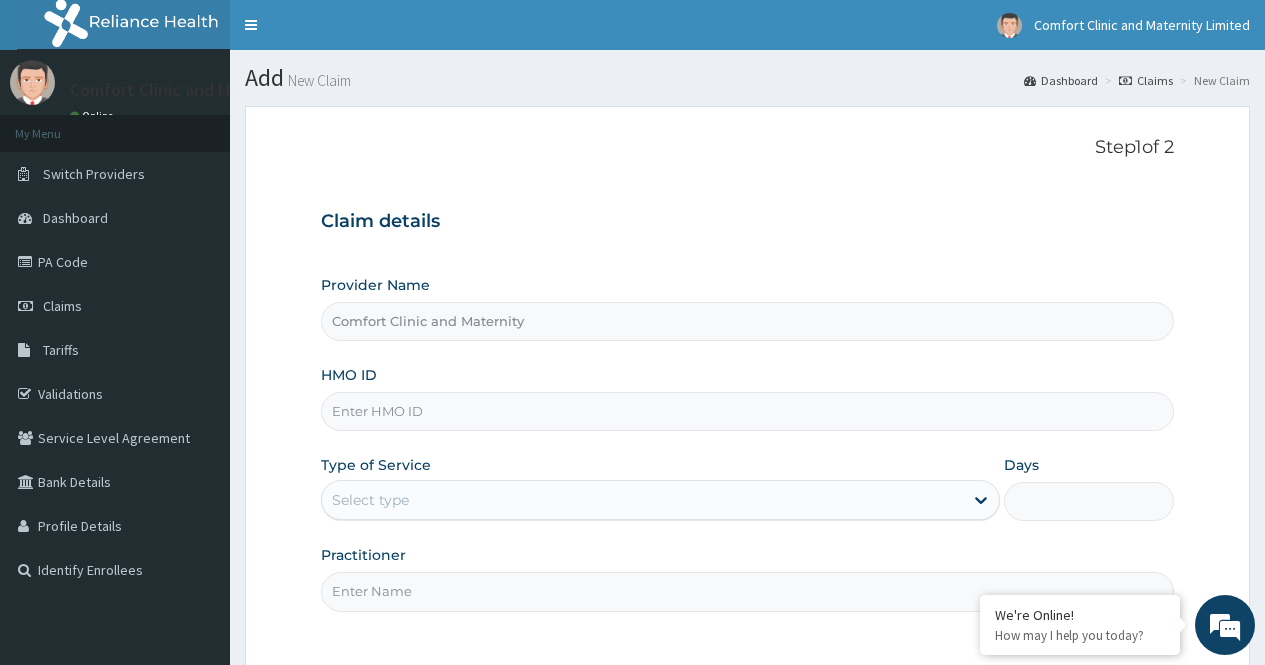 click on "HMO ID" at bounding box center [747, 411] 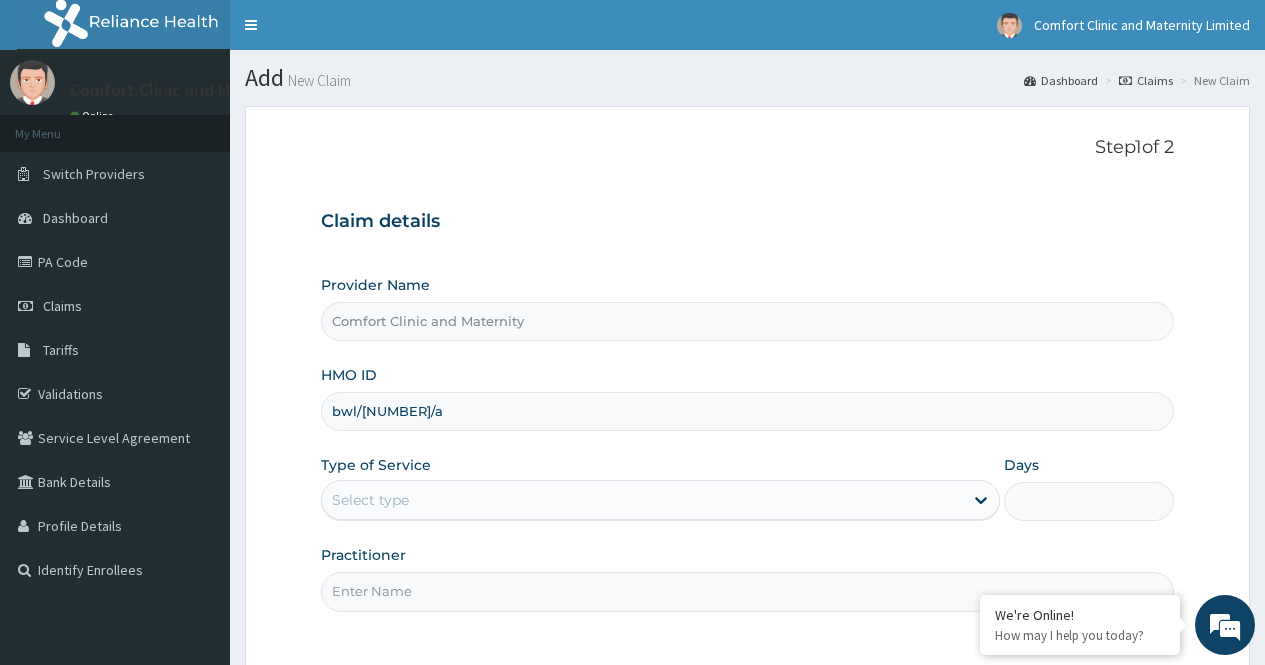 scroll, scrollTop: 0, scrollLeft: 0, axis: both 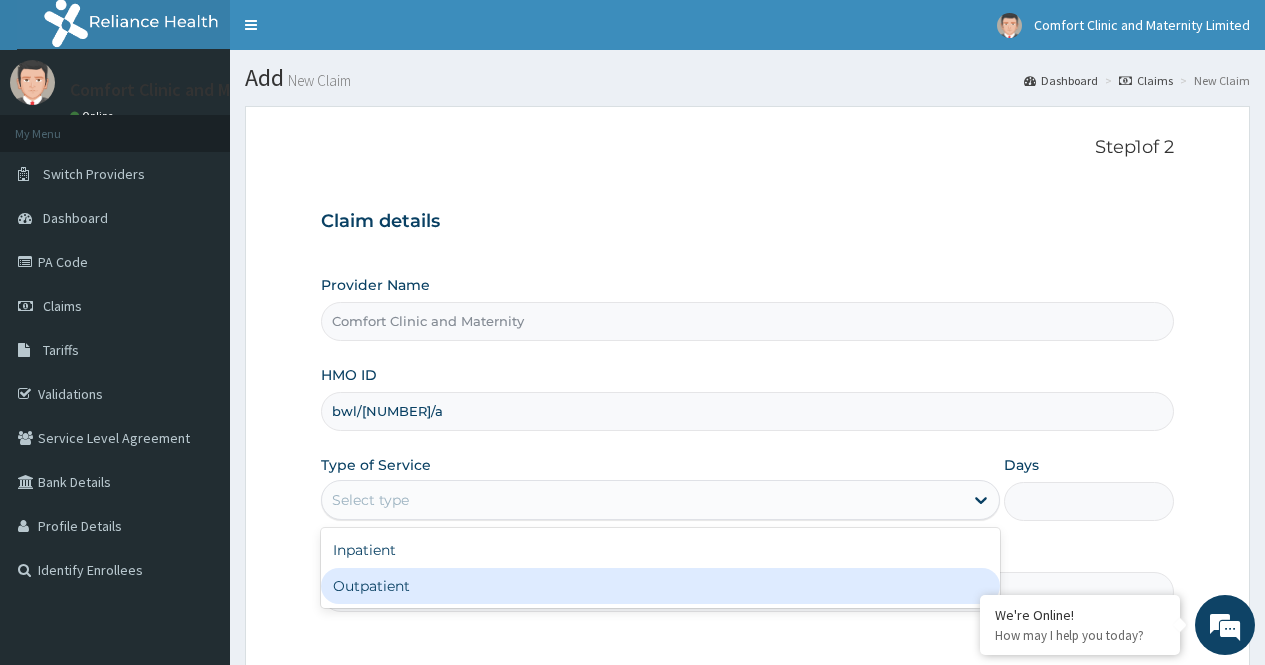 click on "Outpatient" at bounding box center [660, 586] 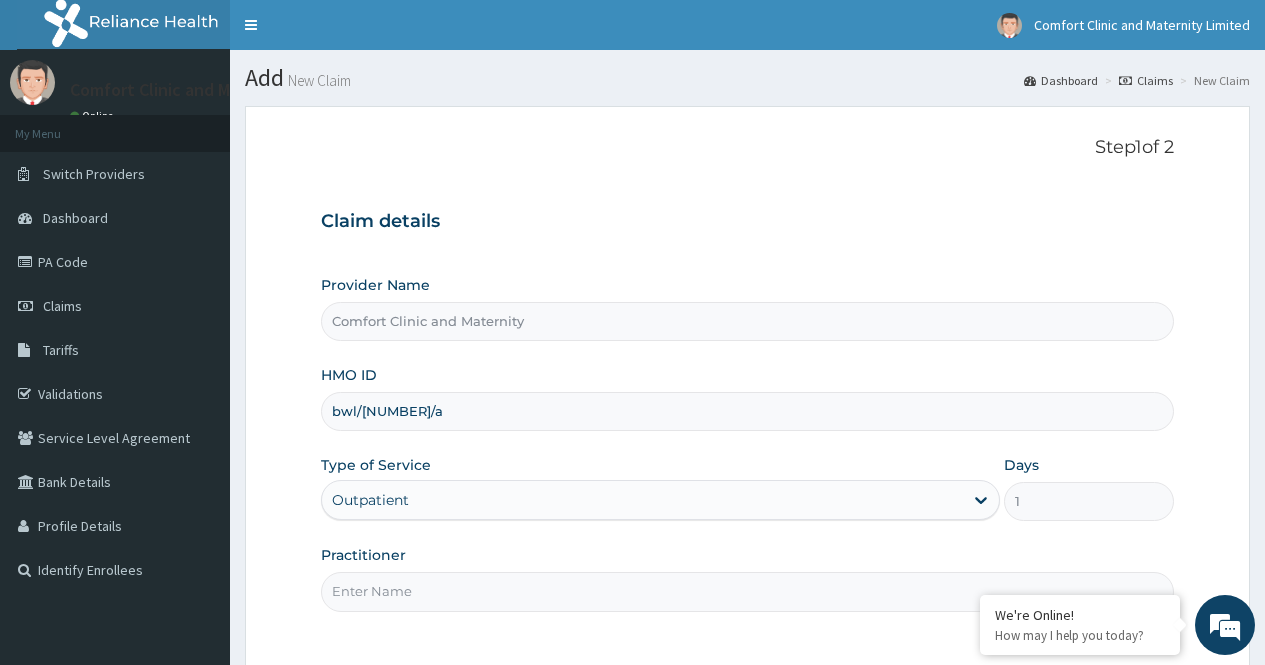 click on "Practitioner" at bounding box center [747, 591] 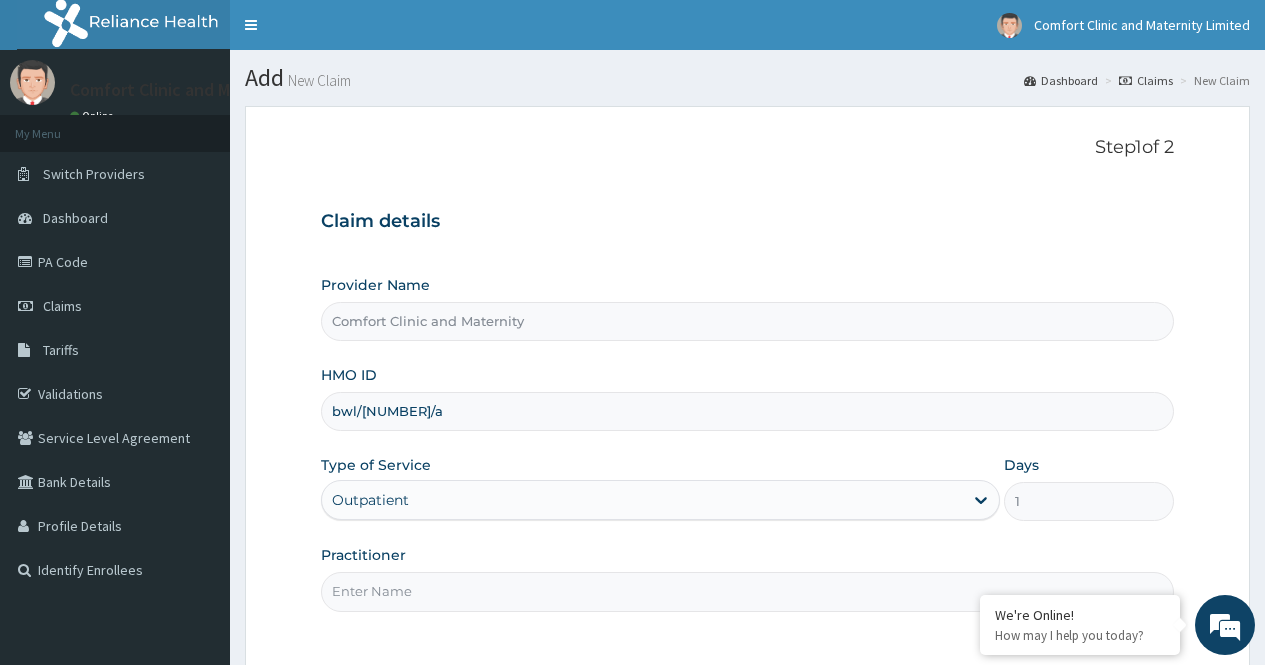 type on "dr [LAST]" 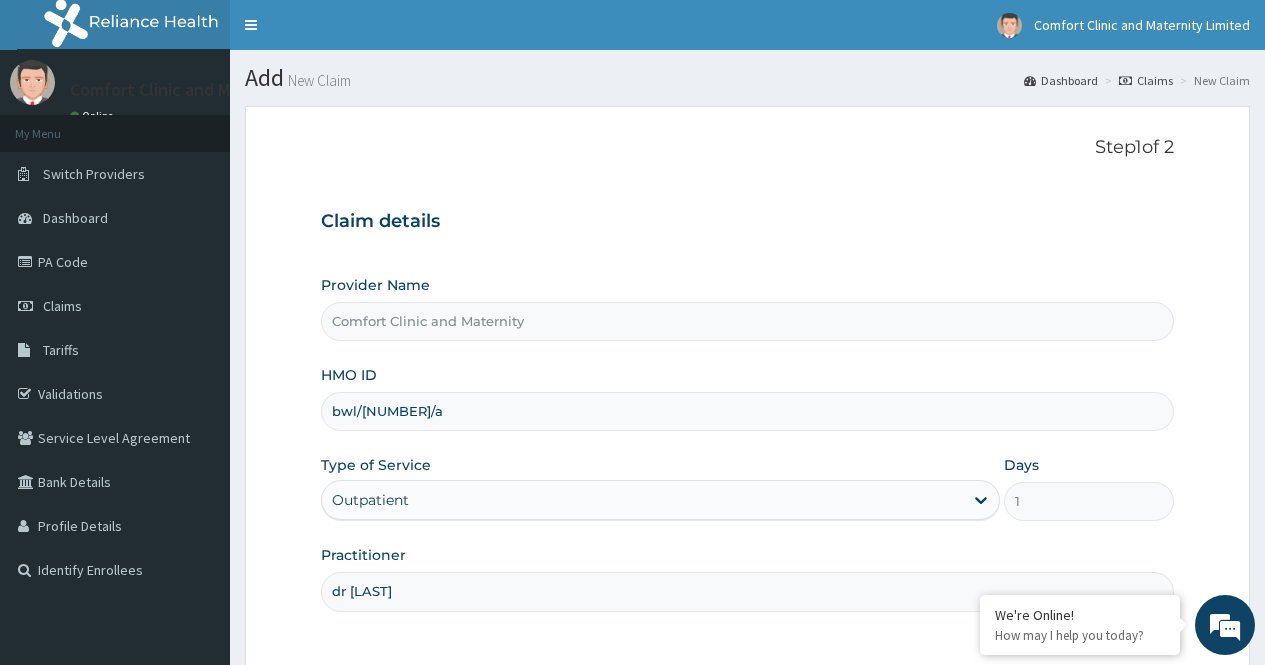 click on "Step  1  of 2 Claim details Provider Name Comfort Clinic and Maternity HMO ID bwl/[NUMBER]/a Type of Service Outpatient Days 1 Practitioner dr [LAST]" at bounding box center [747, 386] 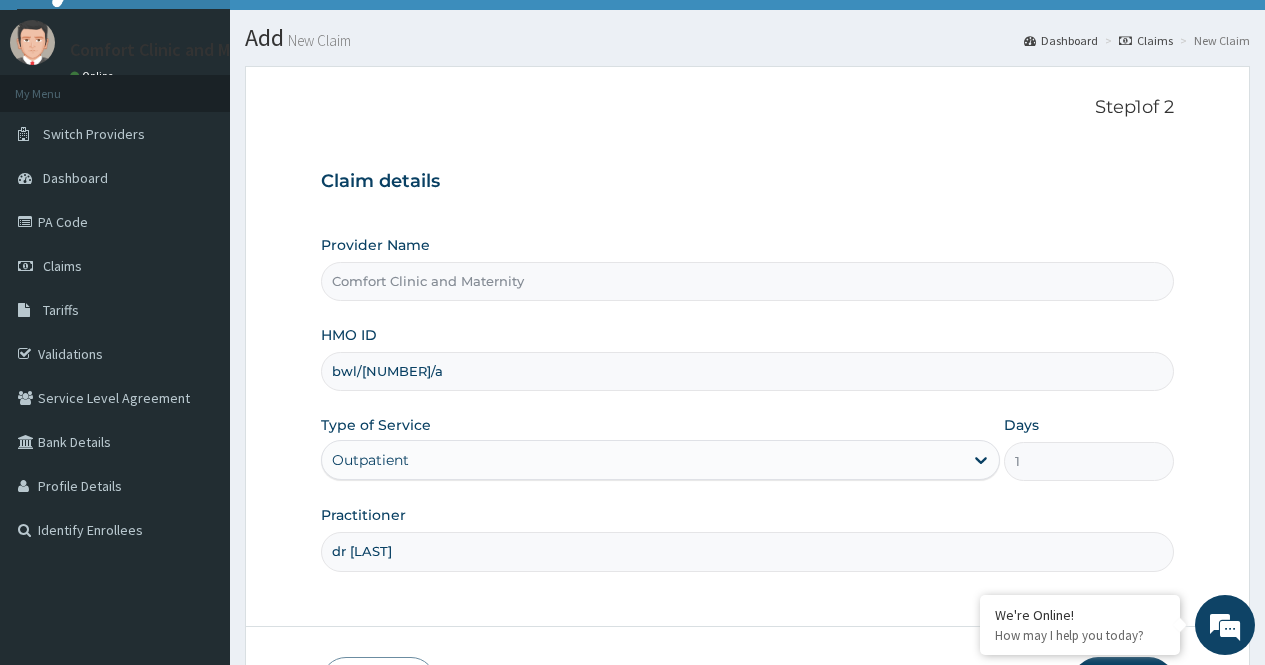 scroll, scrollTop: 181, scrollLeft: 0, axis: vertical 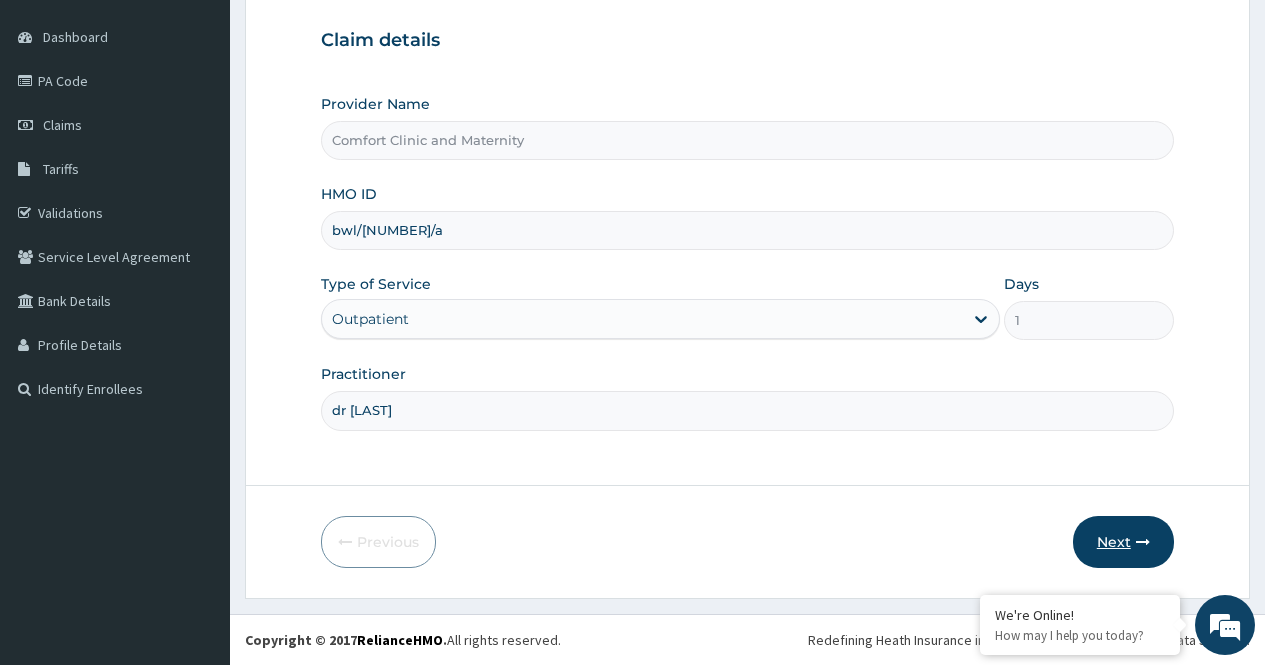 click on "Next" at bounding box center [1123, 542] 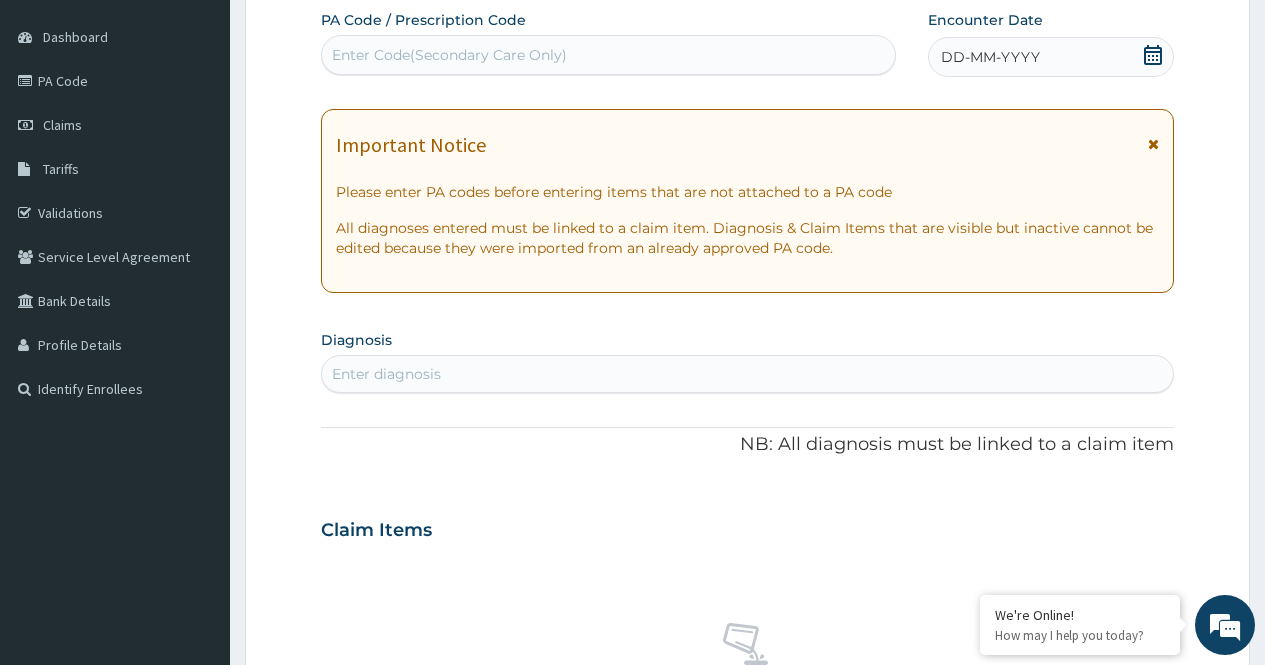click 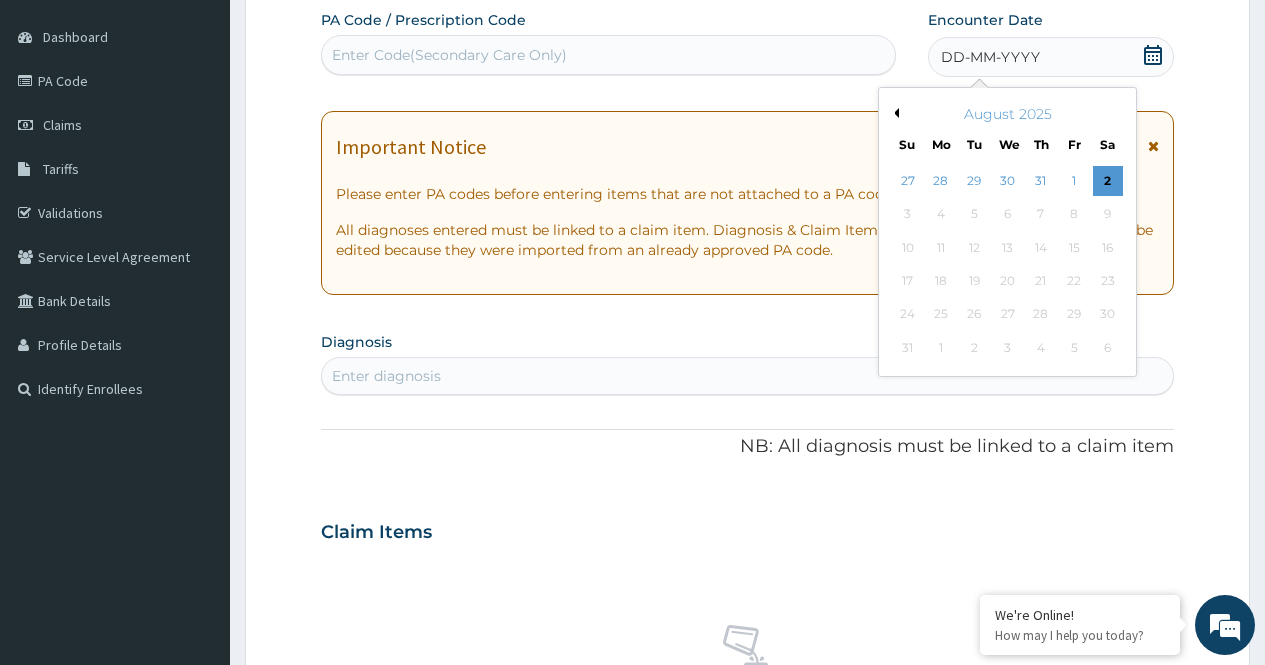 click on "Previous Month" at bounding box center (894, 113) 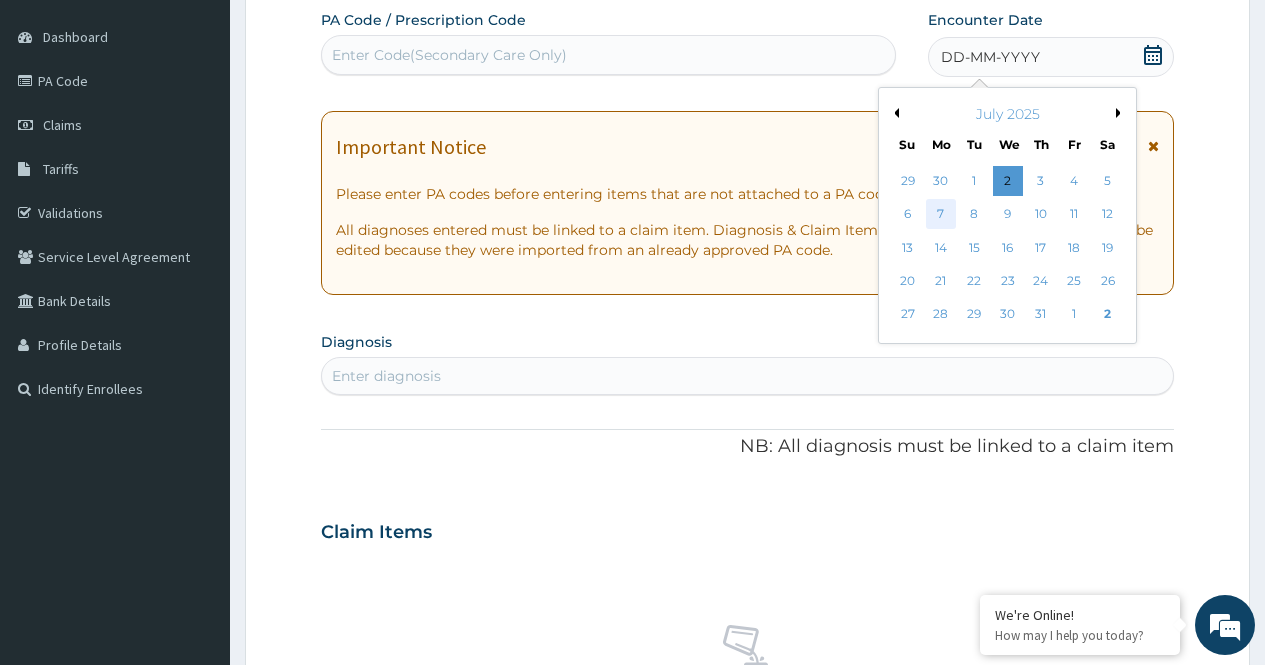 click on "7" at bounding box center [941, 215] 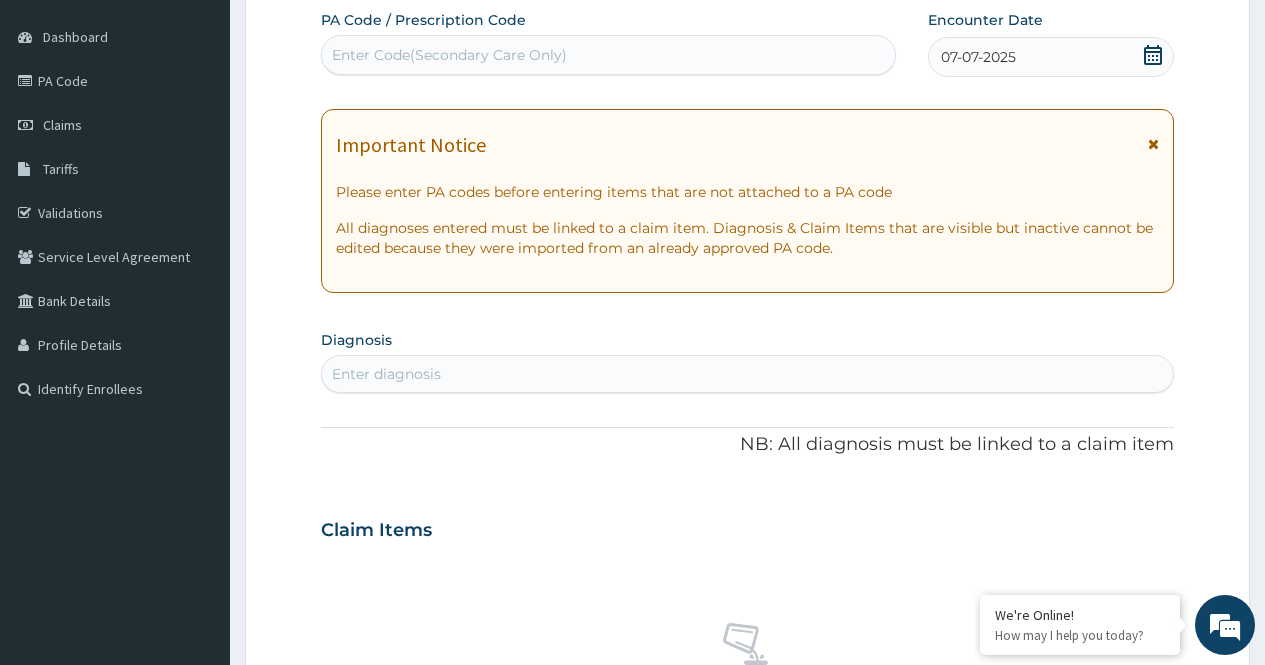 click on "Enter diagnosis" at bounding box center [747, 374] 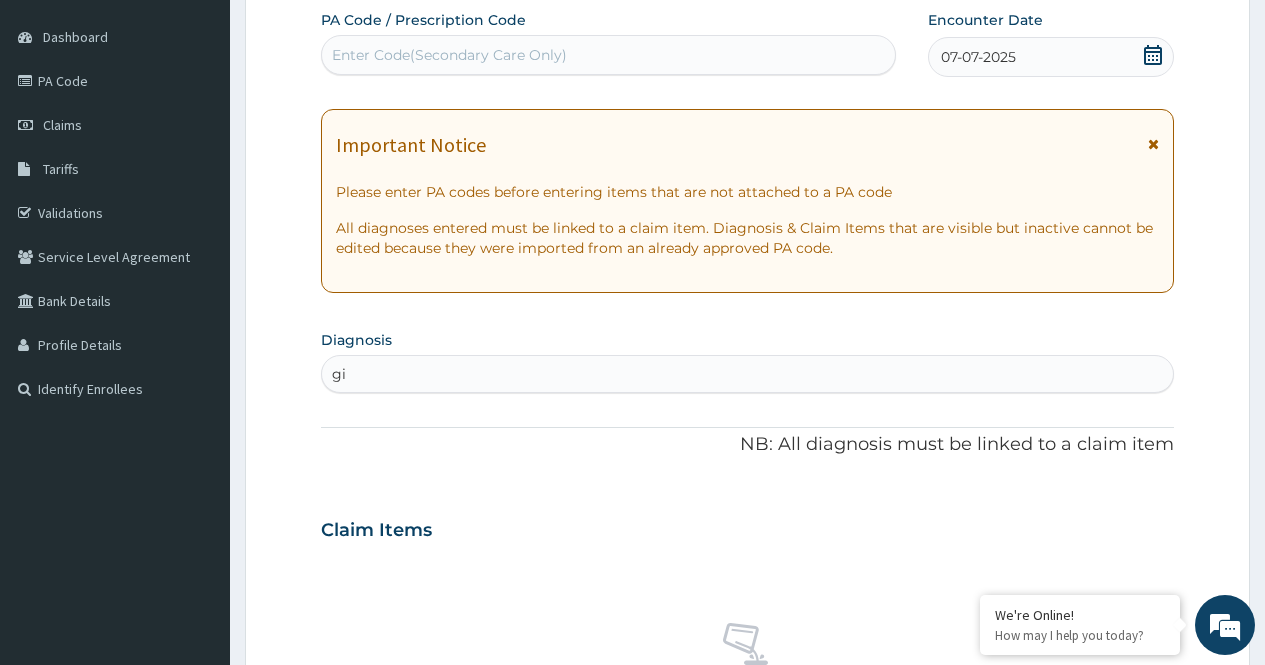 type on "gin" 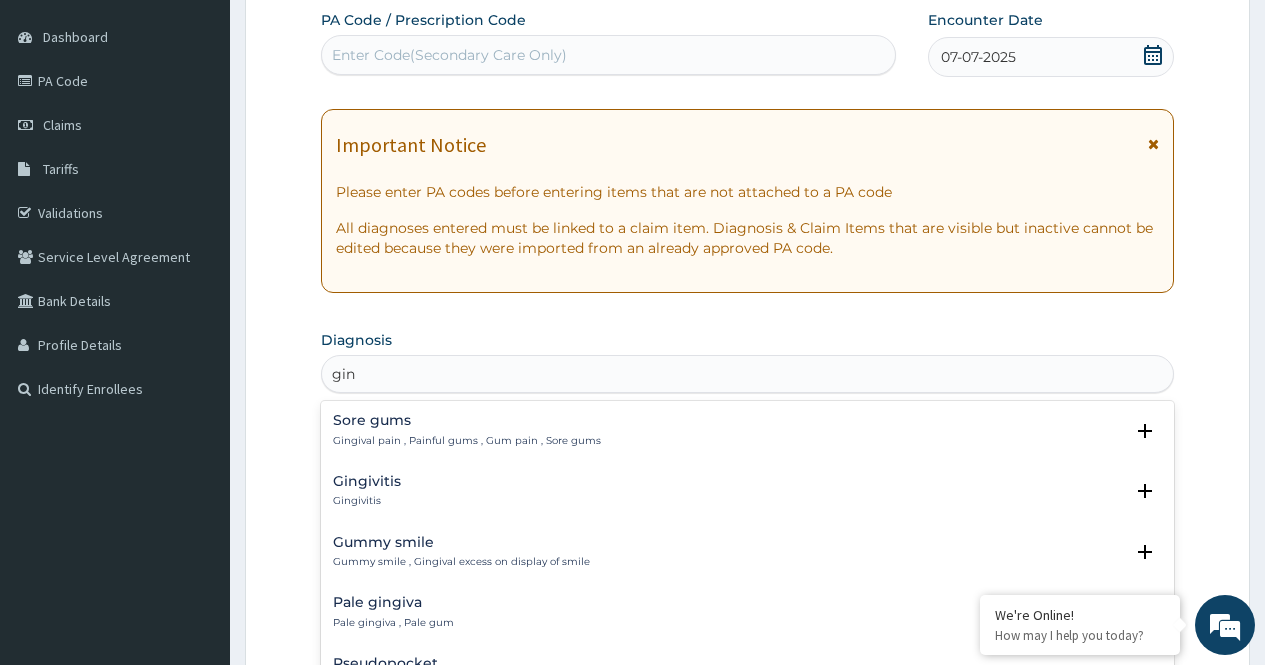 scroll, scrollTop: 262, scrollLeft: 0, axis: vertical 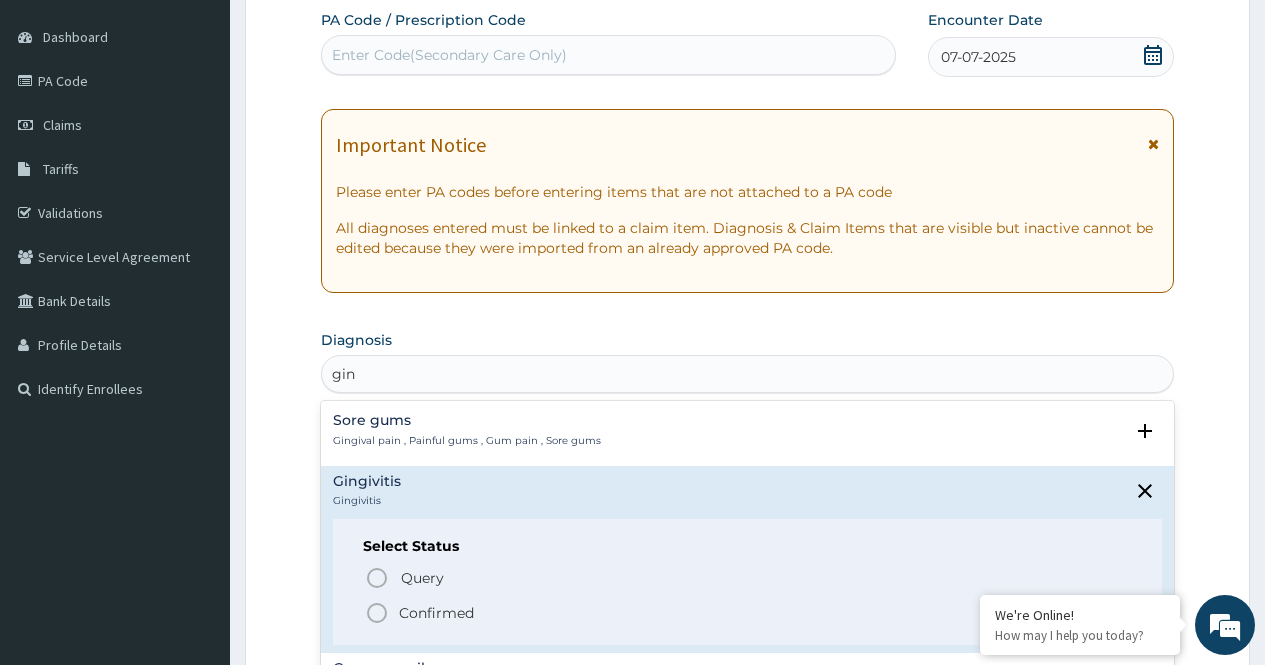 click on "Confirmed" at bounding box center (748, 613) 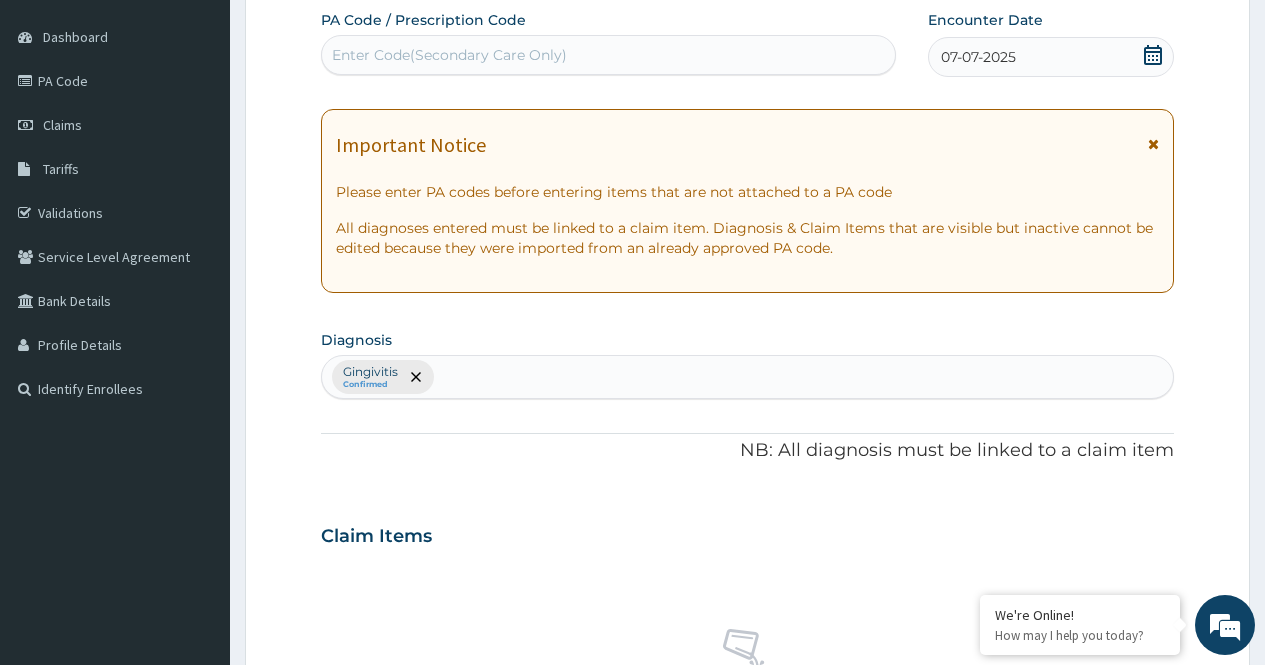 click on "PA Code / Prescription Code Enter Code(Secondary Care Only) Encounter Date 07-07-2025 Important Notice Please enter PA codes before entering items that are not attached to a PA code   All diagnoses entered must be linked to a claim item. Diagnosis & Claim Items that are visible but inactive cannot be edited because they were imported from an already approved PA code. Diagnosis option Gingivitis, selected.   Select is focused ,type to refine list, press Down to open the menu,  press left to focus selected values Gingivitis Confirmed NB: All diagnosis must be linked to a claim item Claim Items No claim item Types Select Type Item Select Item Pair Diagnosis Select Diagnosis Unit Price 0 Add Comment" at bounding box center (747, 530) 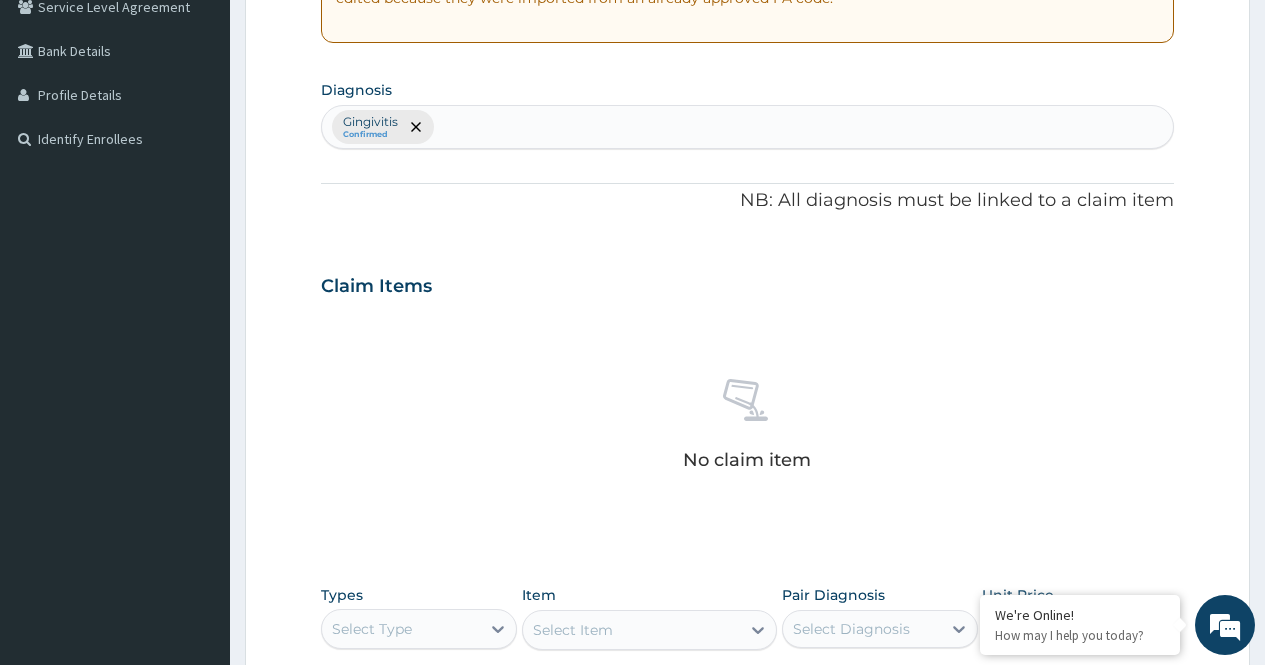 scroll, scrollTop: 461, scrollLeft: 0, axis: vertical 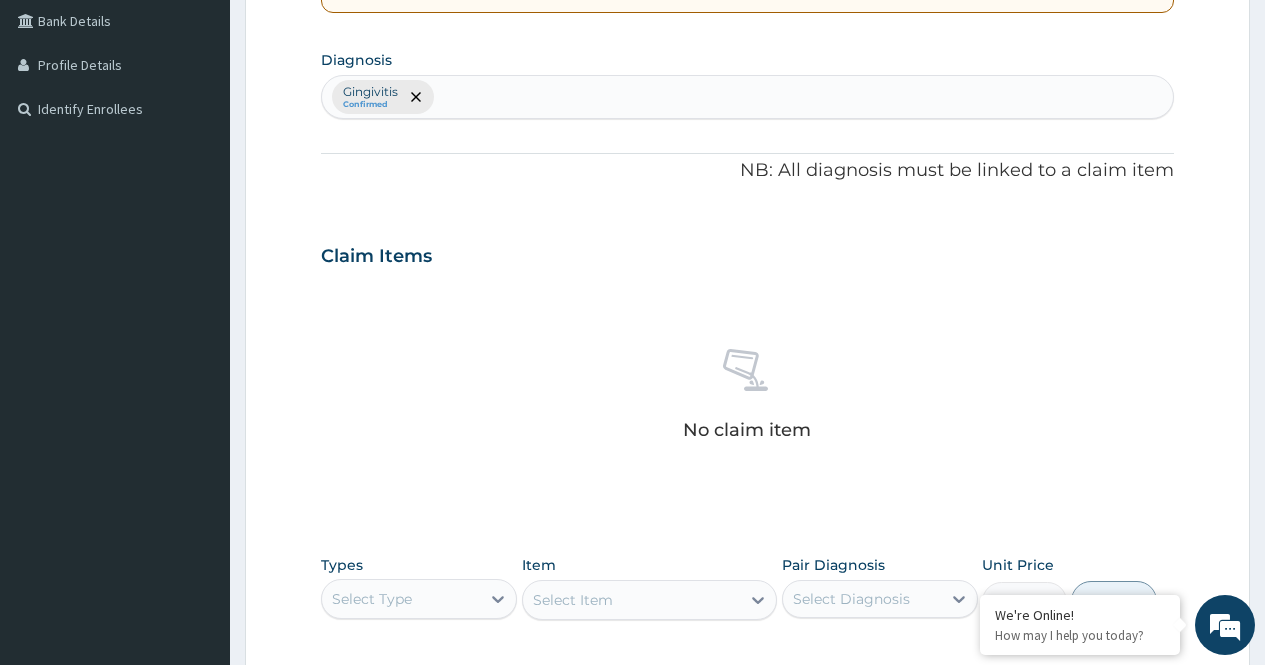 click on "Gingivitis Confirmed" at bounding box center [747, 97] 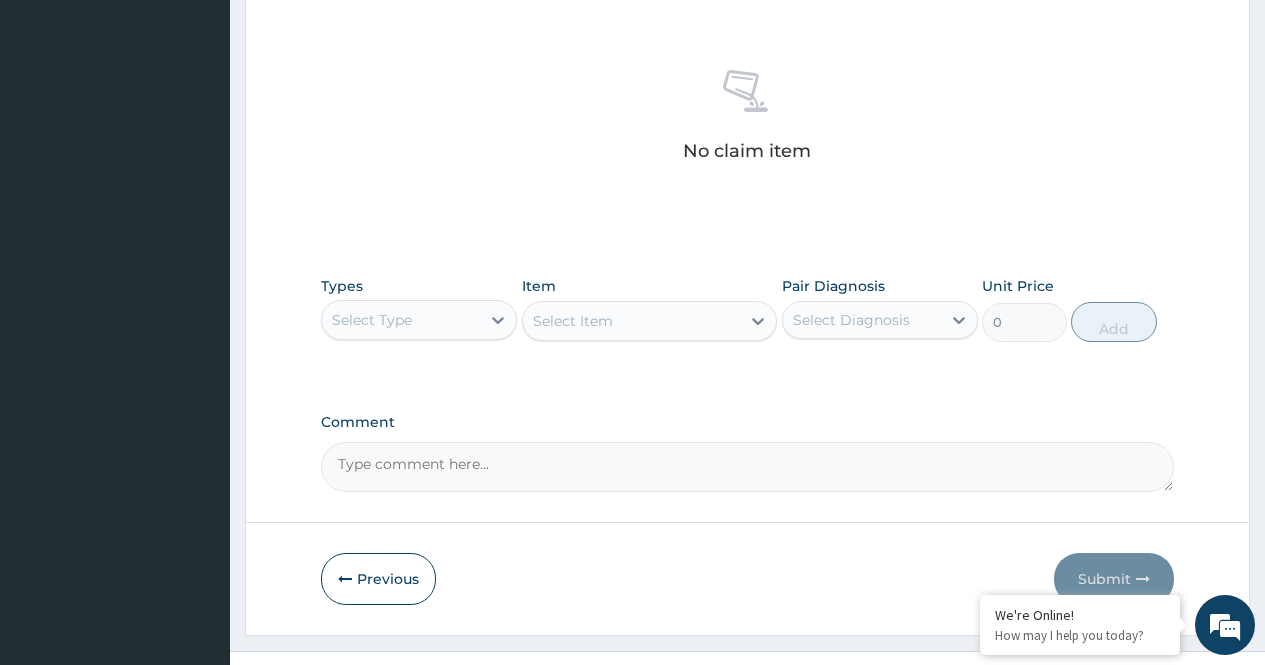 scroll, scrollTop: 741, scrollLeft: 0, axis: vertical 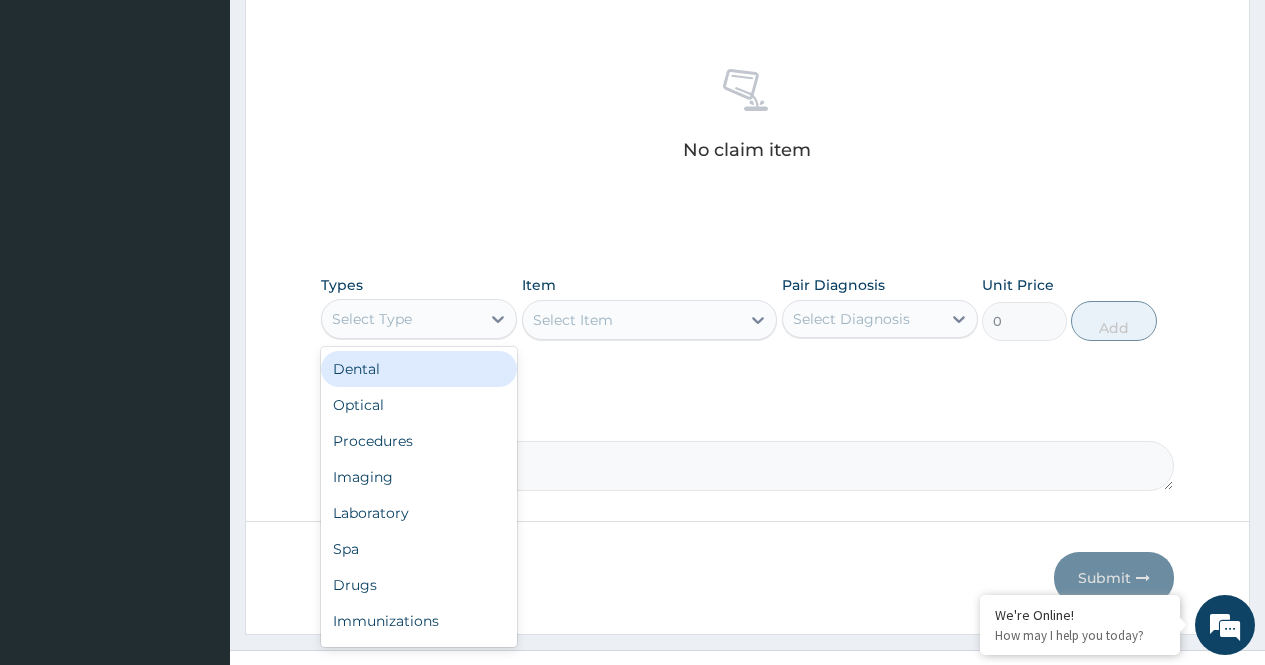 click on "Select Type" at bounding box center (401, 319) 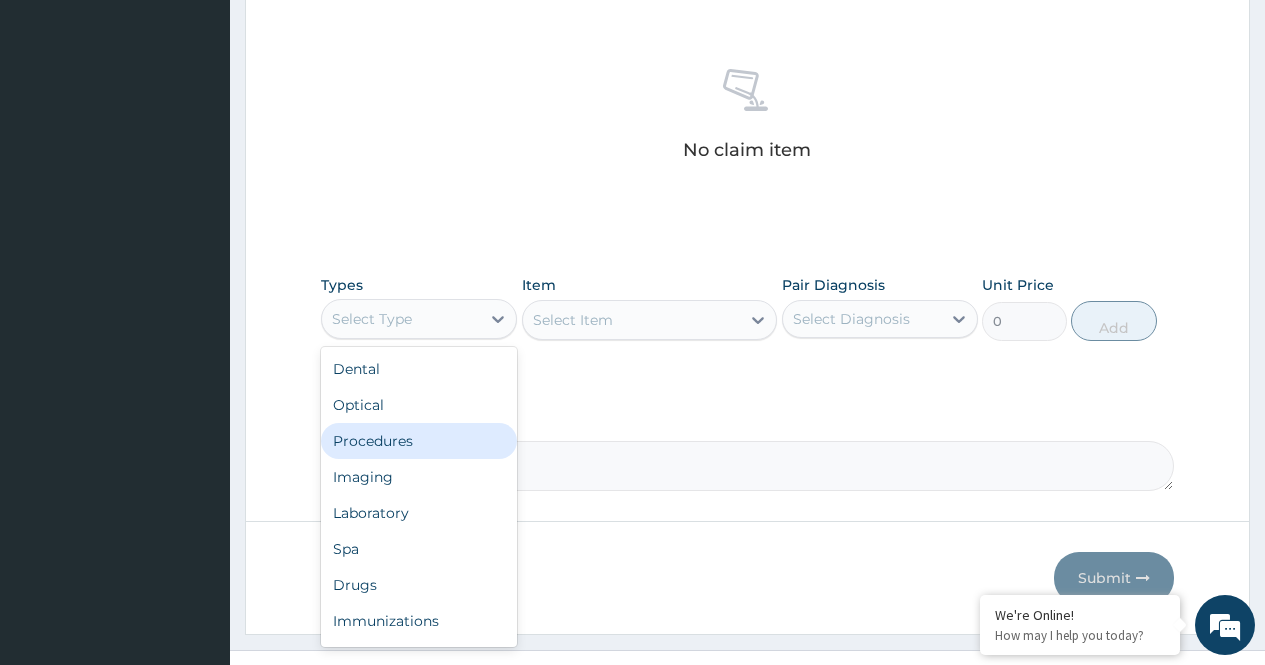 click on "Procedures" at bounding box center (419, 441) 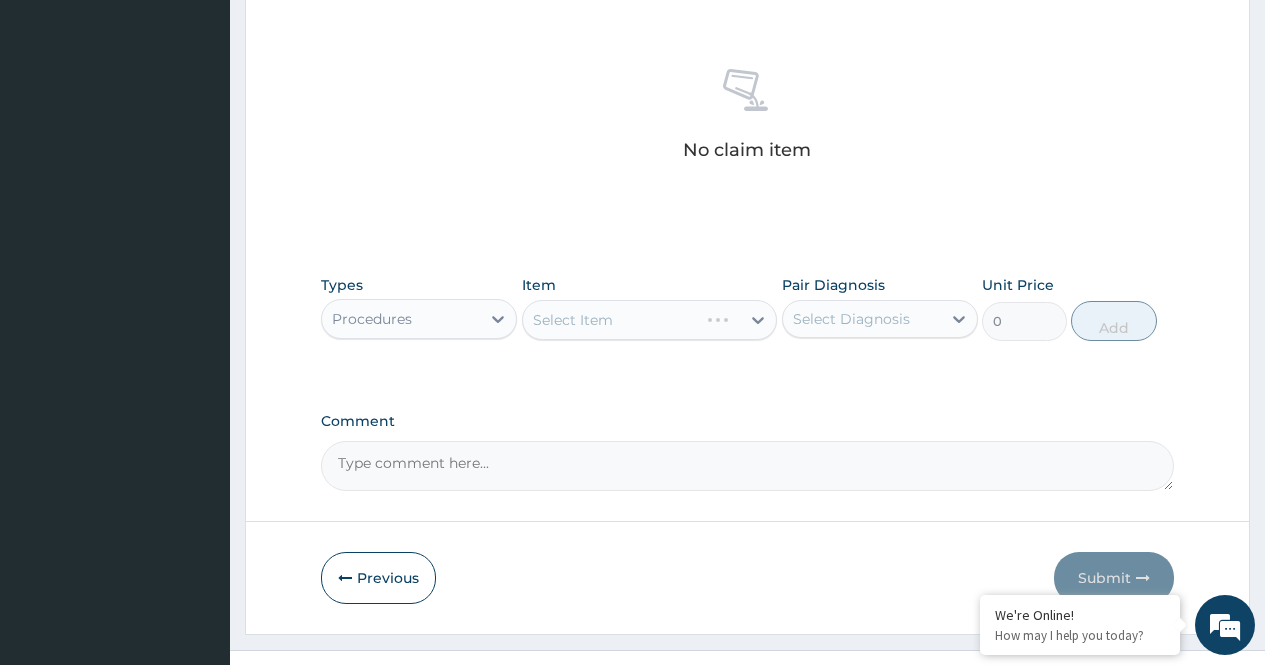click on "Select Item" at bounding box center (650, 320) 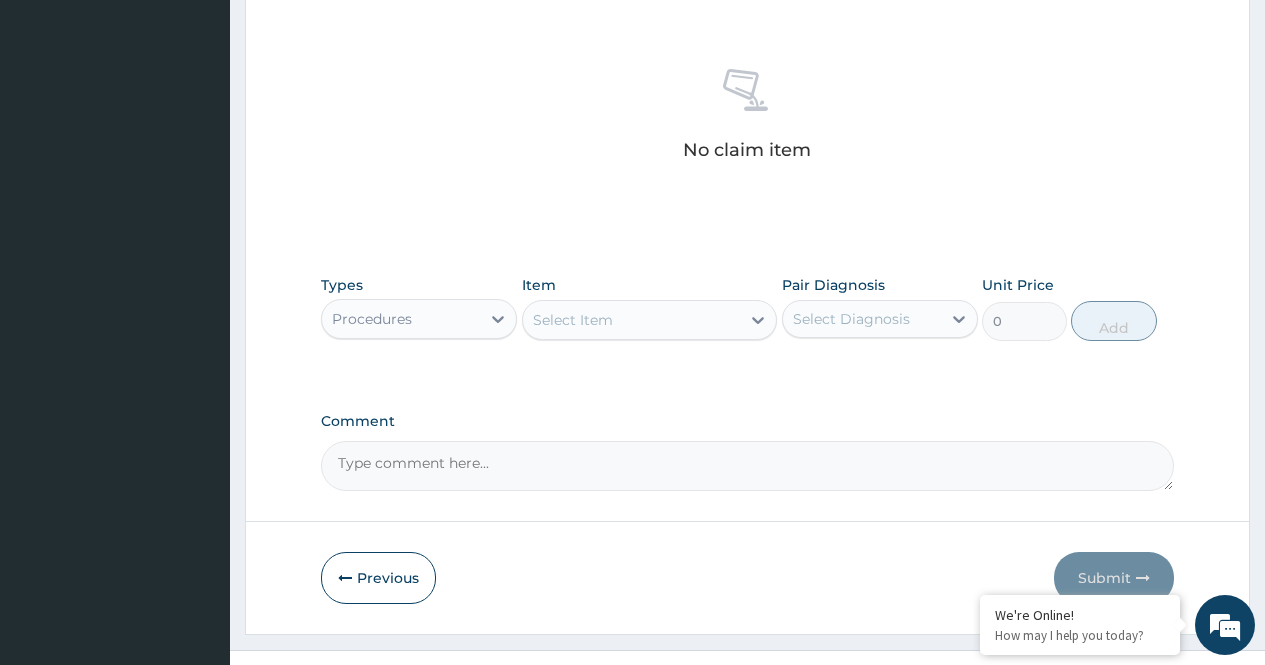click on "Select Item" at bounding box center (632, 320) 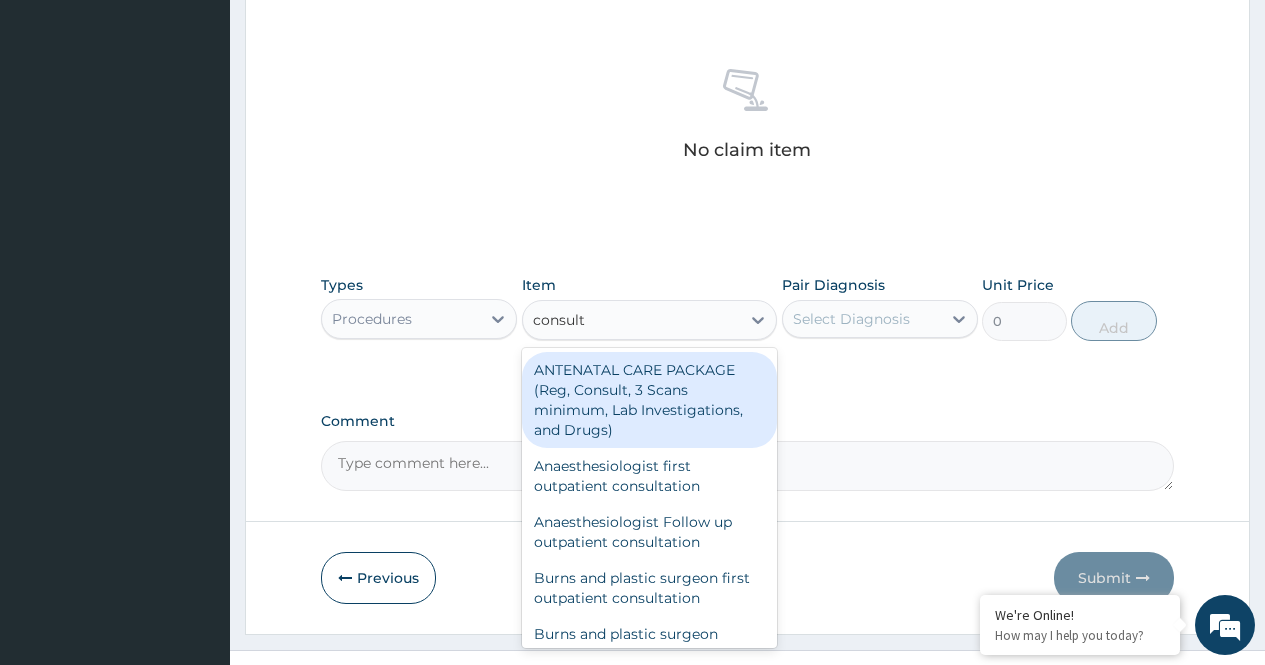 type on "consulta" 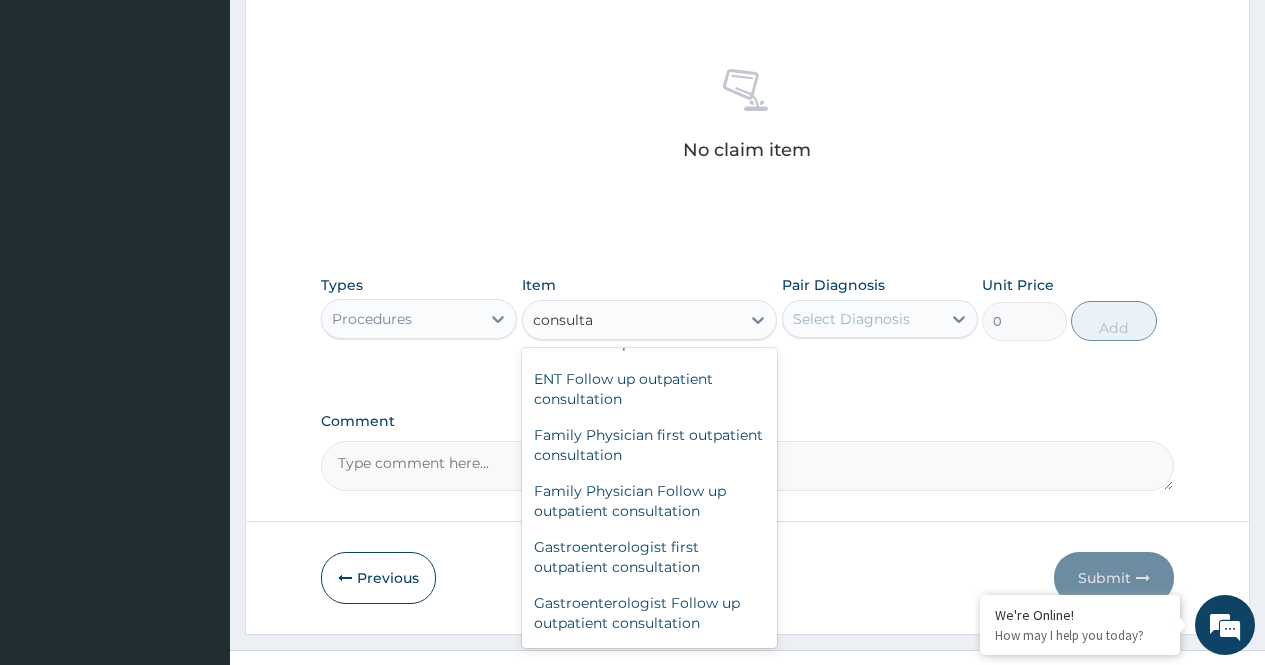 scroll, scrollTop: 786, scrollLeft: 0, axis: vertical 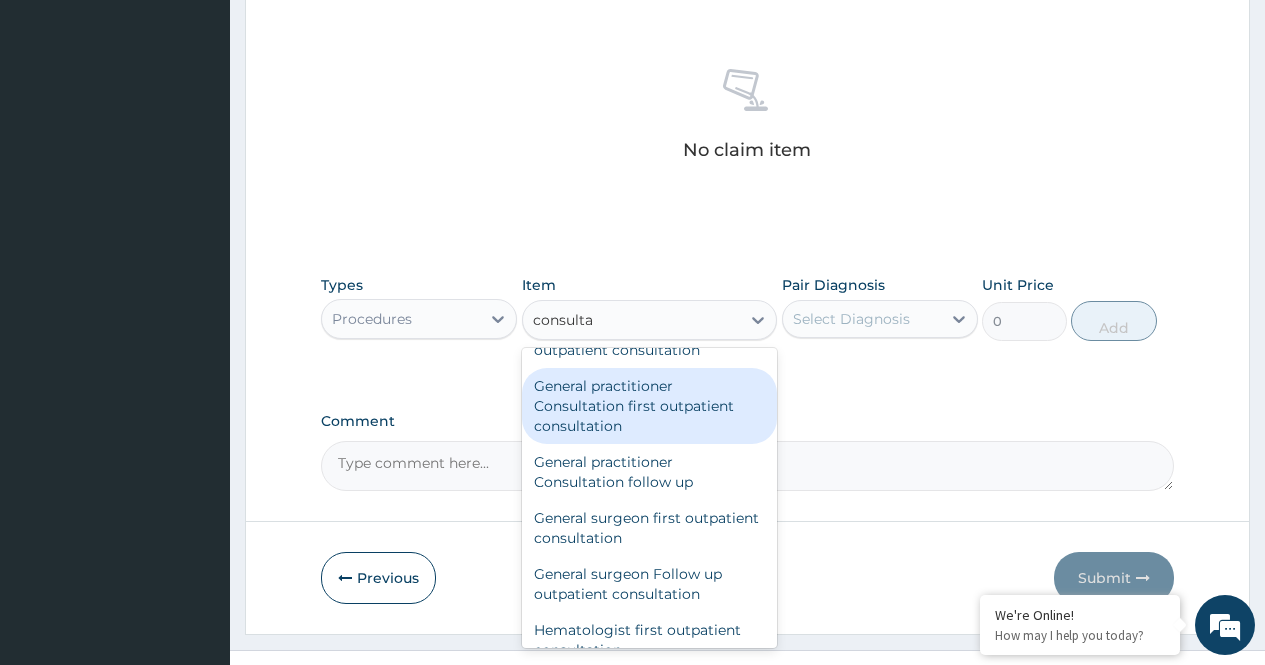 click on "General practitioner Consultation first outpatient consultation" at bounding box center (650, 406) 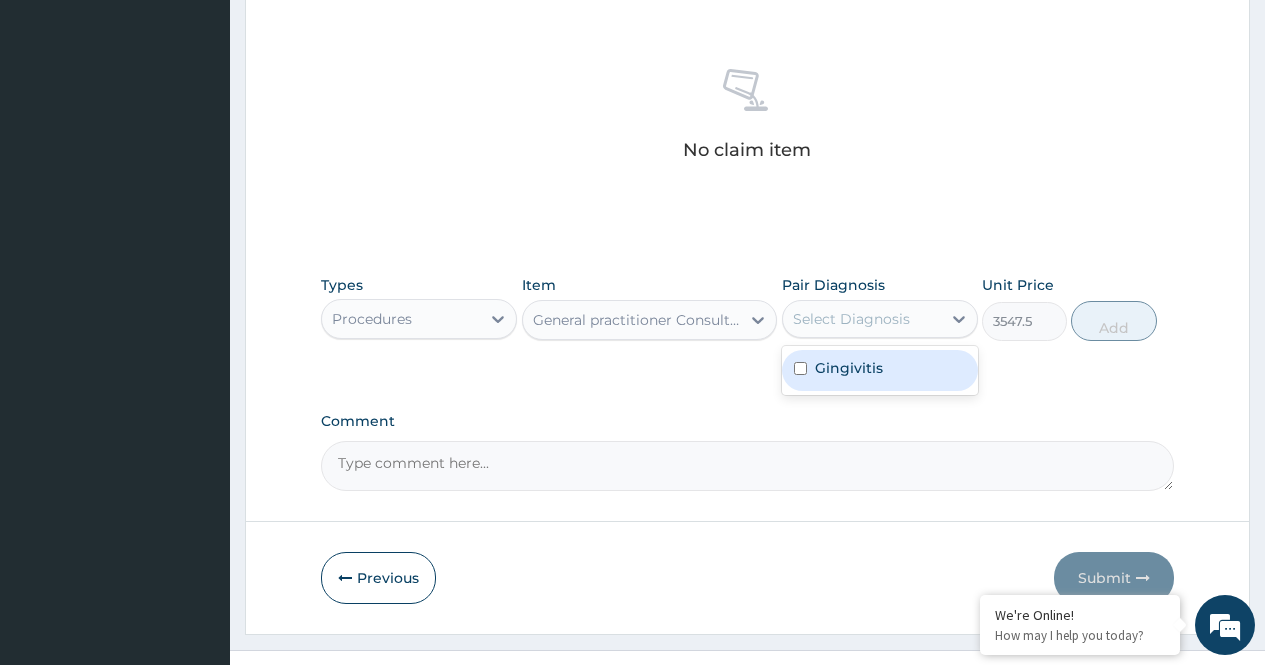 click on "Select Diagnosis" at bounding box center (851, 319) 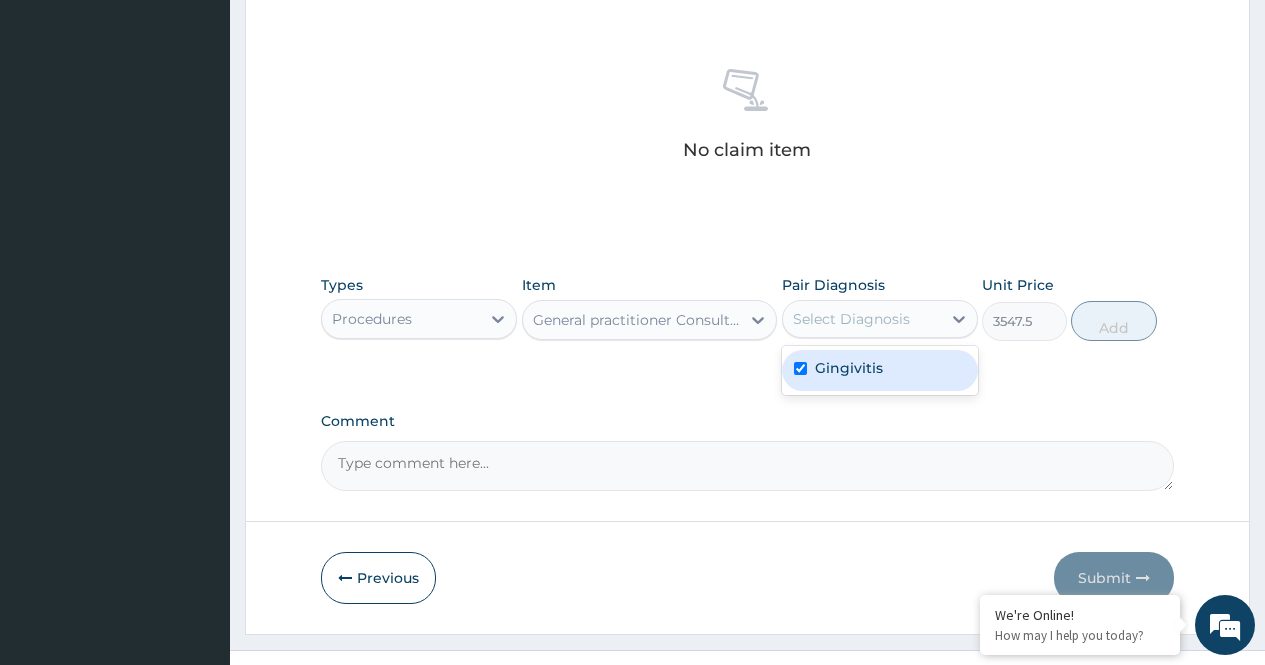 checkbox on "true" 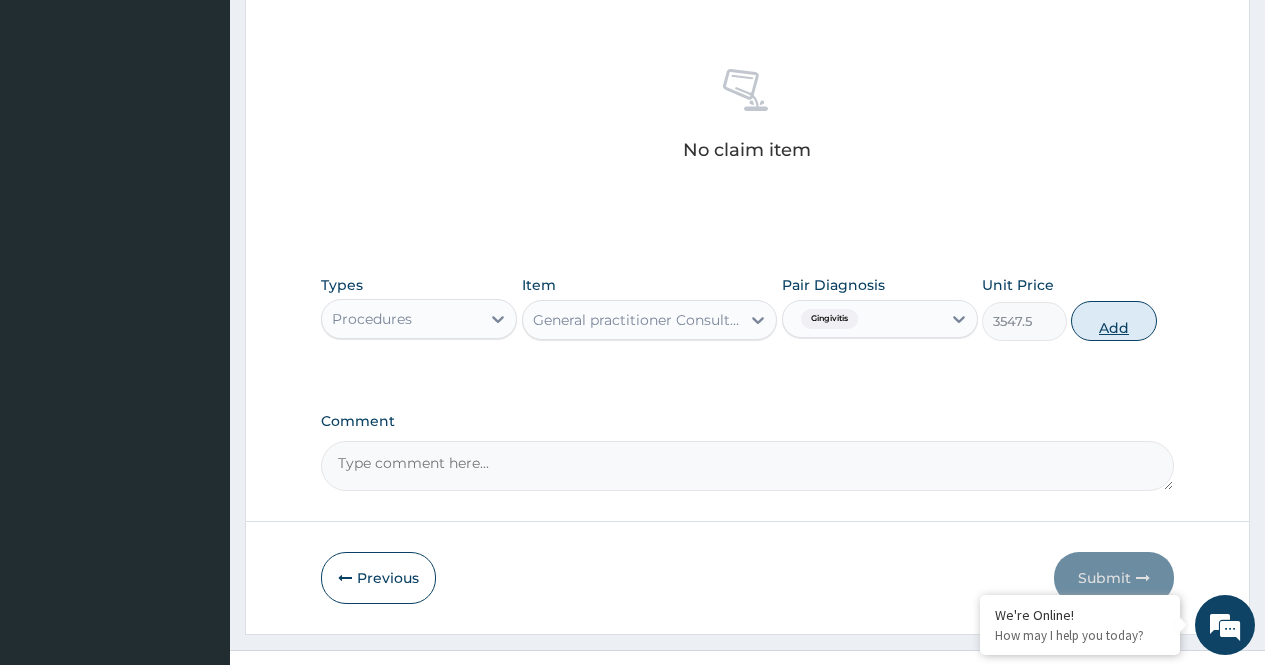 click on "Add" at bounding box center (1113, 321) 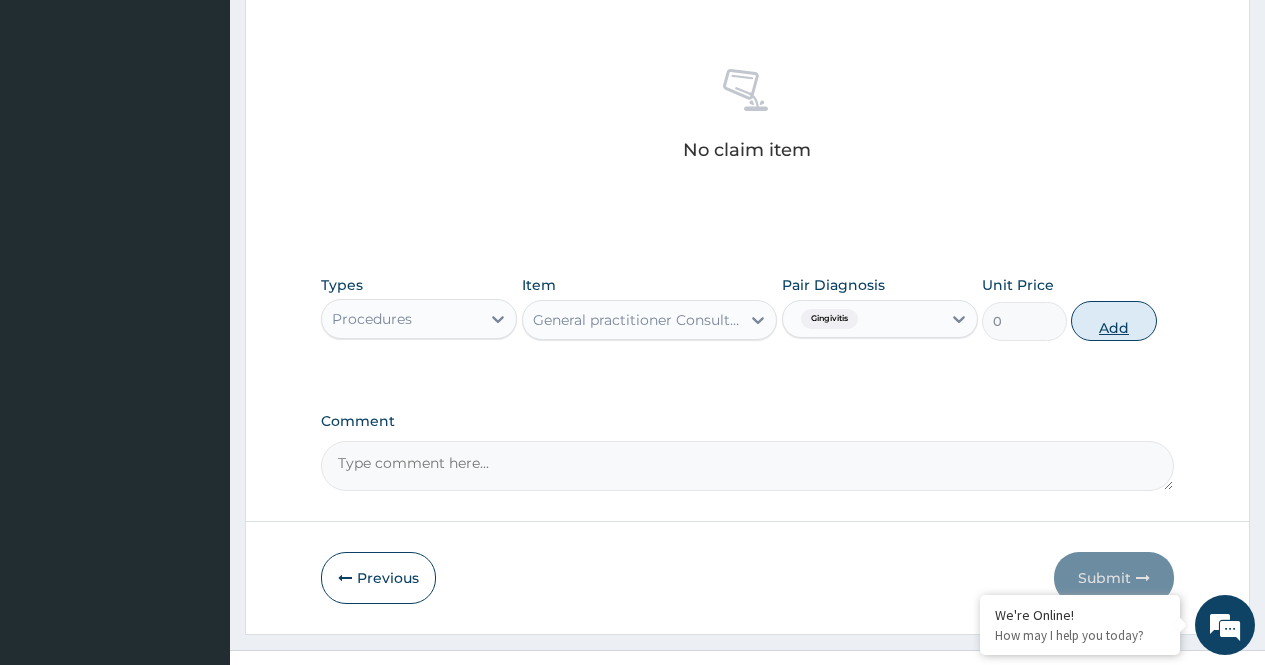 scroll, scrollTop: 708, scrollLeft: 0, axis: vertical 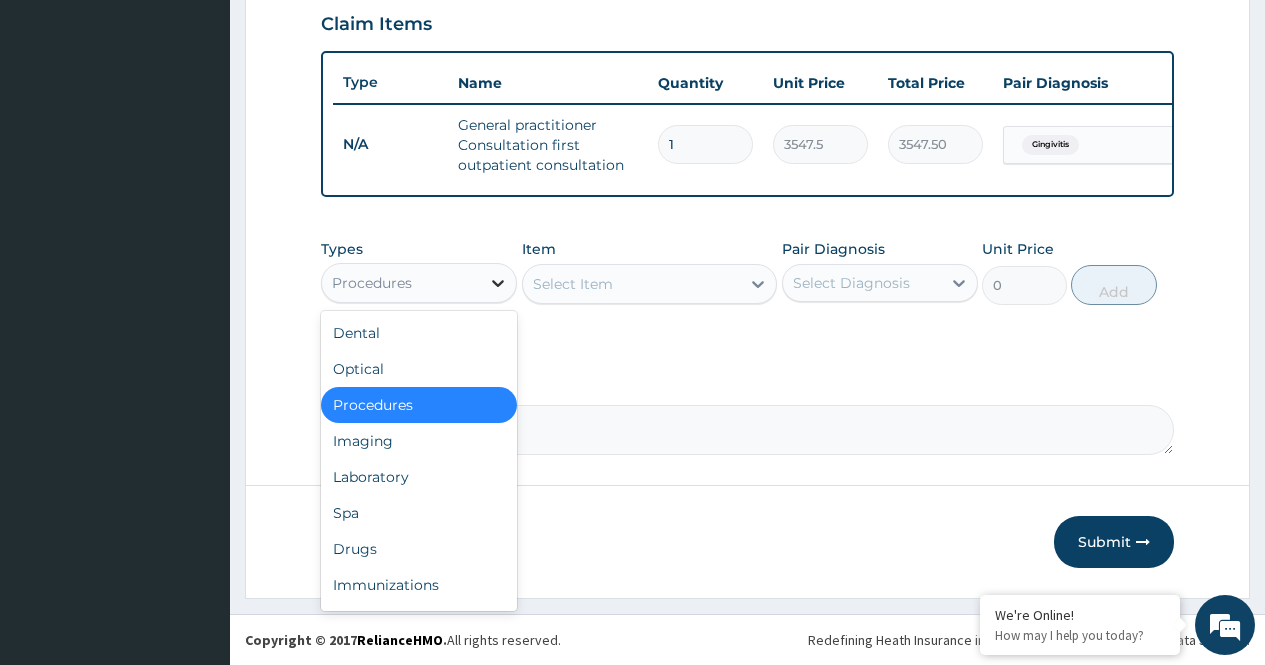 click 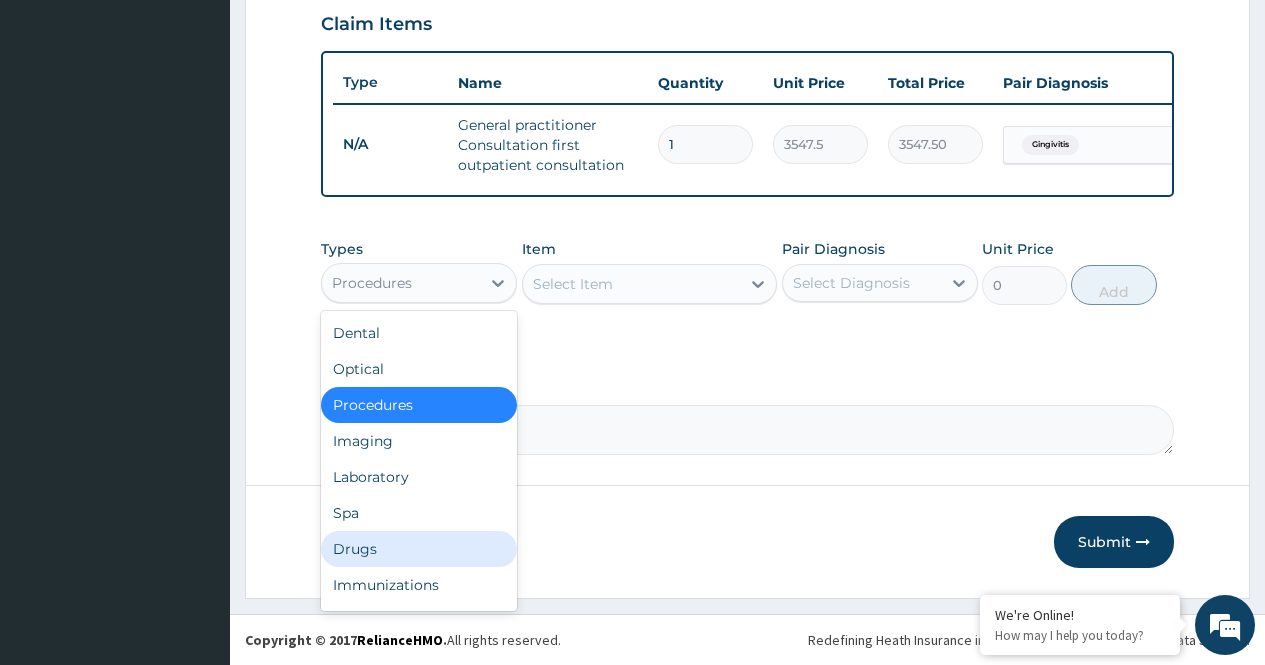 click on "Drugs" at bounding box center [419, 549] 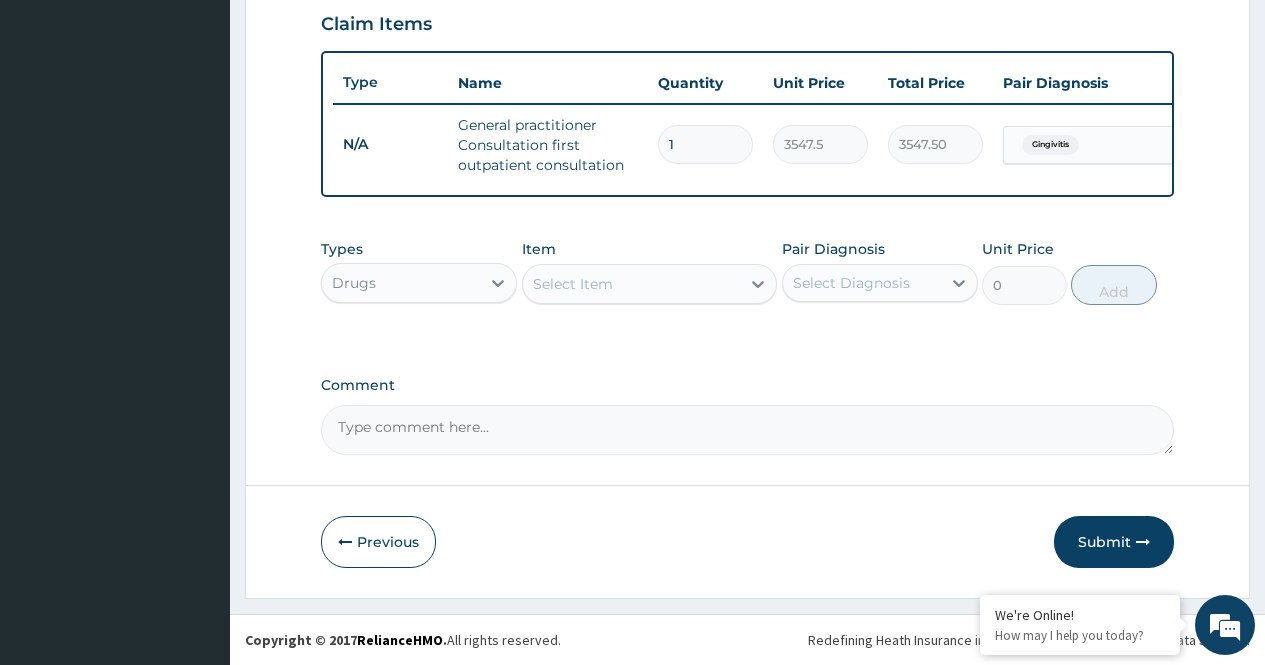 click on "Select Item" at bounding box center (632, 284) 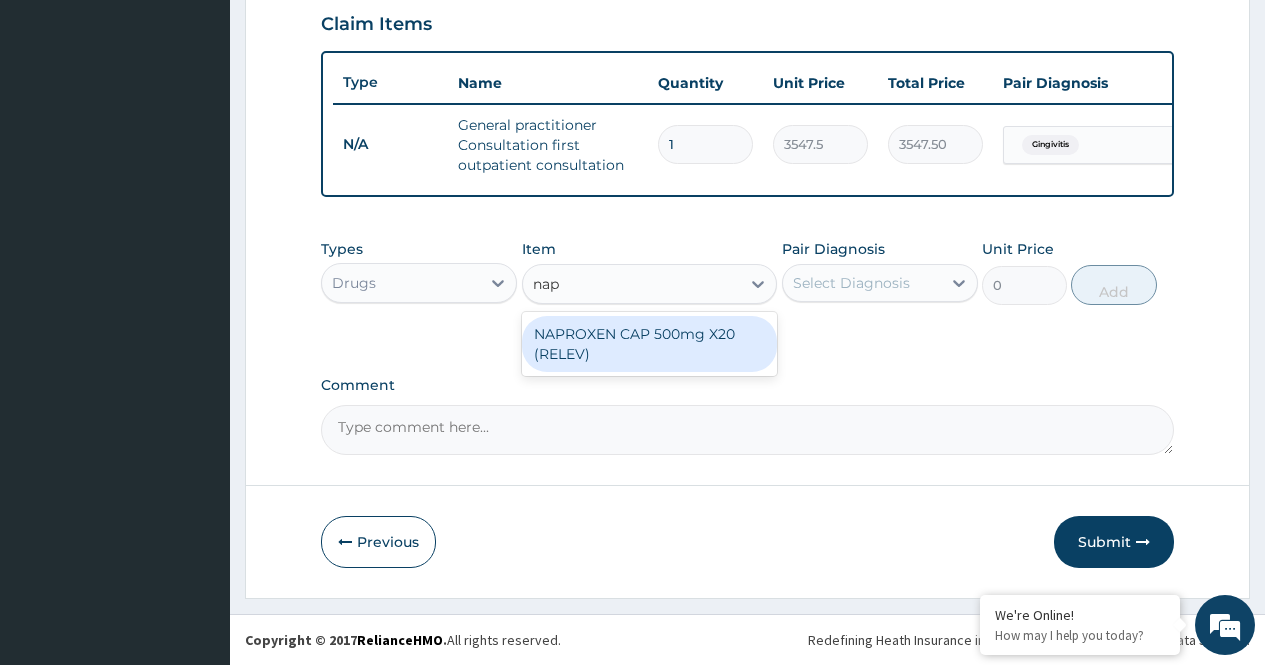 type on "napr" 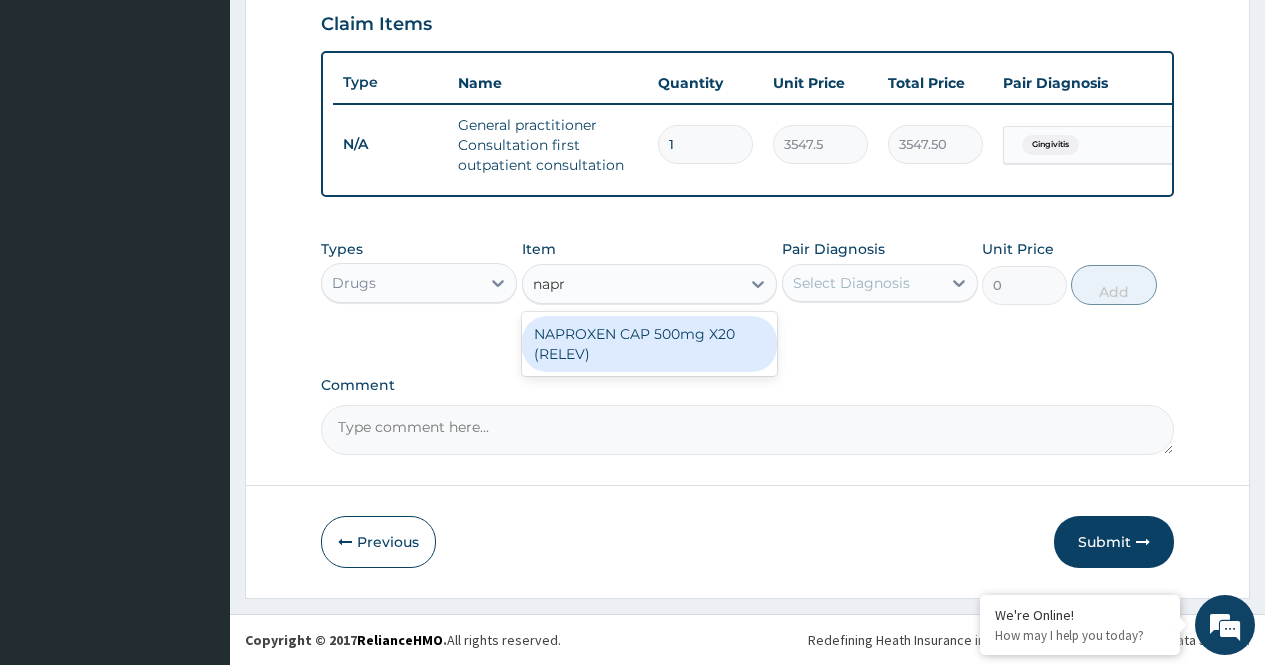 click on "NAPROXEN CAP 500mg X20 (RELEV)" at bounding box center (650, 344) 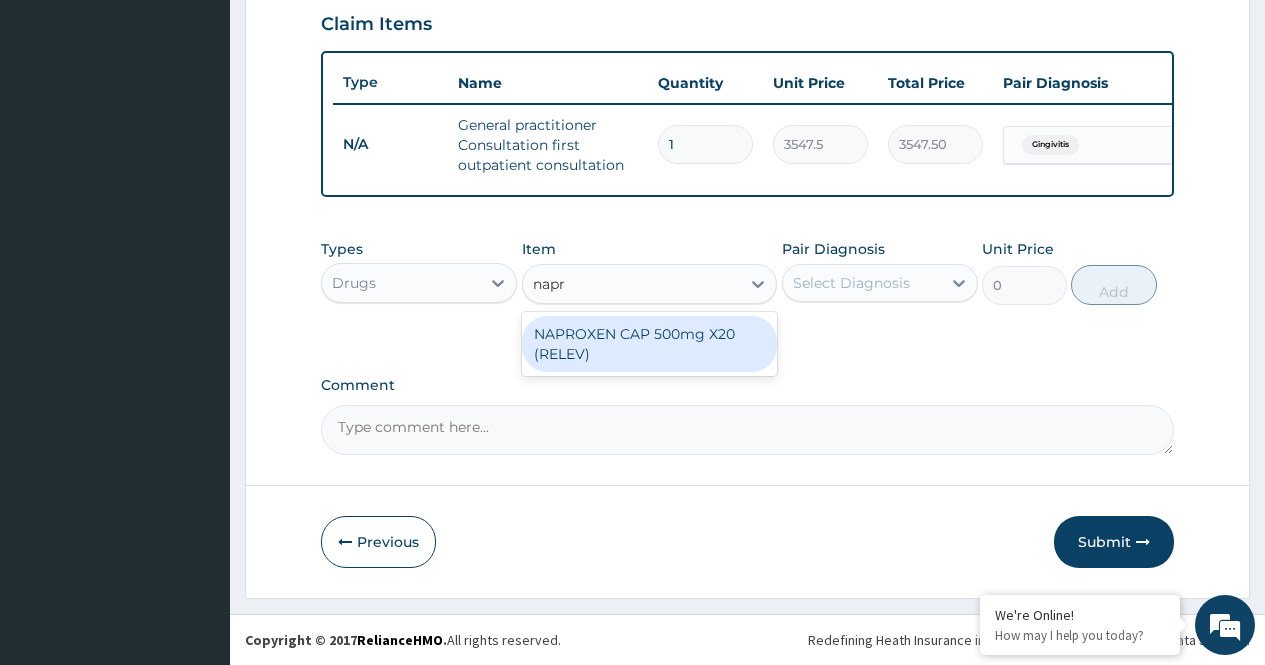 type 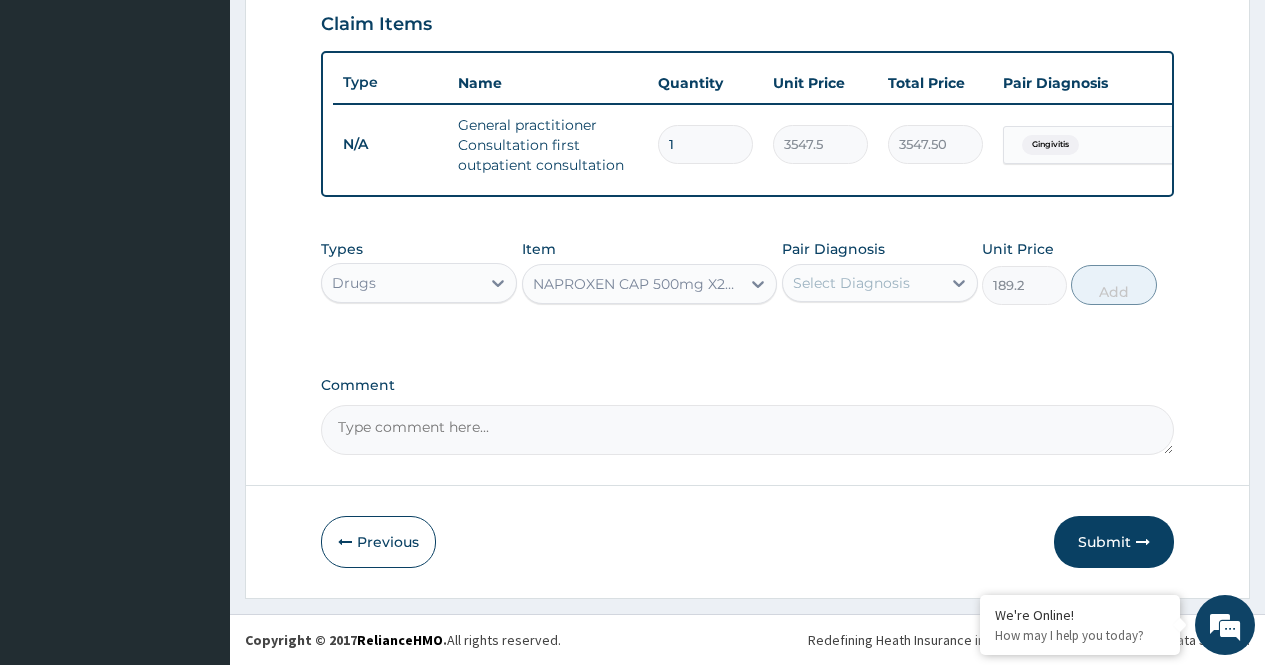 click on "Select Diagnosis" at bounding box center [851, 283] 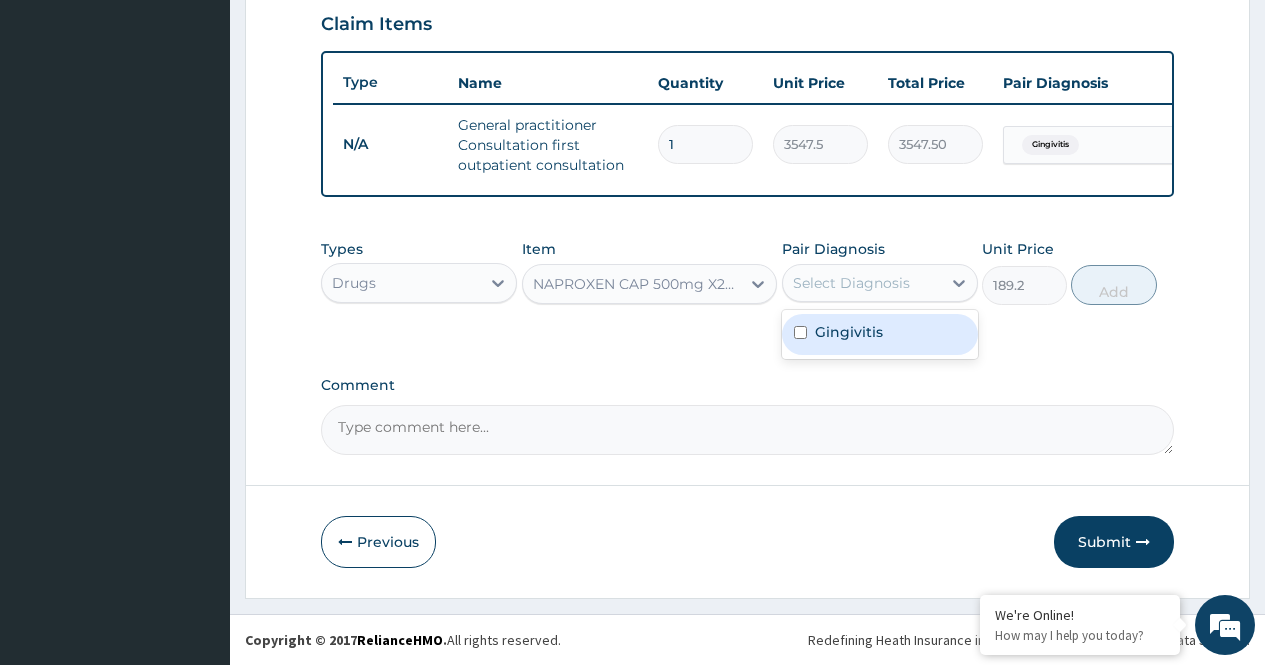 click on "Gingivitis" at bounding box center [849, 332] 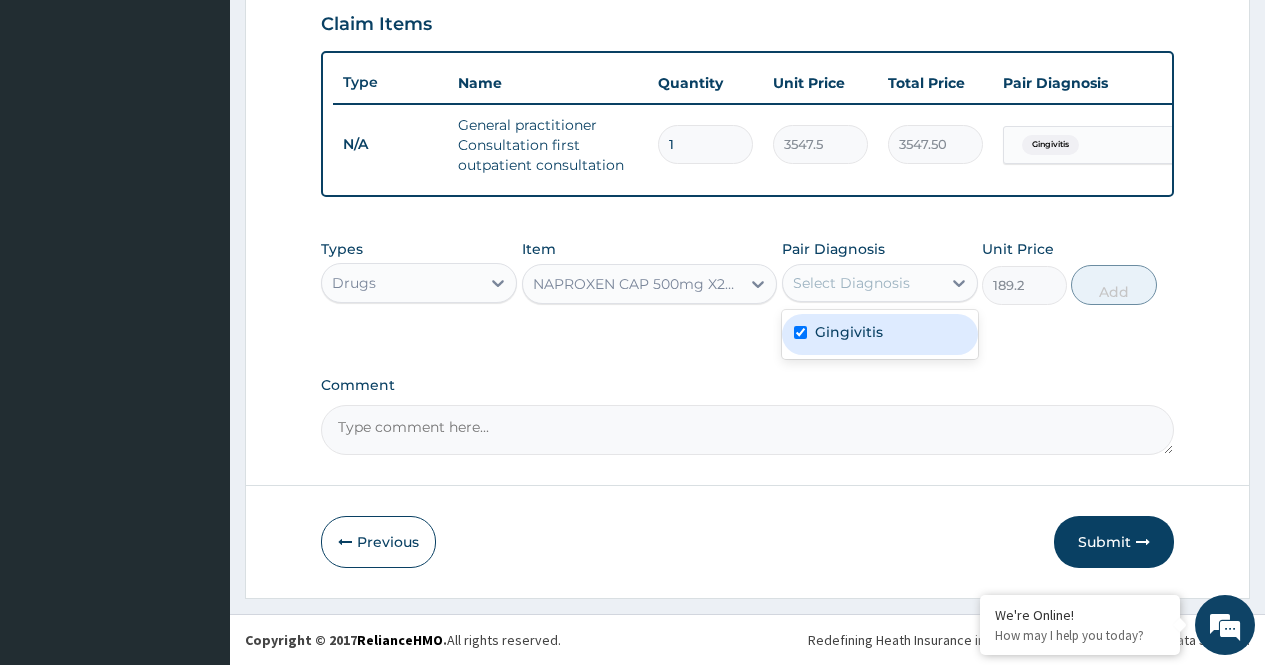 checkbox on "true" 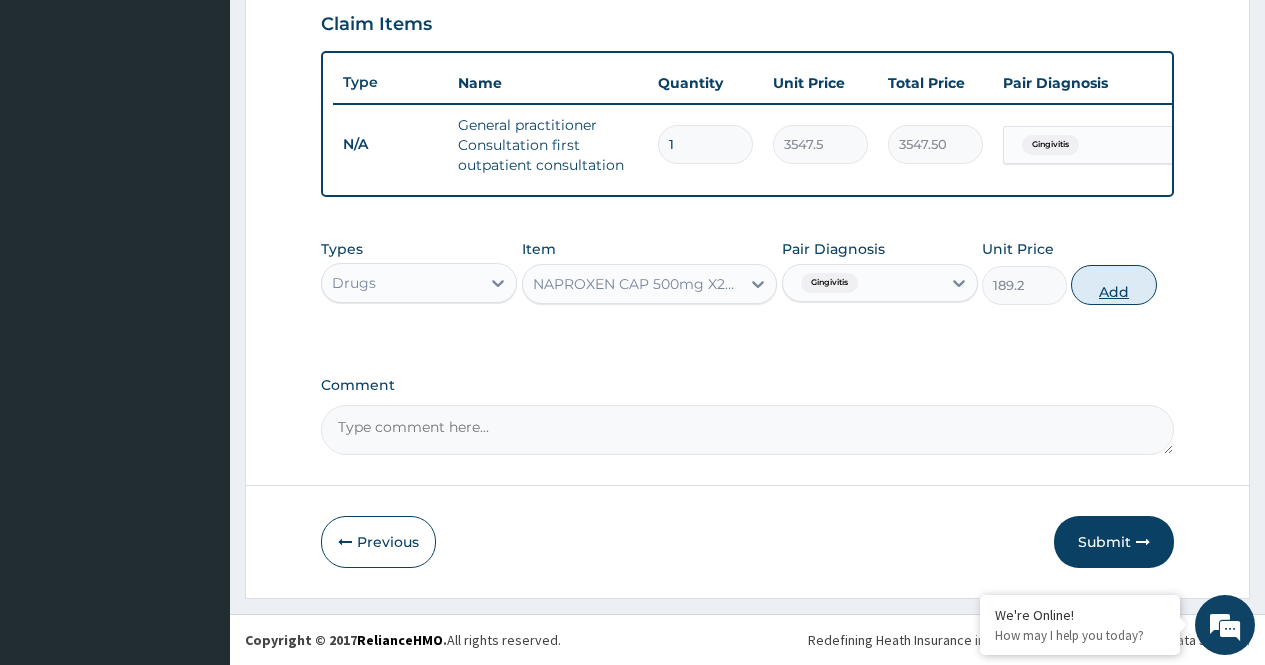 click on "Add" at bounding box center [1113, 285] 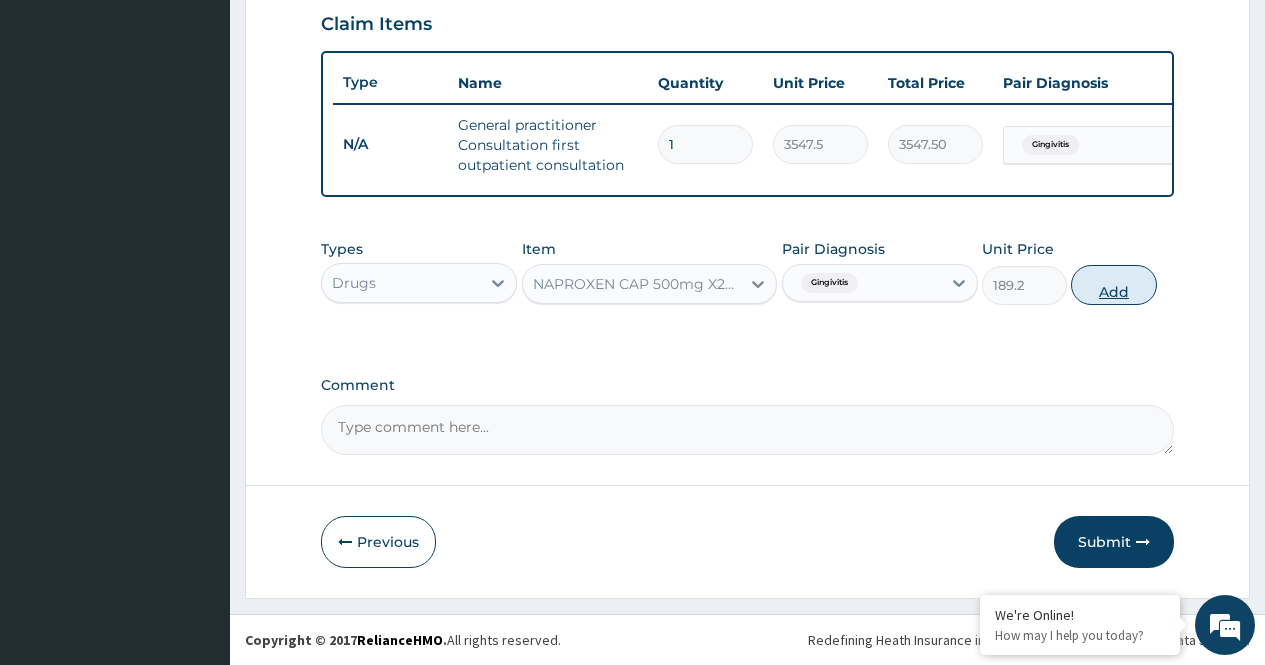 type on "0" 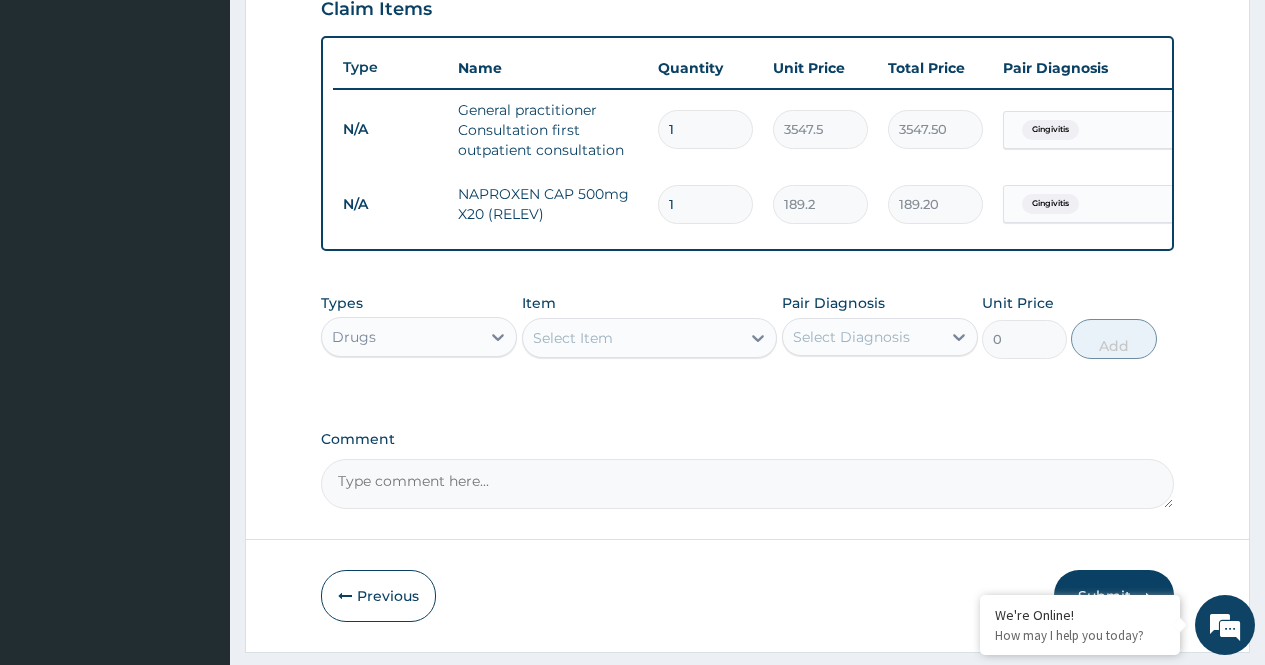 click on "Select Item" at bounding box center (573, 338) 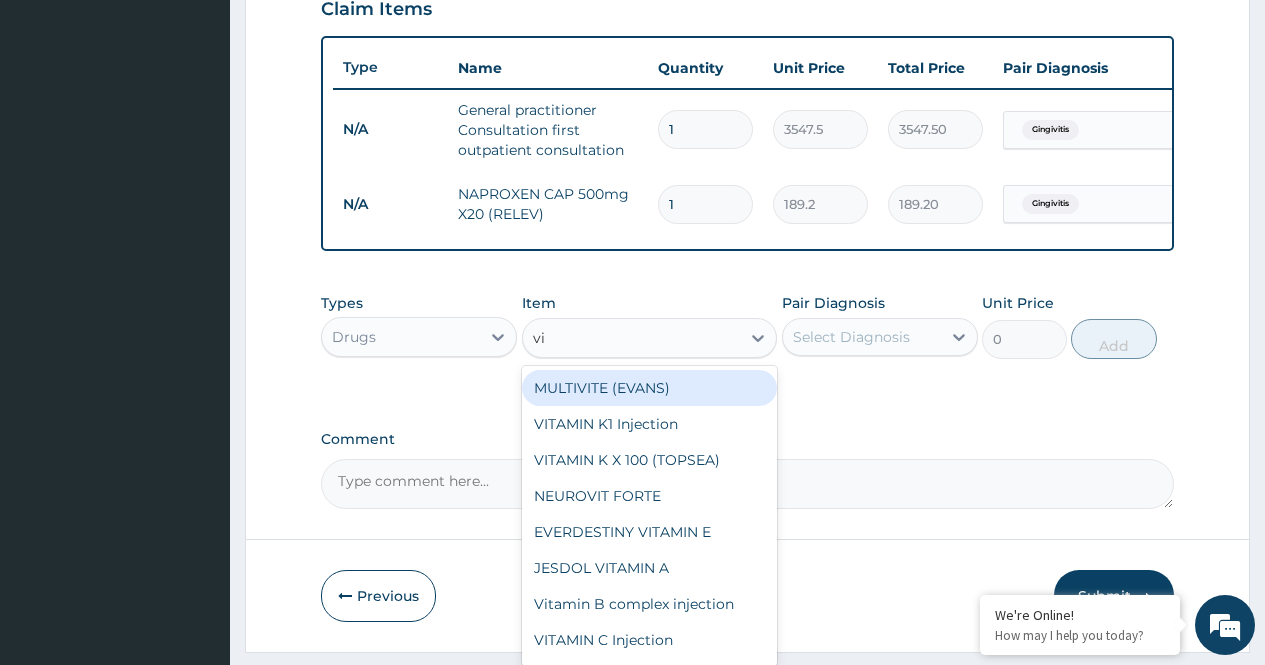 type on "v" 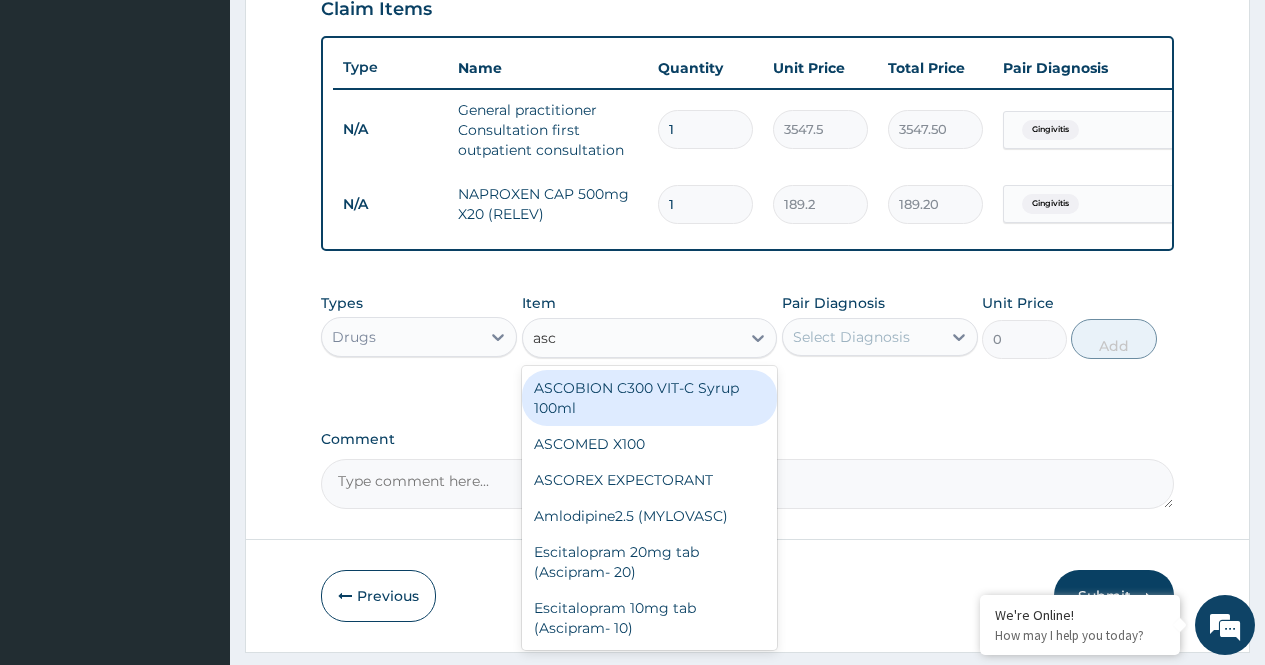 type on "asco" 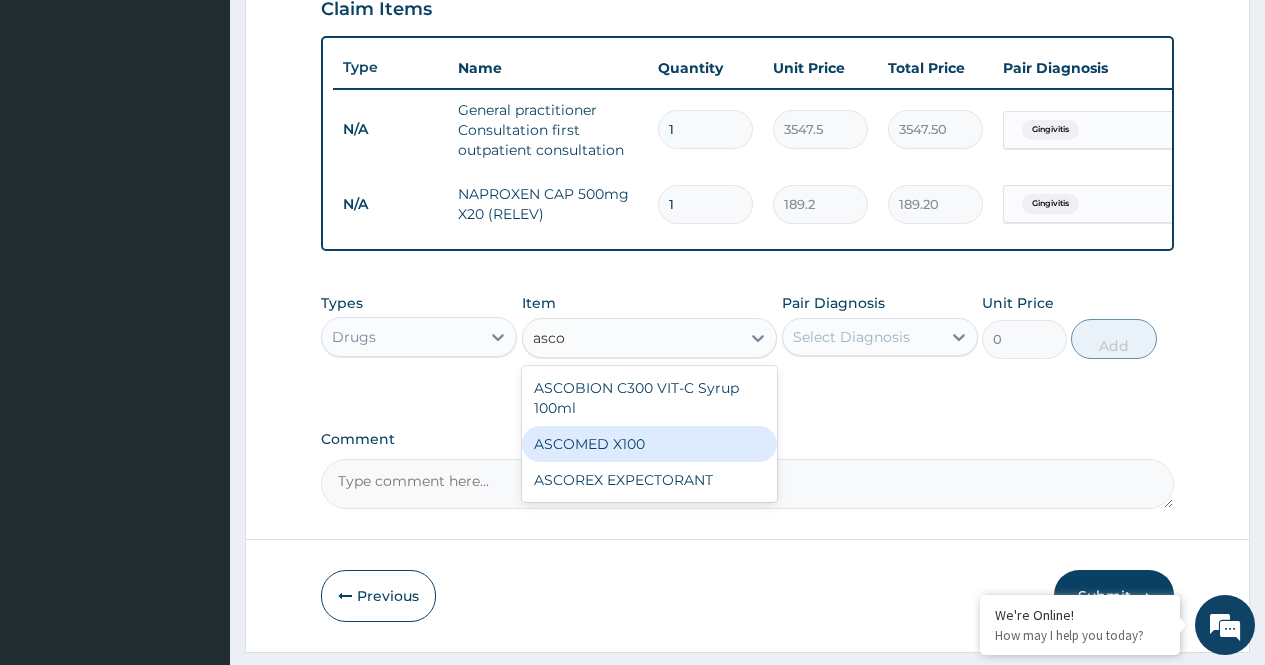 click on "ASCOMED X100" at bounding box center (650, 444) 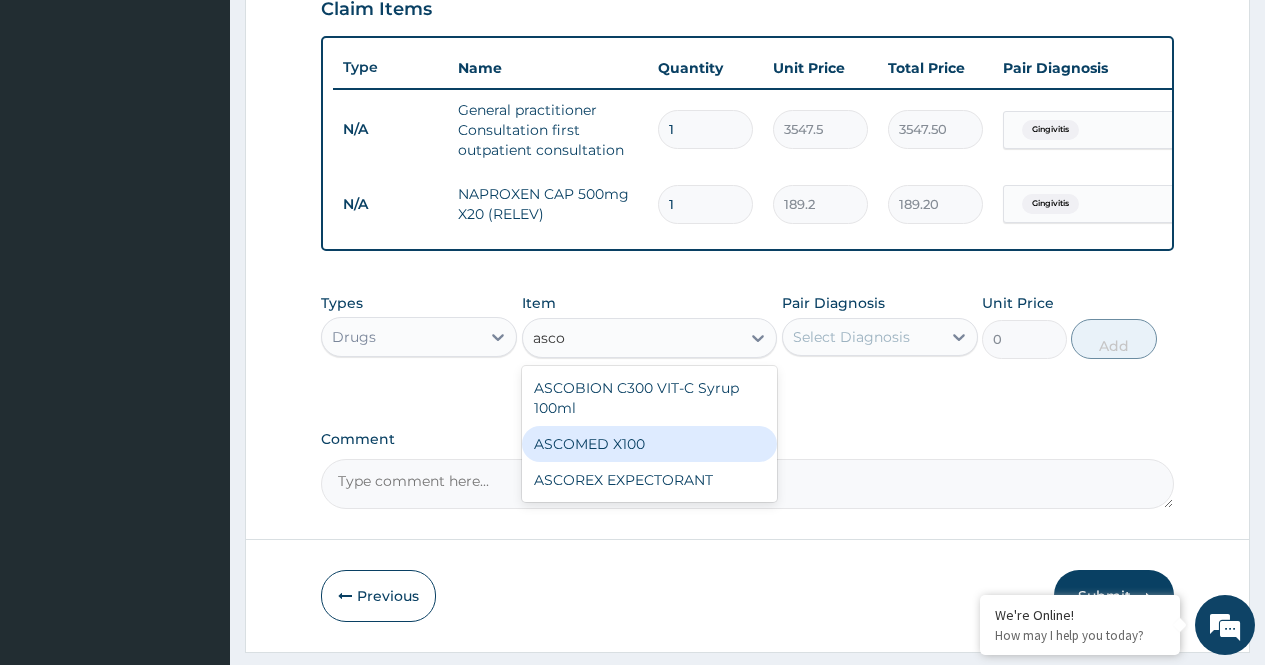 type 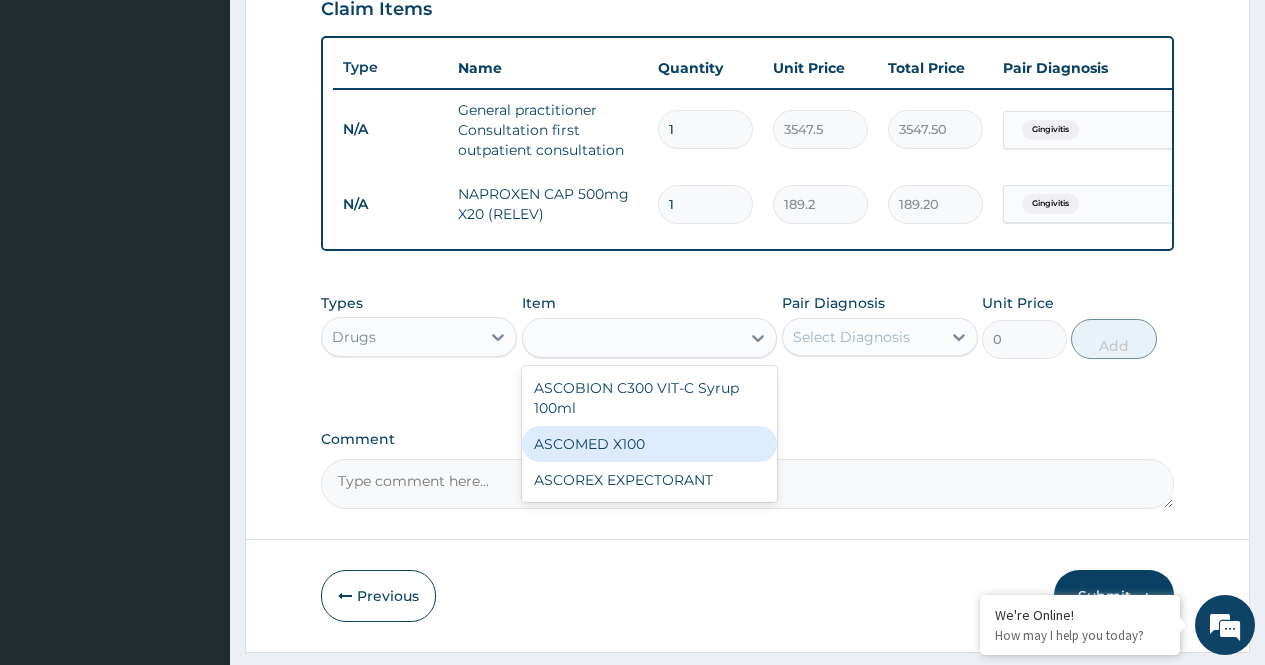 type on "23.65" 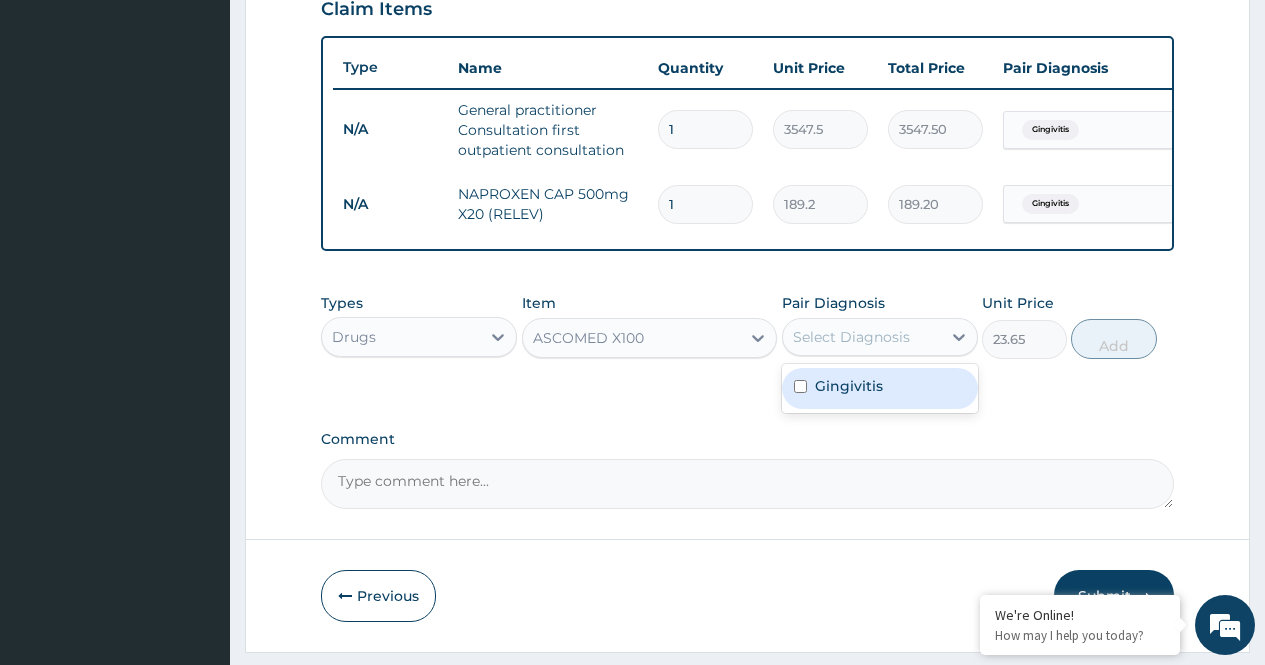 click on "Select Diagnosis" at bounding box center (851, 337) 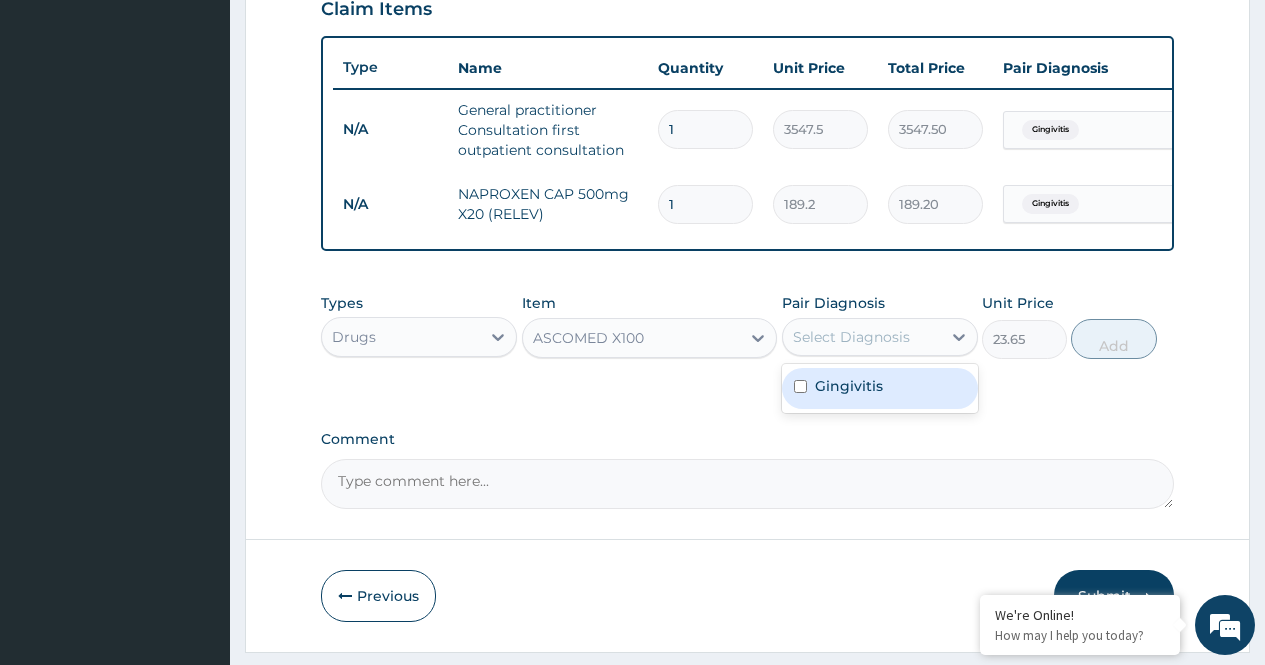 click on "Gingivitis" at bounding box center [880, 388] 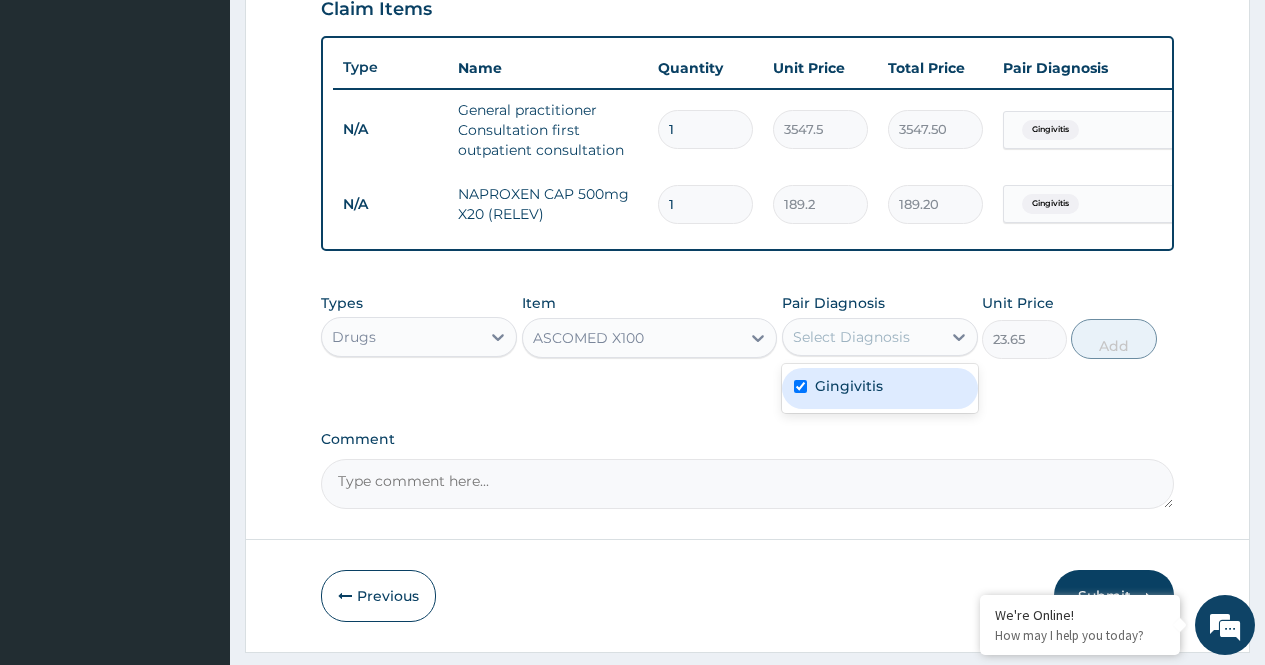 checkbox on "true" 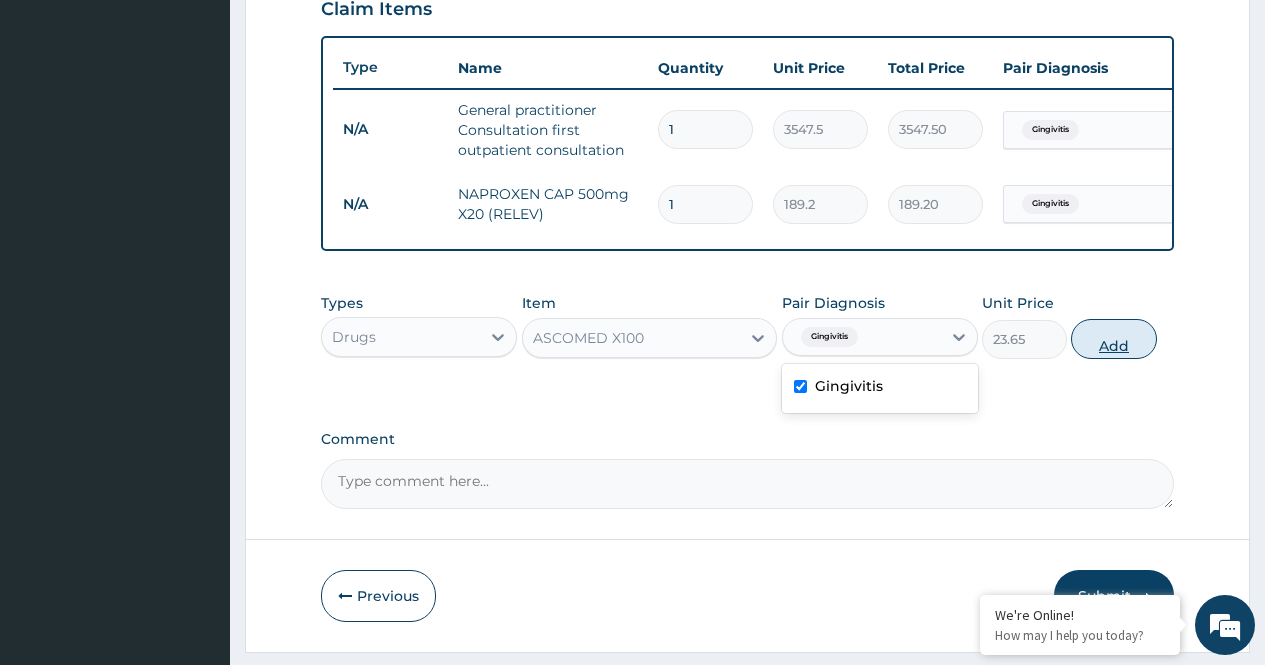 click on "Add" at bounding box center [1113, 339] 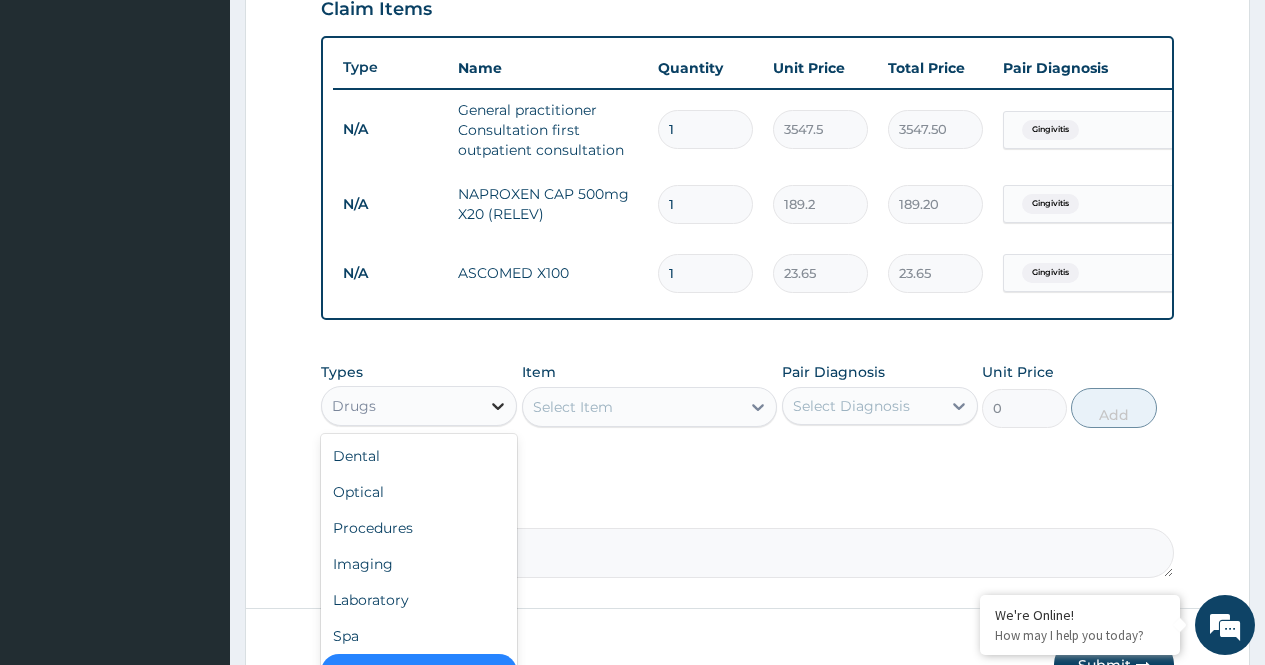 click at bounding box center [498, 406] 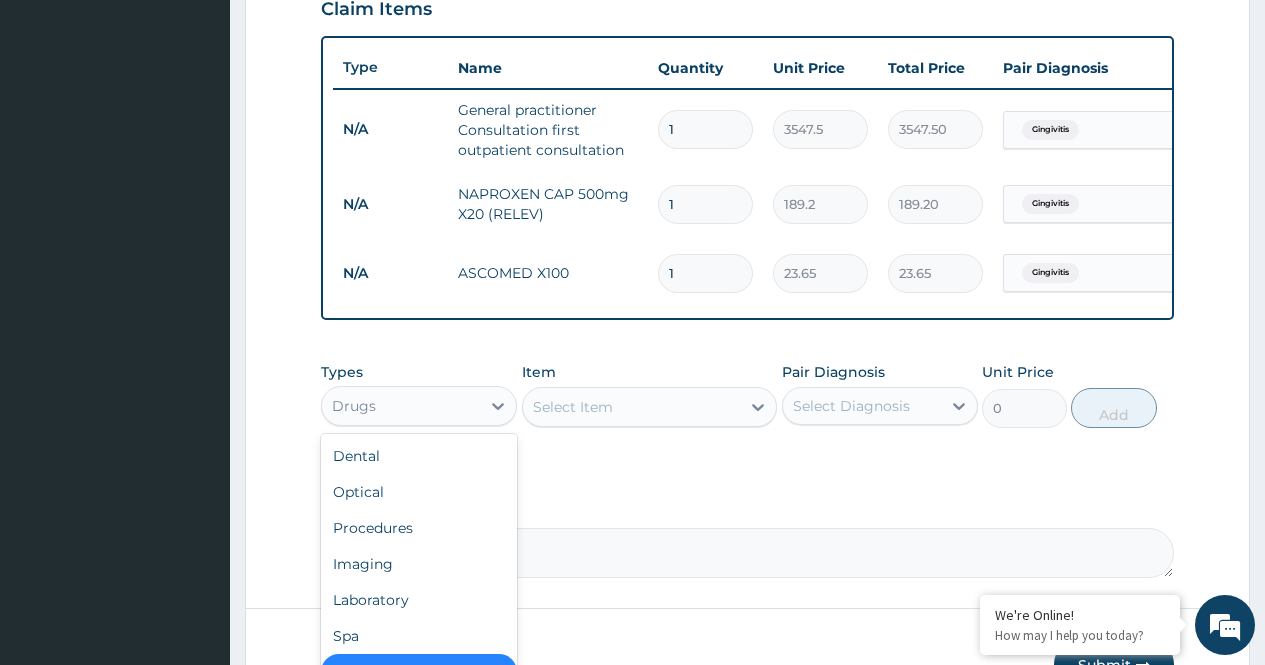 click on "Select Item" at bounding box center [632, 407] 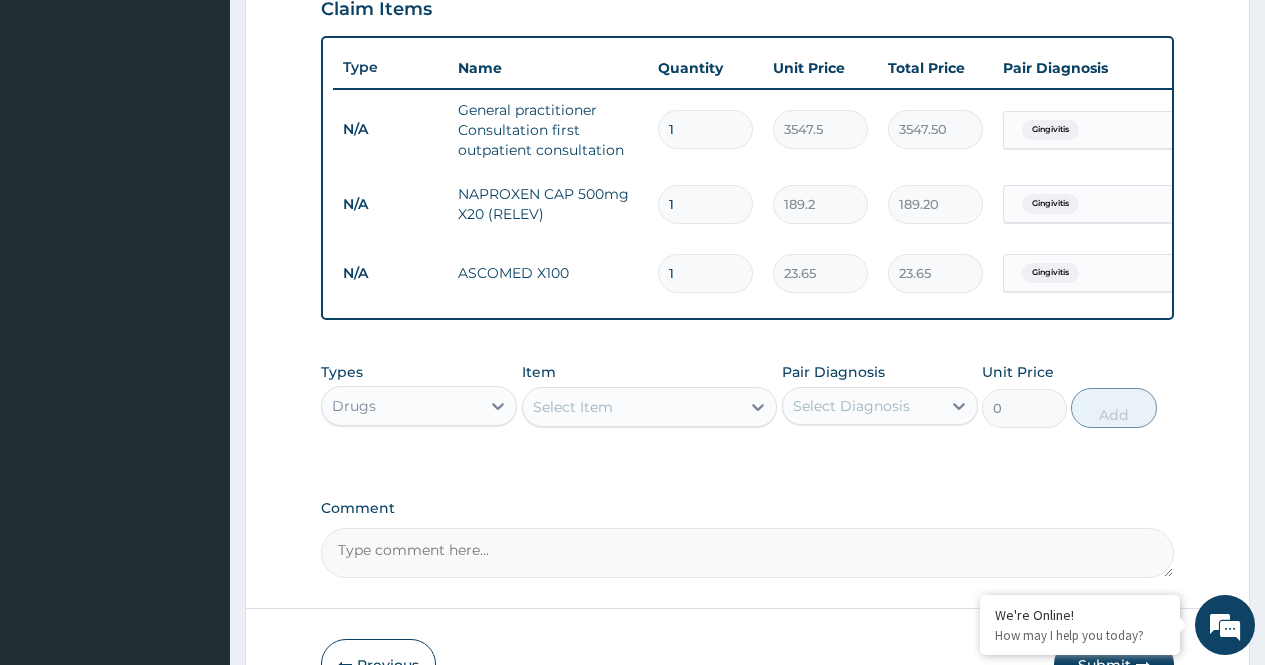 click on "Select Item" at bounding box center [573, 407] 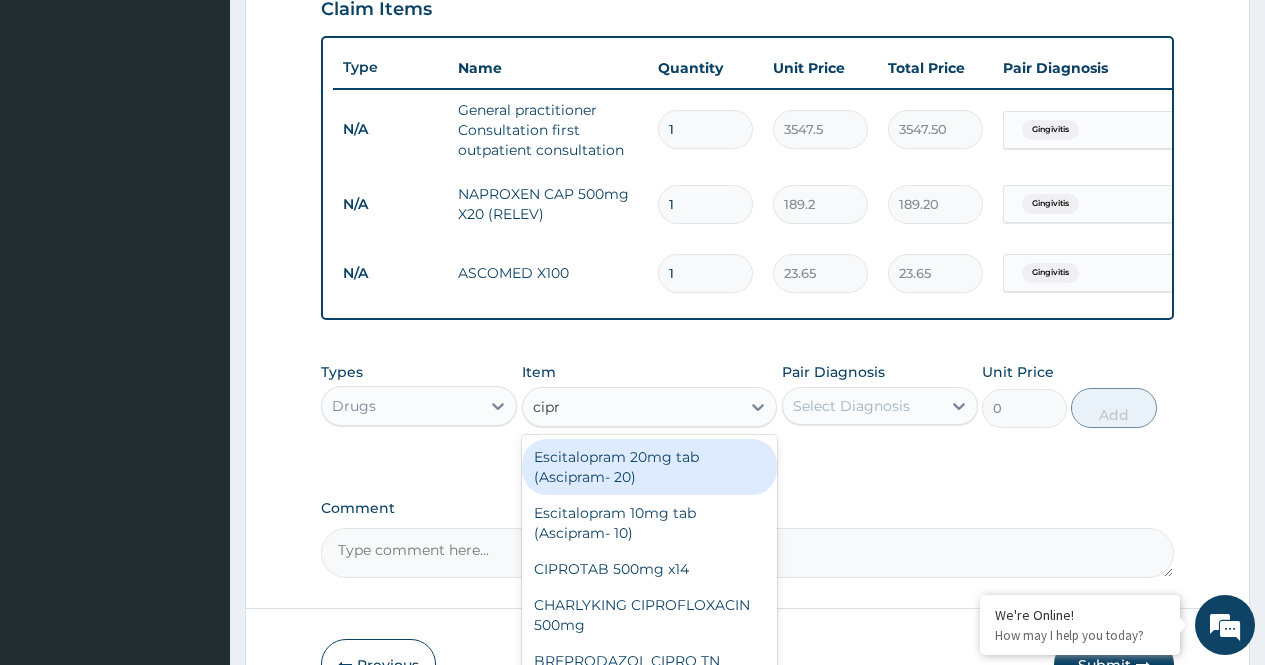 type on "cipro" 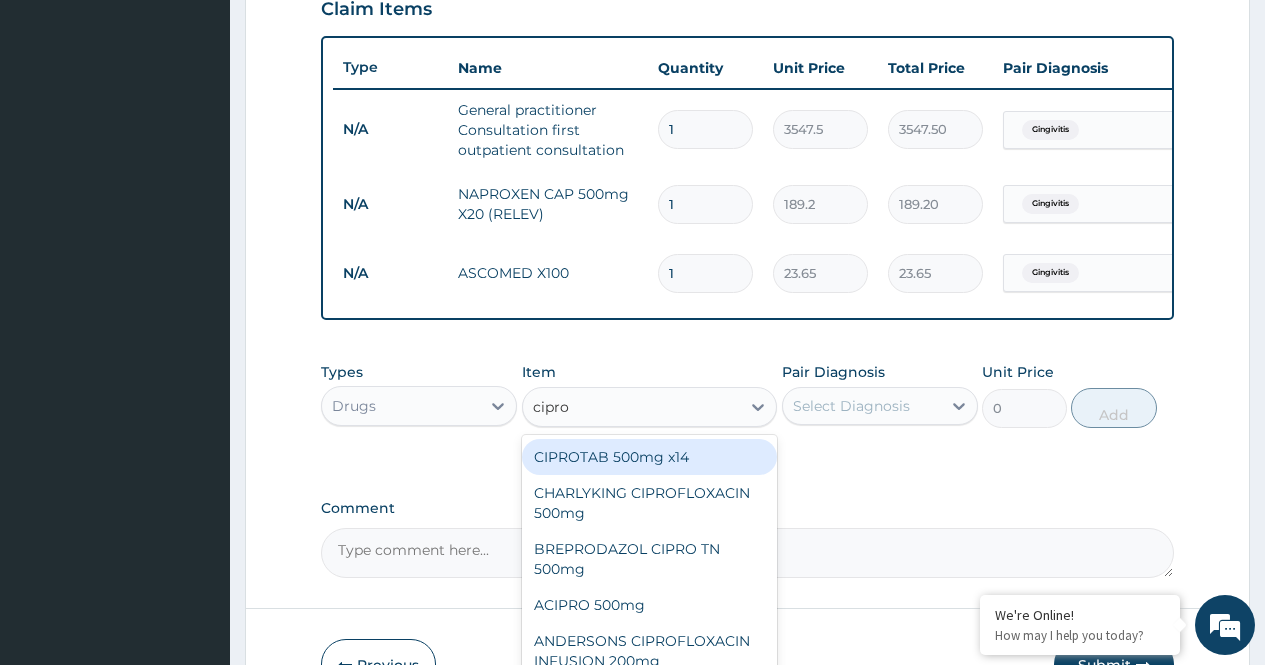 click on "CIPROTAB 500mg x14" at bounding box center [650, 457] 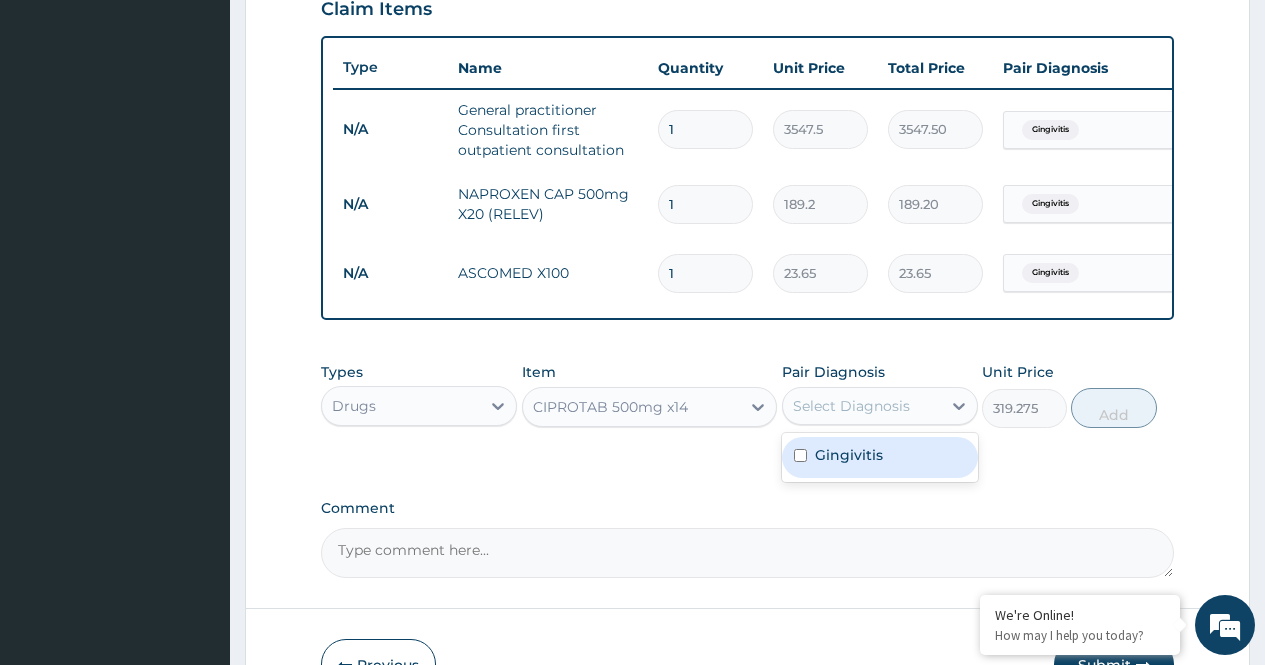 click on "Select Diagnosis" at bounding box center (851, 406) 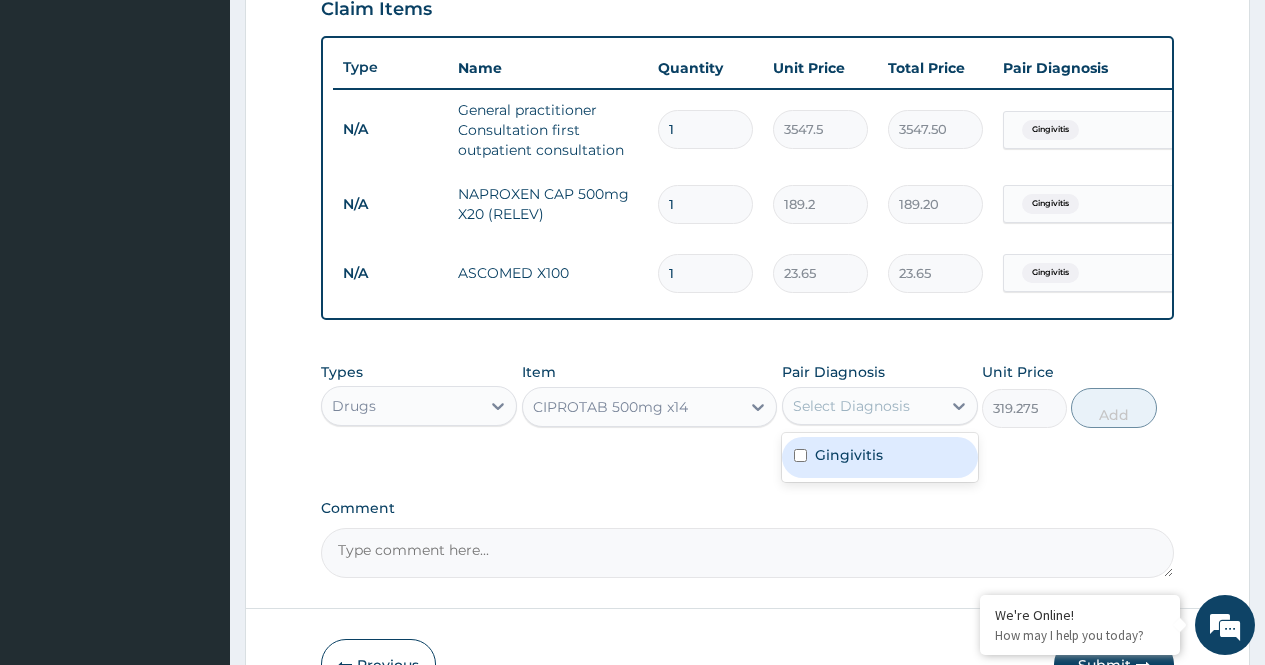 click on "Gingivitis" at bounding box center [849, 455] 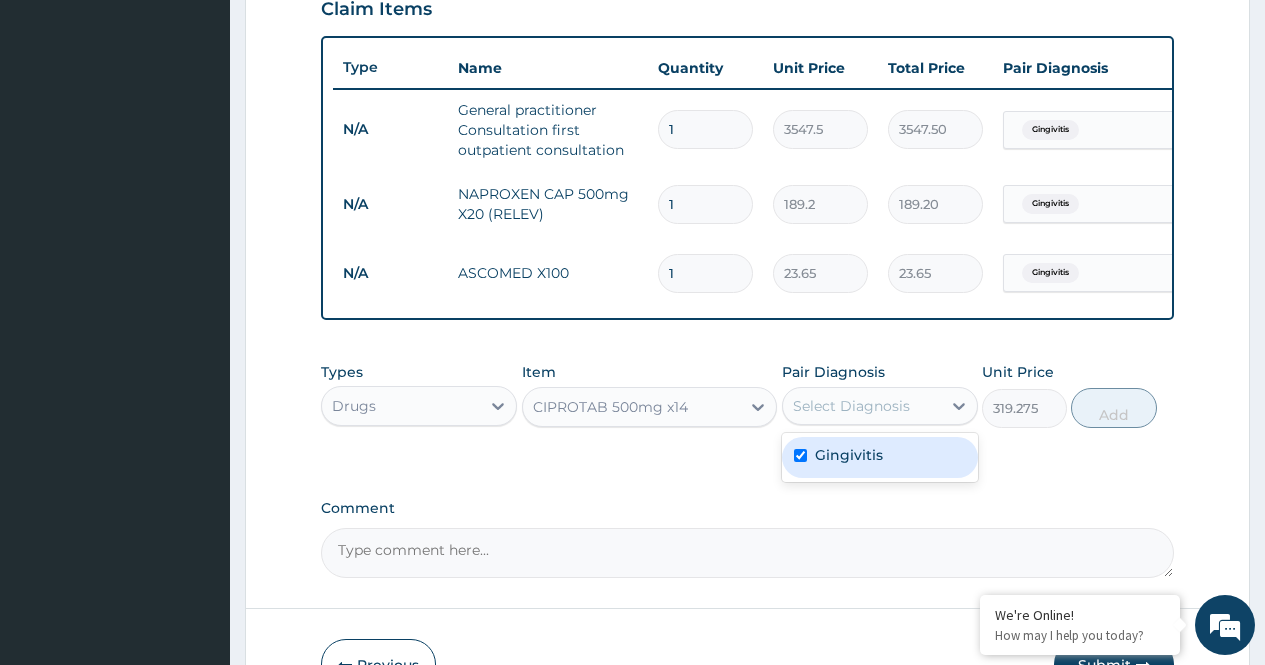 checkbox on "true" 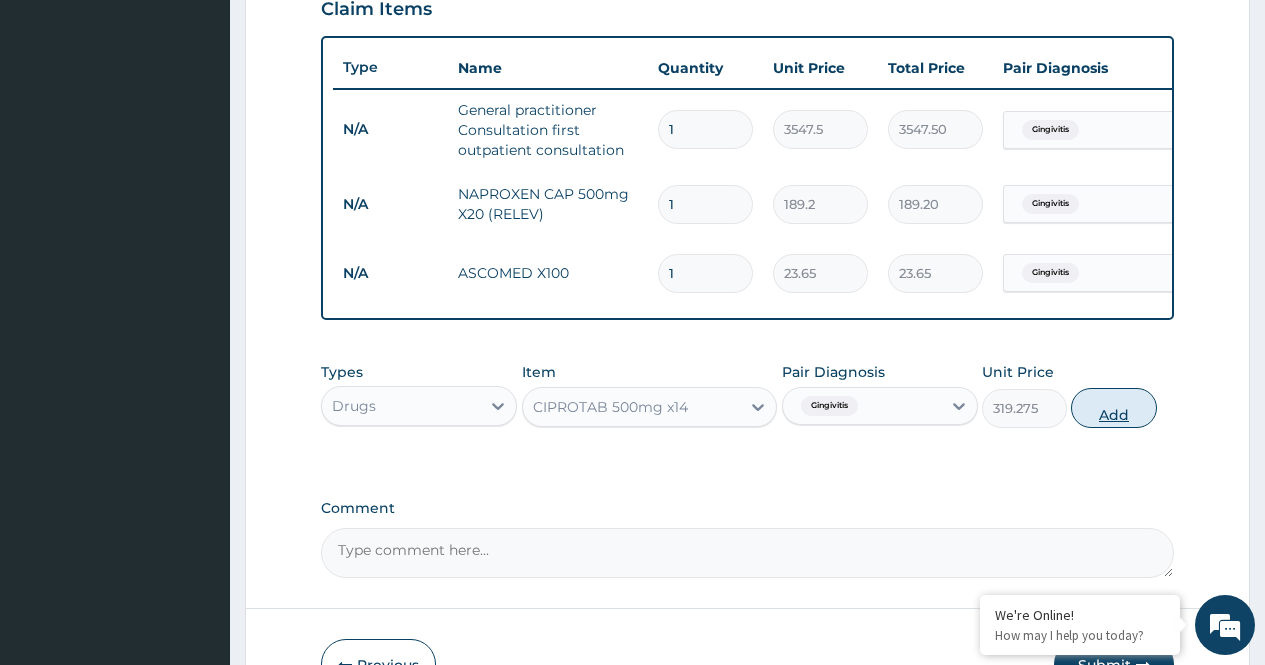 click on "Add" at bounding box center (1113, 408) 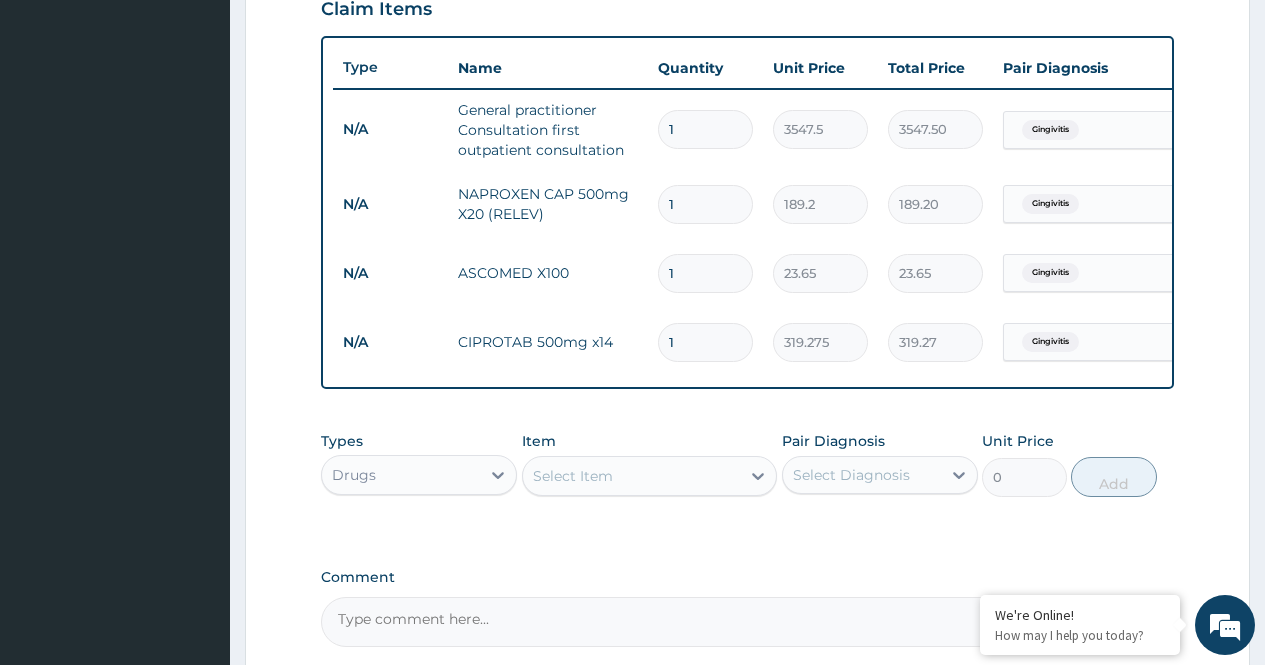 click on "1" at bounding box center [705, 273] 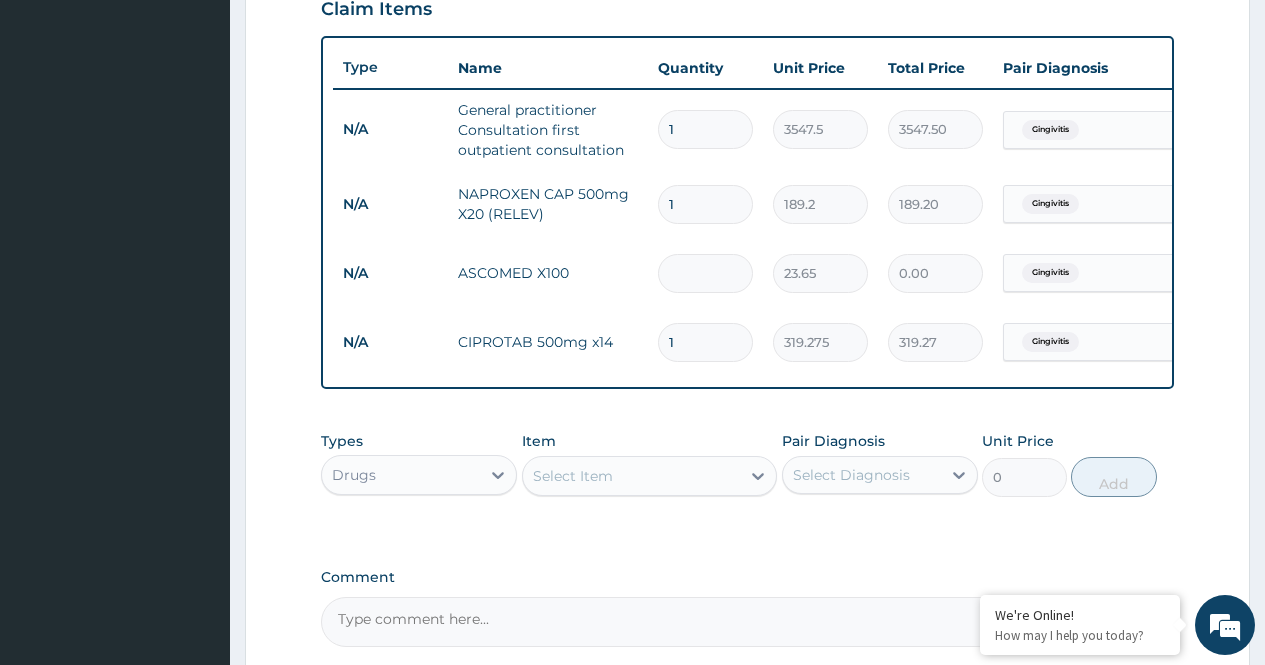type on "2" 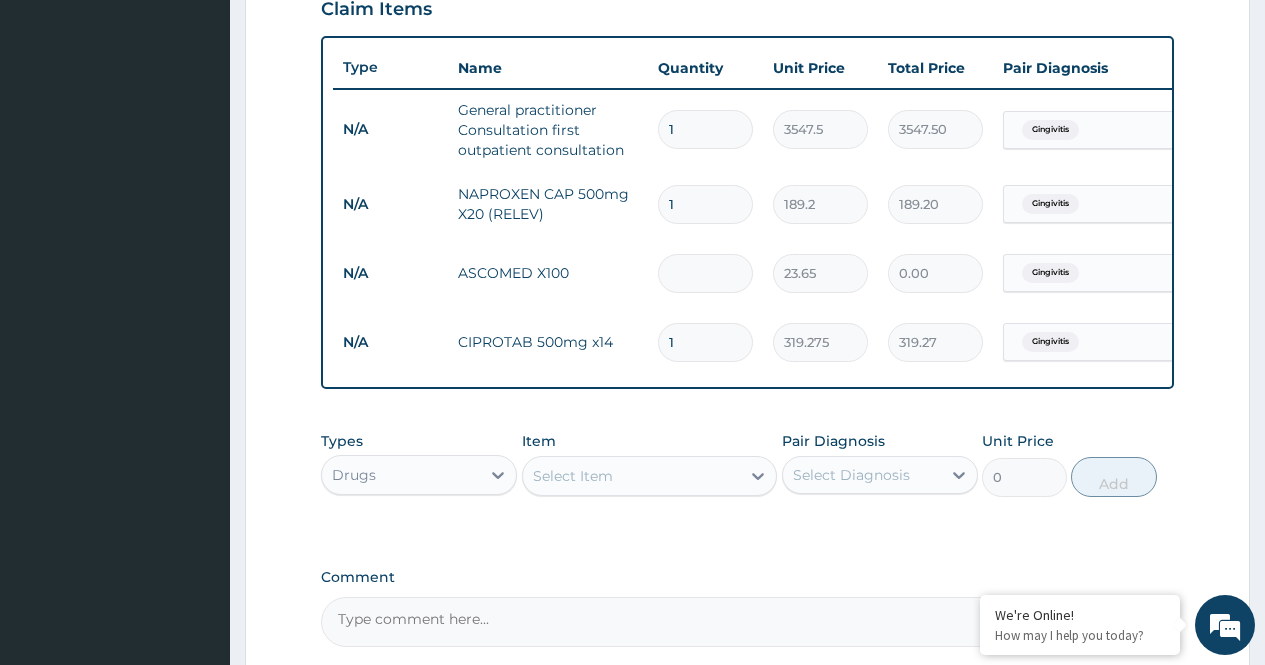 type on "47.30" 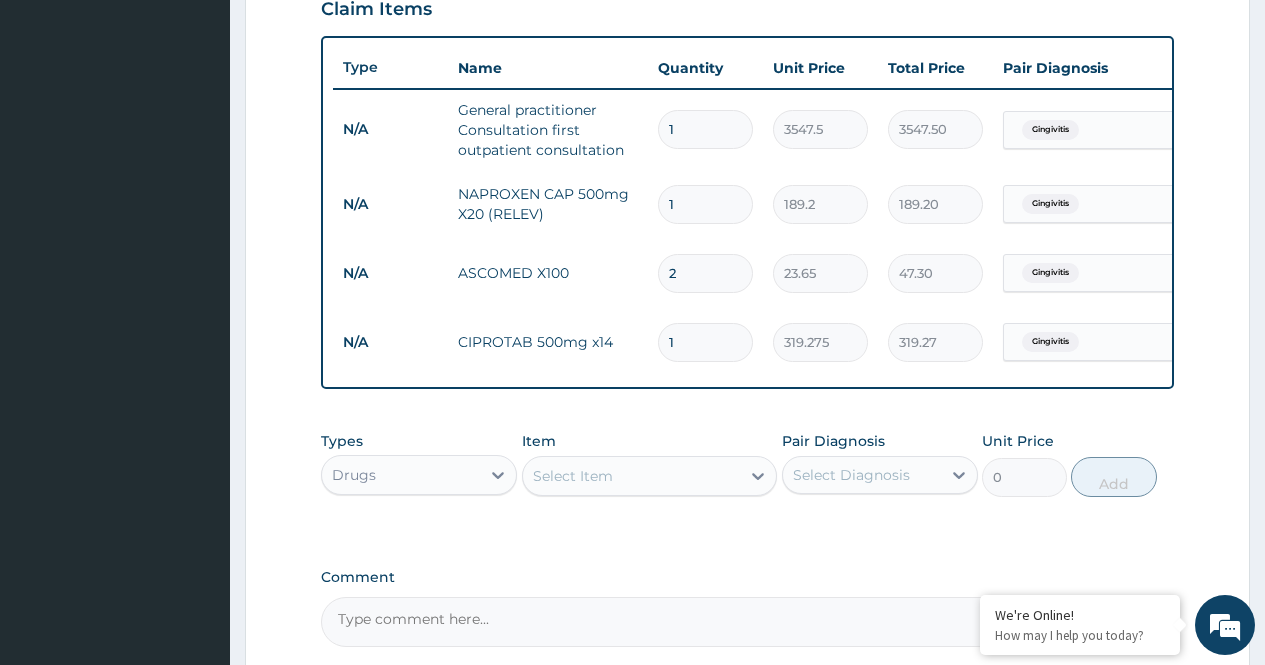 type on "21" 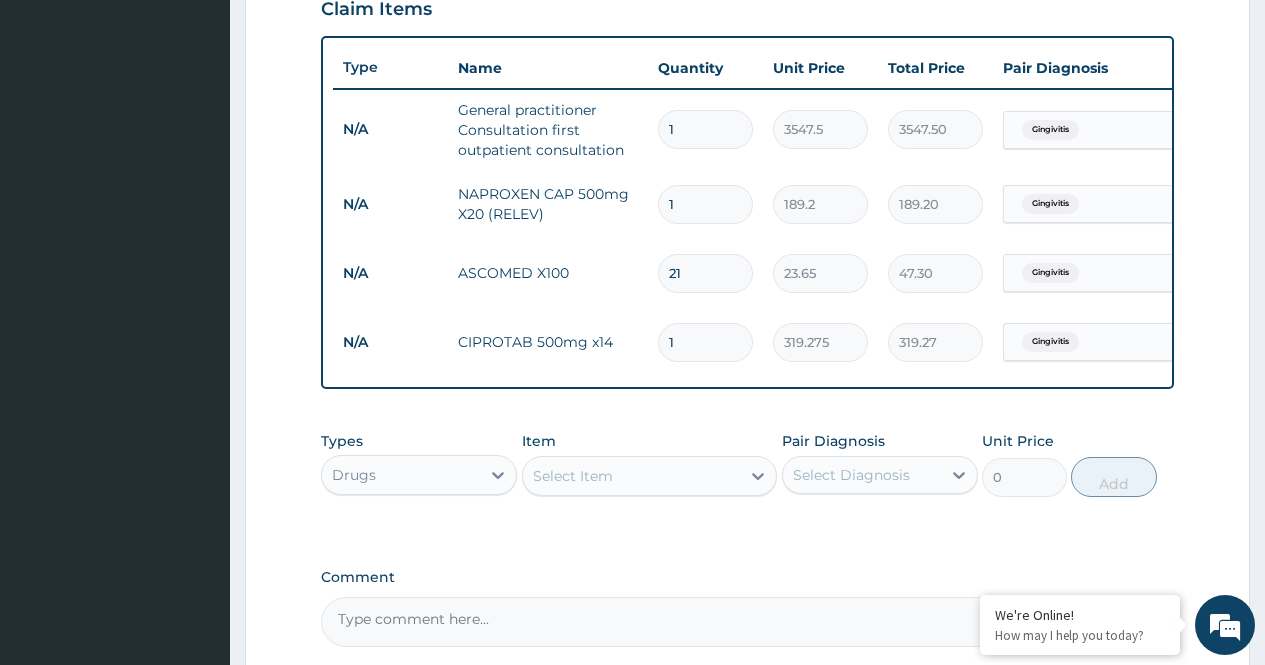 type on "21" 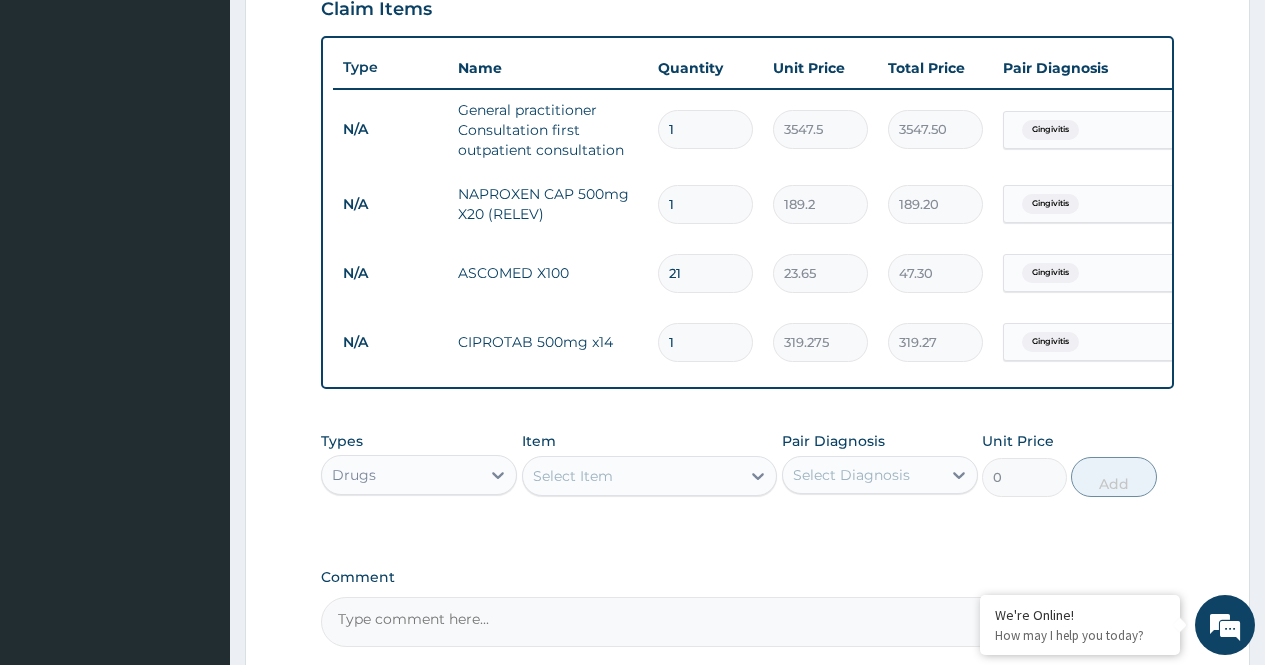 type on "14" 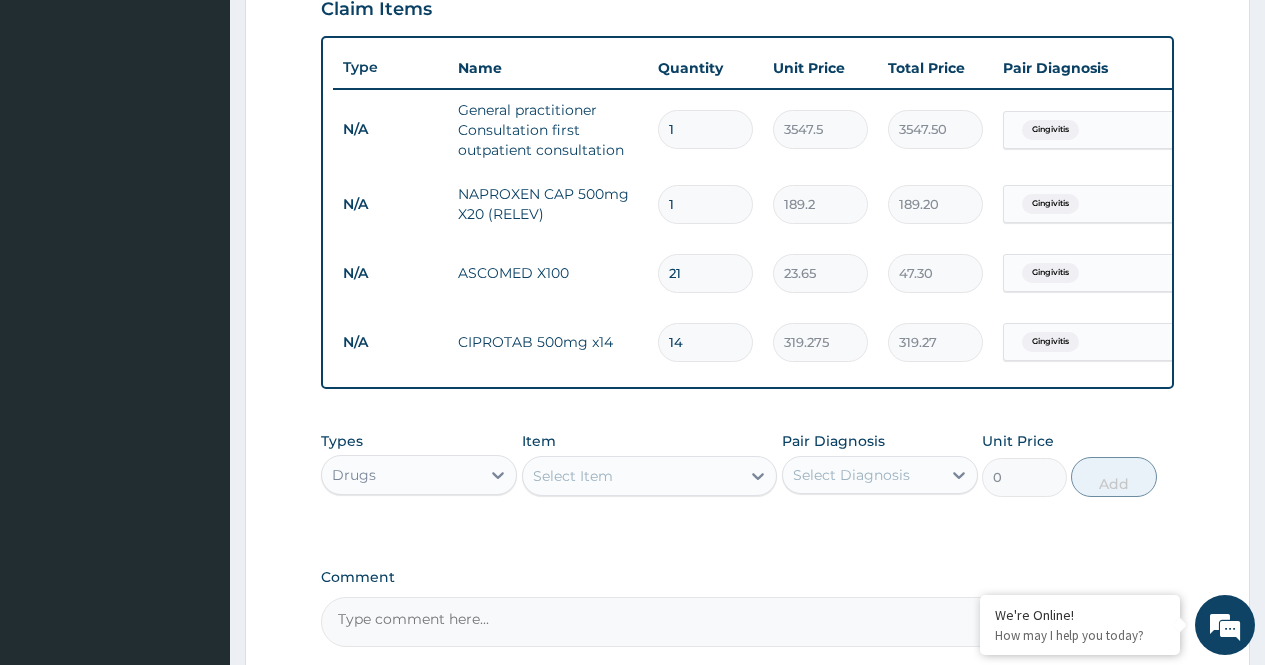 type on "4469.85" 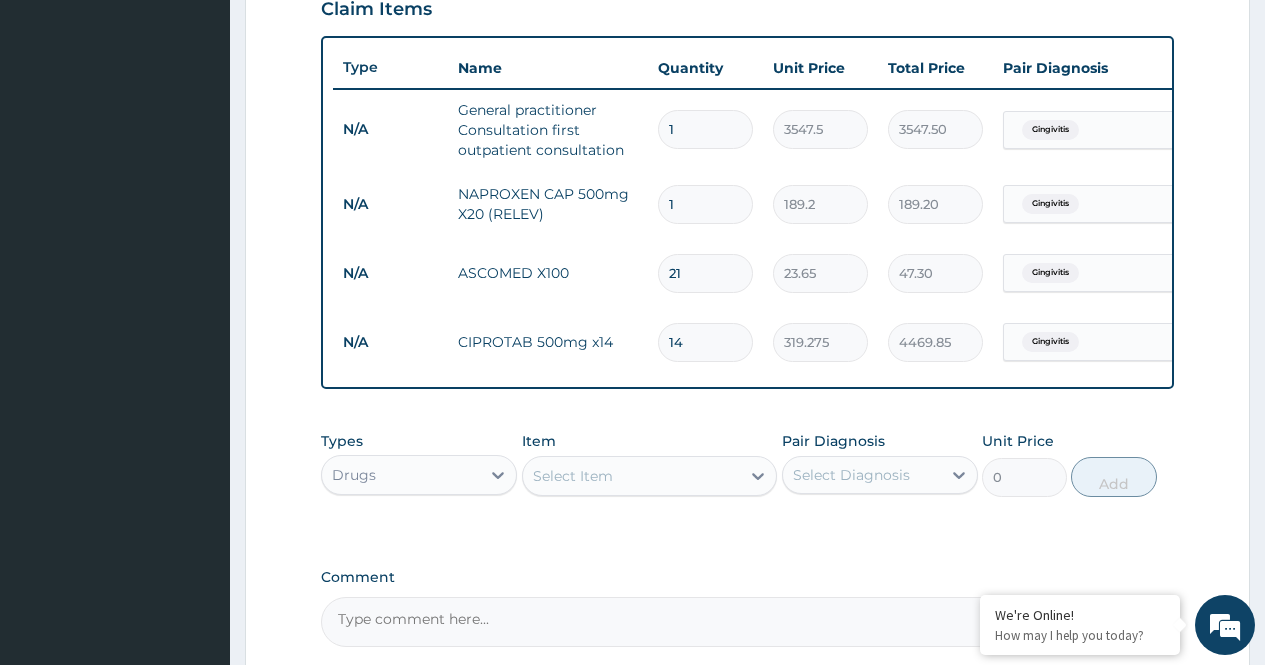 type on "14" 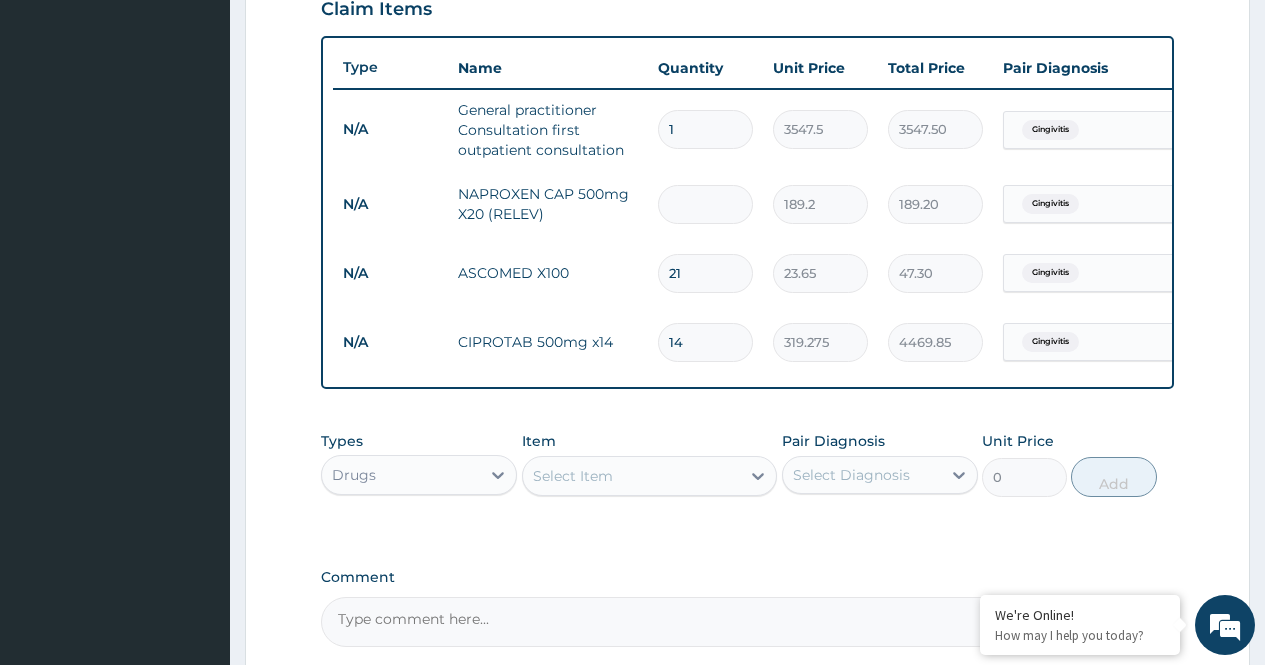 type on "0.00" 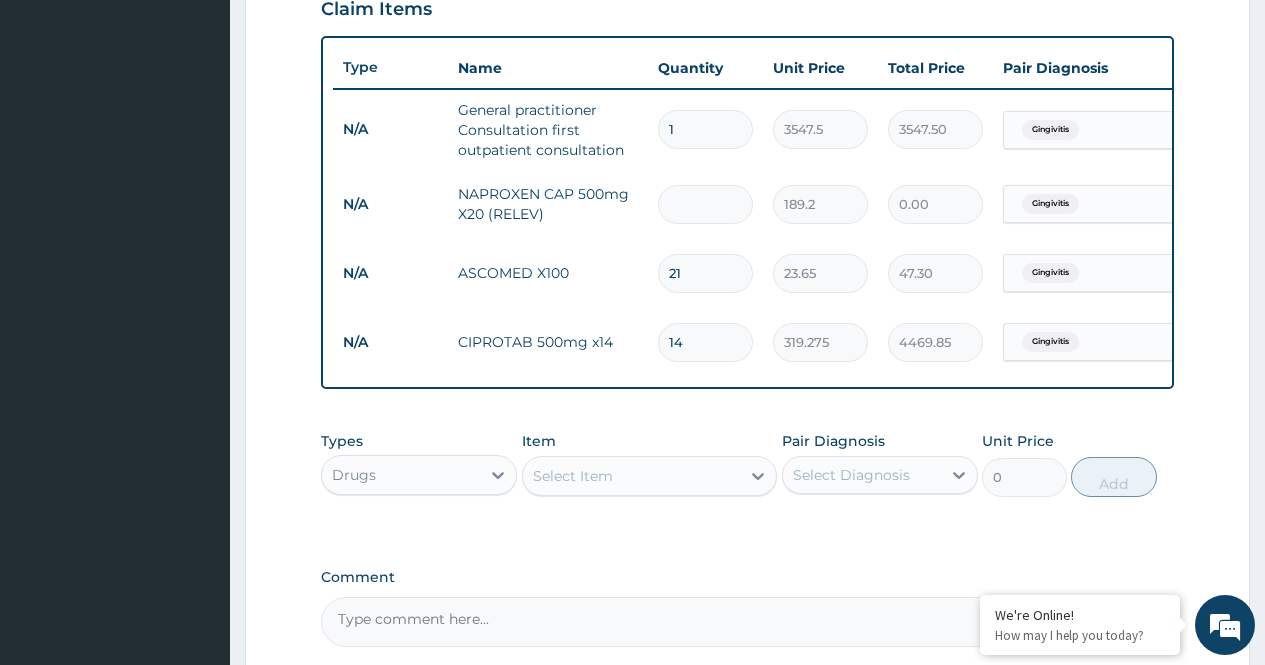 type on "2" 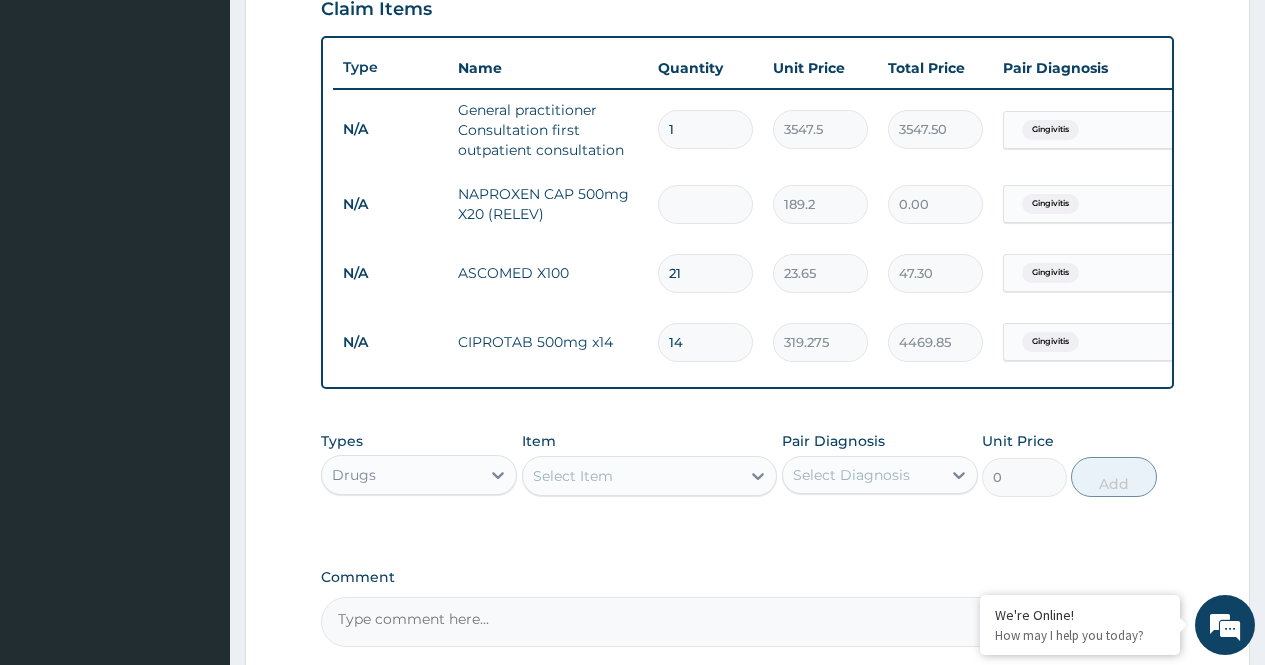 type on "378.40" 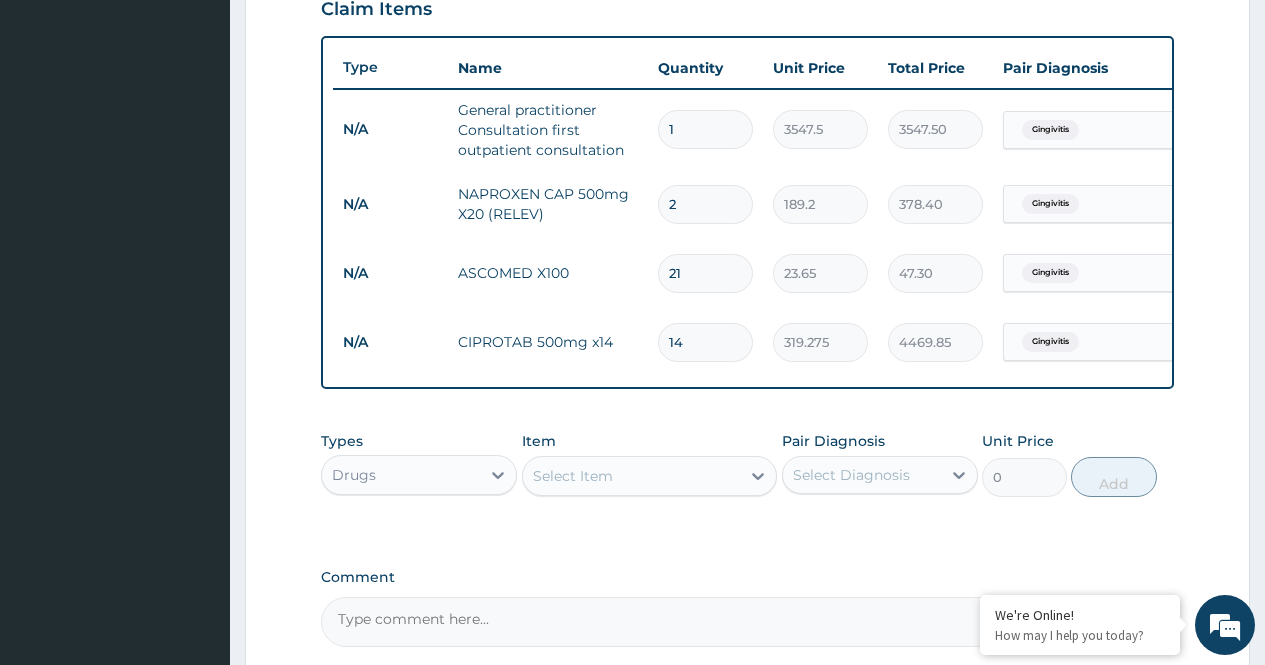 type on "20" 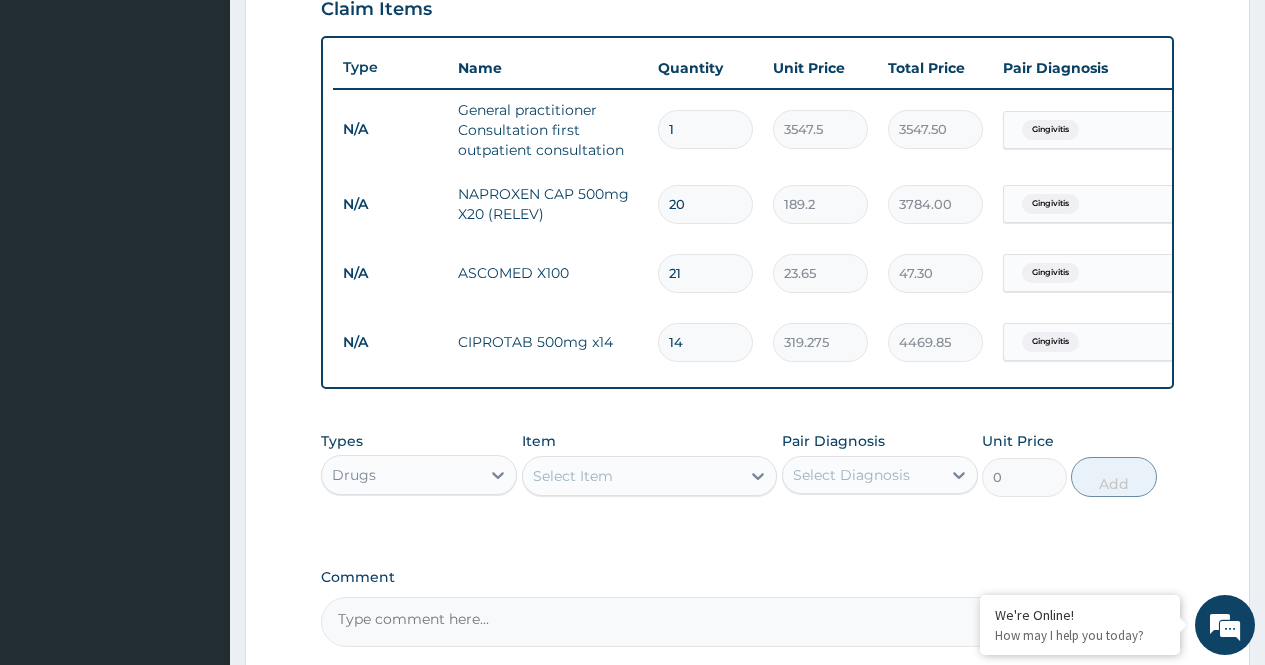 type on "20" 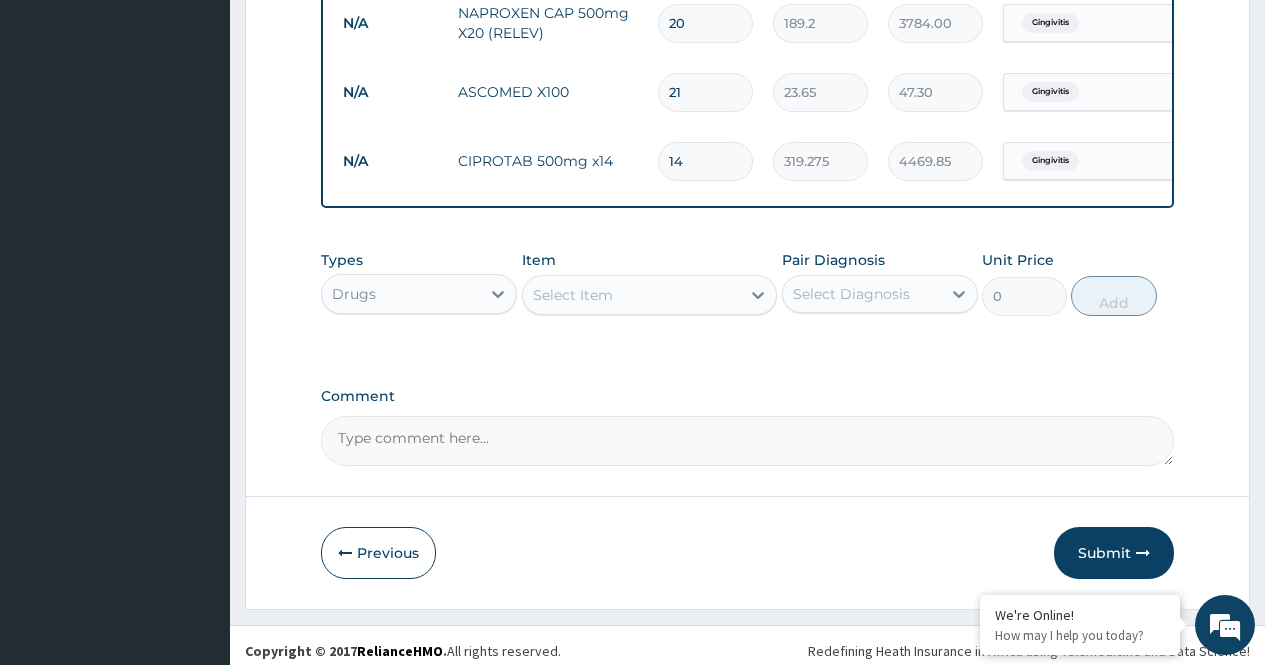 scroll, scrollTop: 915, scrollLeft: 0, axis: vertical 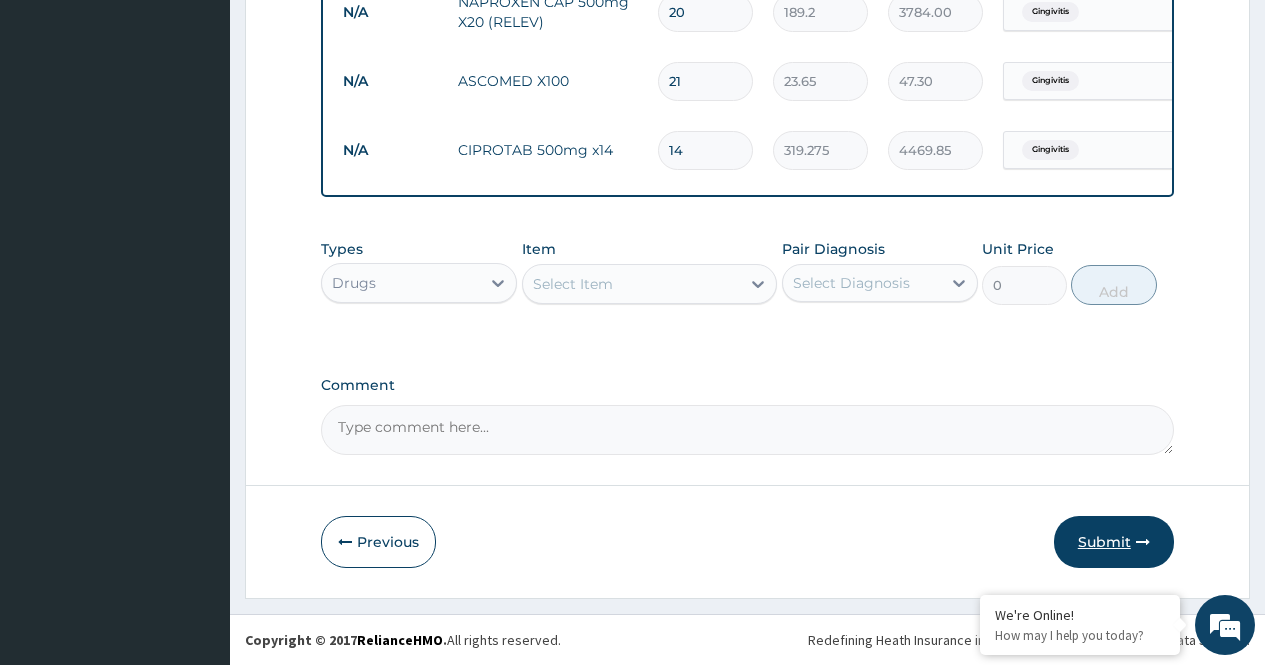click on "Submit" at bounding box center [1114, 542] 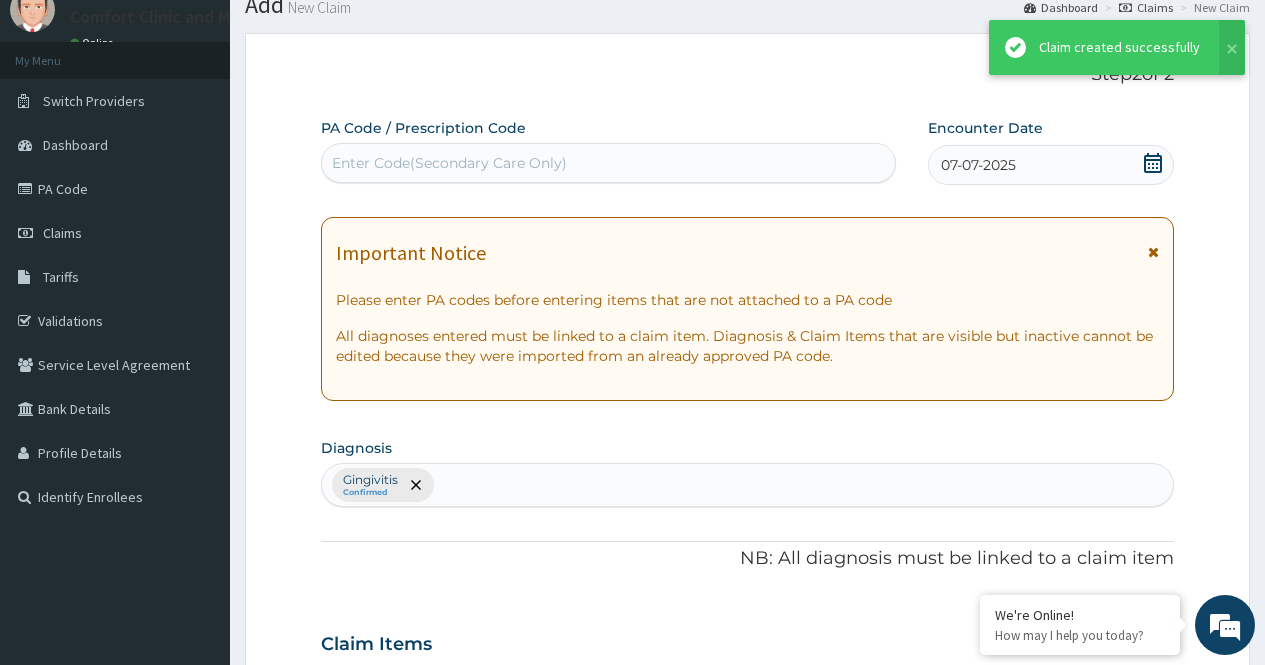 scroll, scrollTop: 915, scrollLeft: 0, axis: vertical 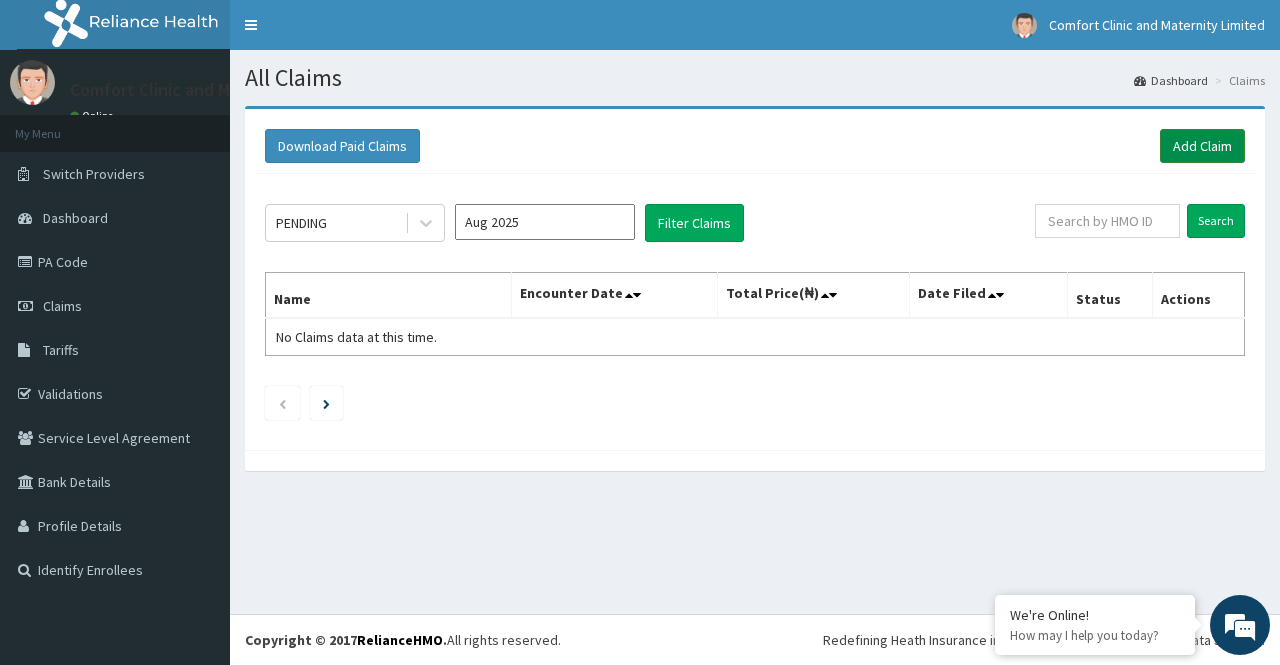 click on "Add Claim" at bounding box center (1202, 146) 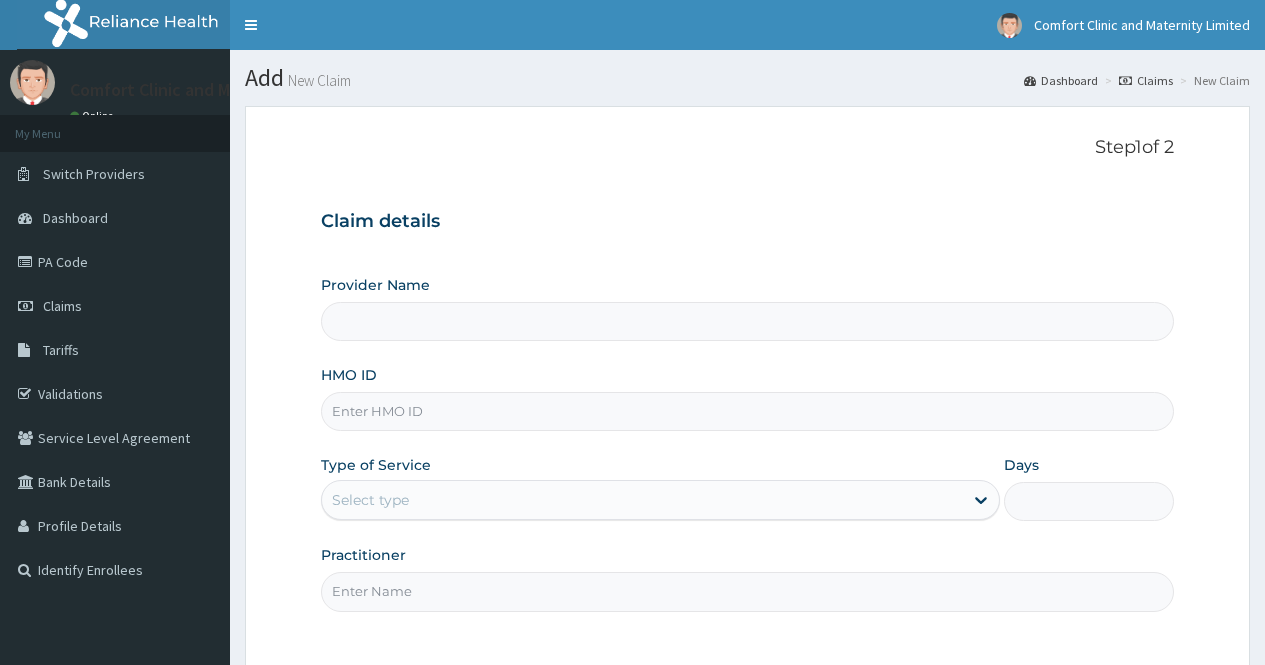 scroll, scrollTop: 0, scrollLeft: 0, axis: both 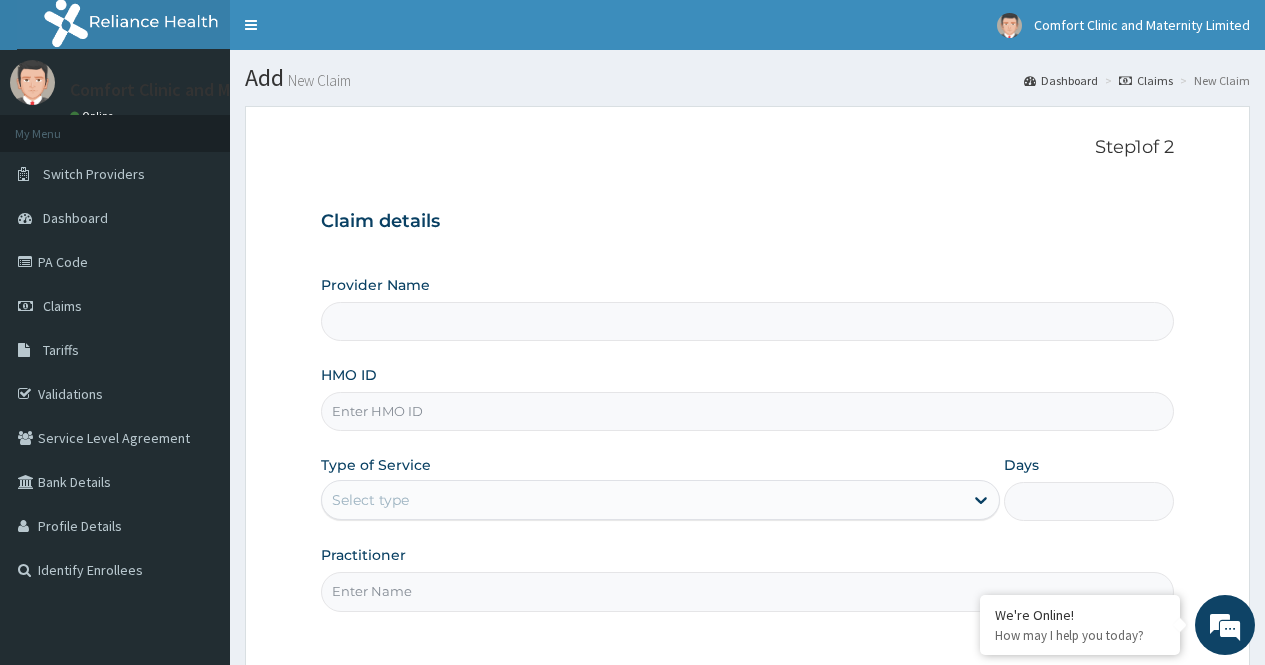 type on "Comfort Clinic and Maternity" 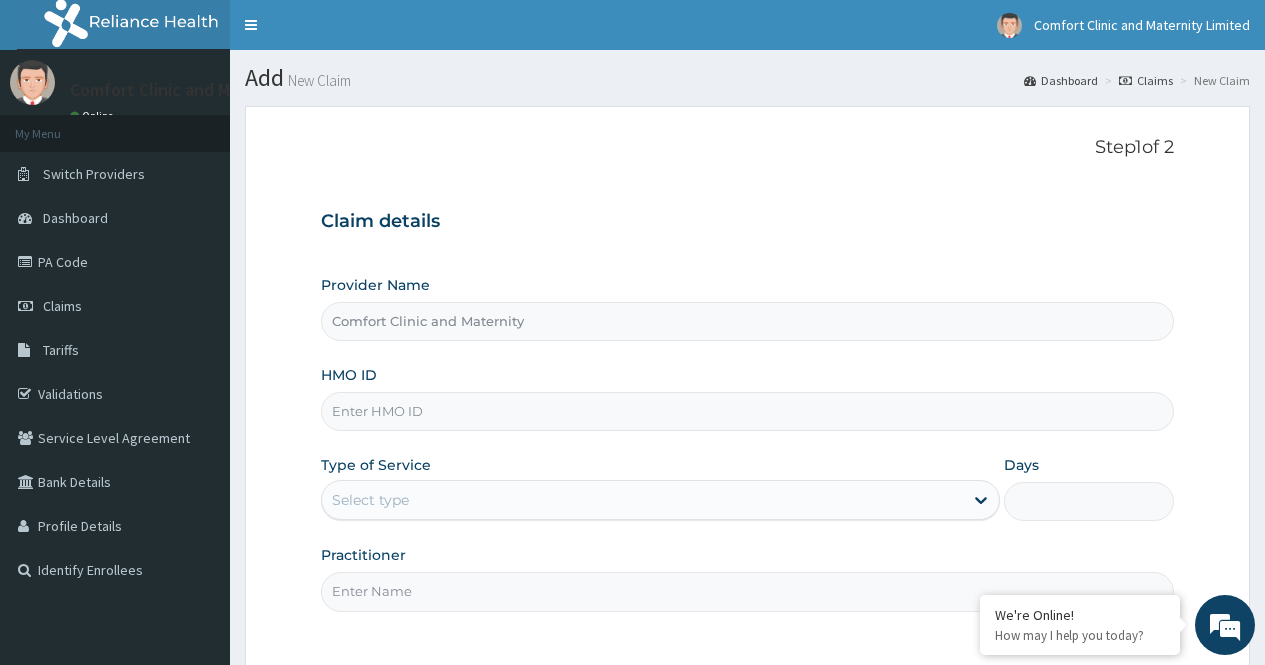 scroll, scrollTop: 0, scrollLeft: 0, axis: both 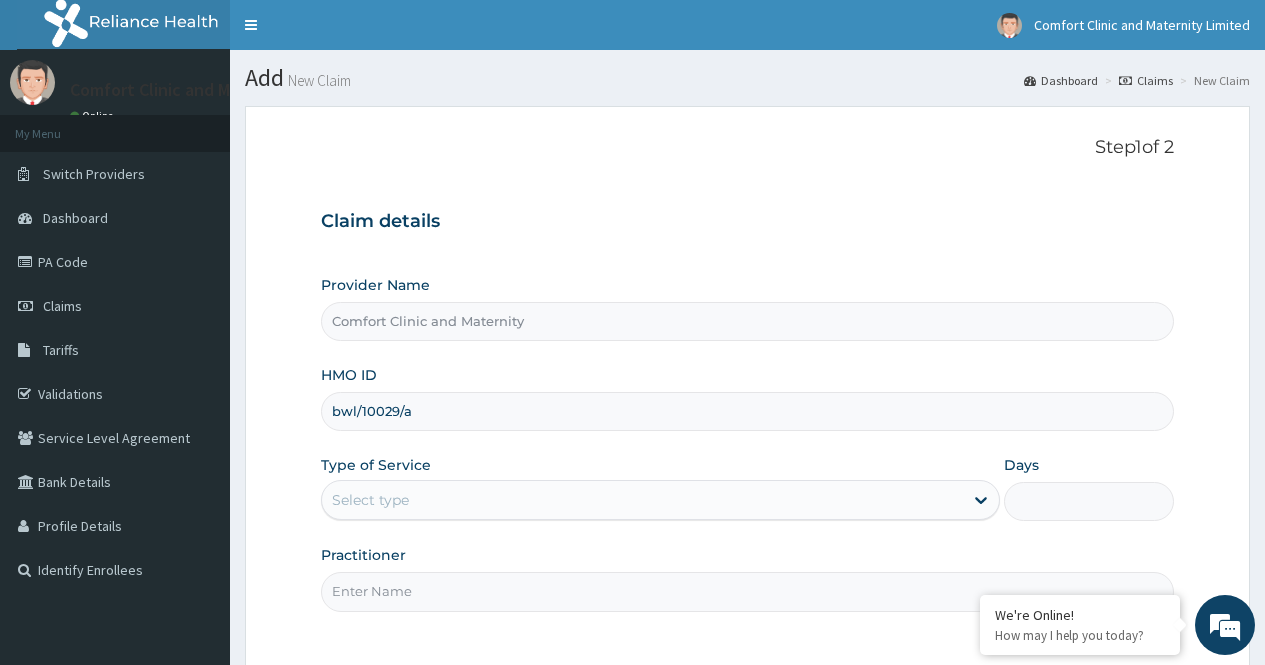 type on "bwl/10029/a" 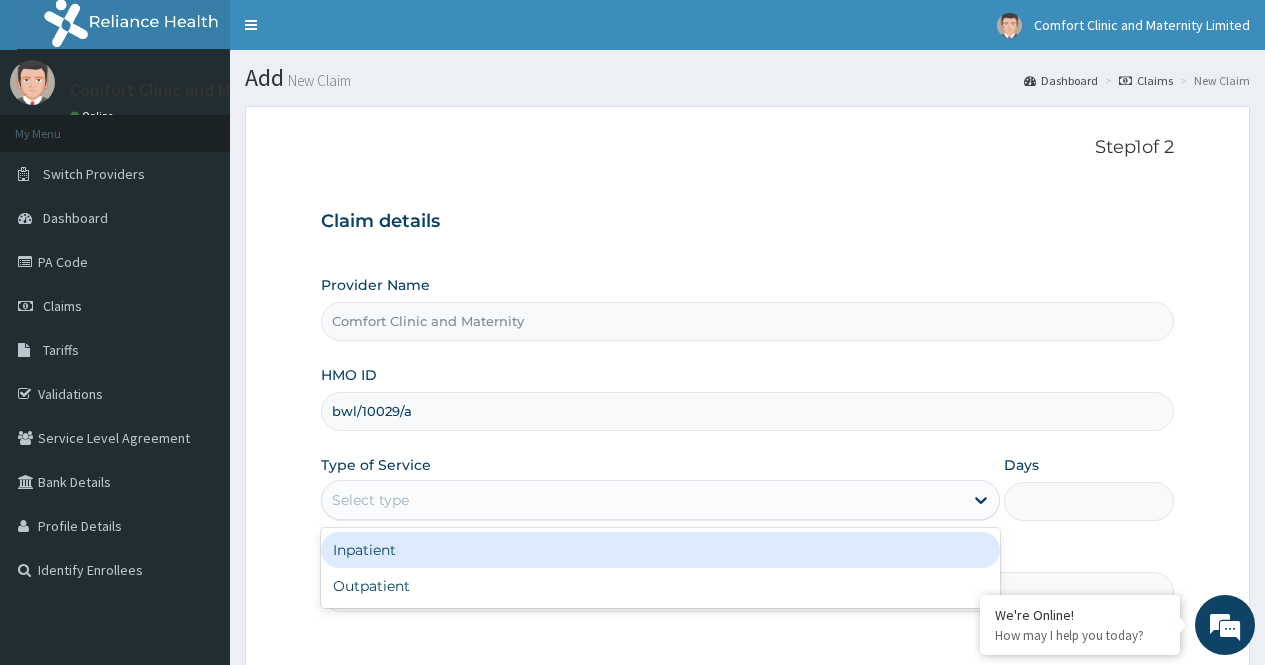 click on "Select type" at bounding box center [642, 500] 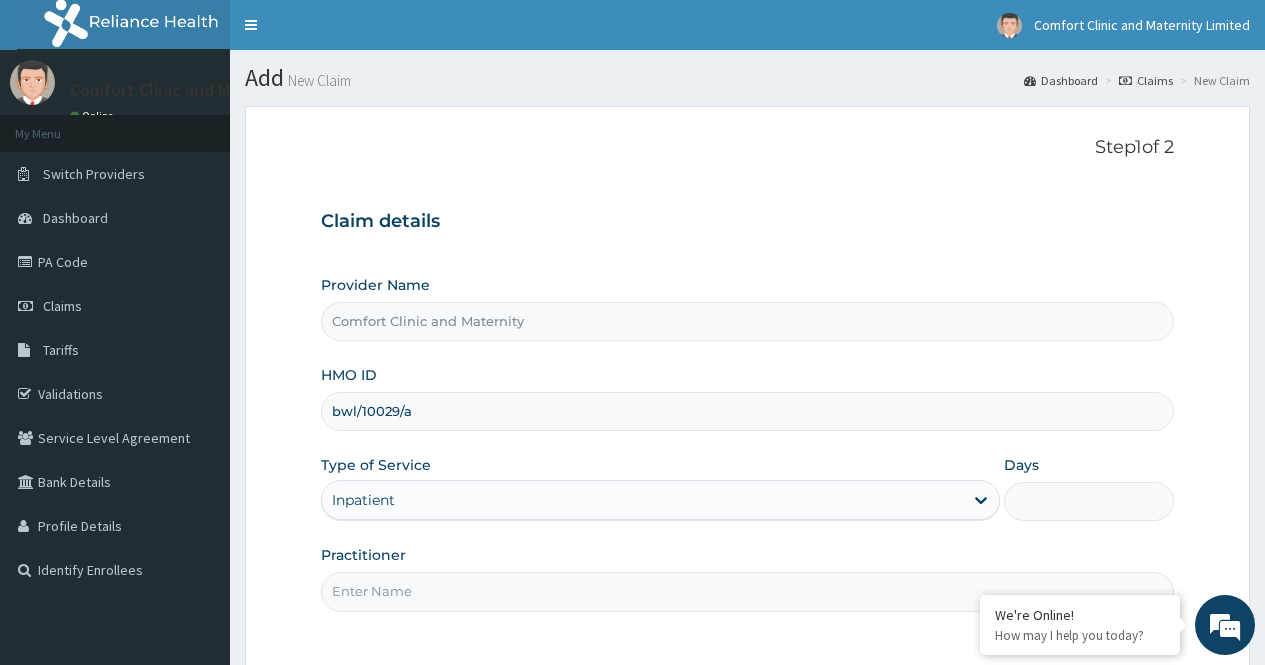 click on "Days" at bounding box center [1089, 501] 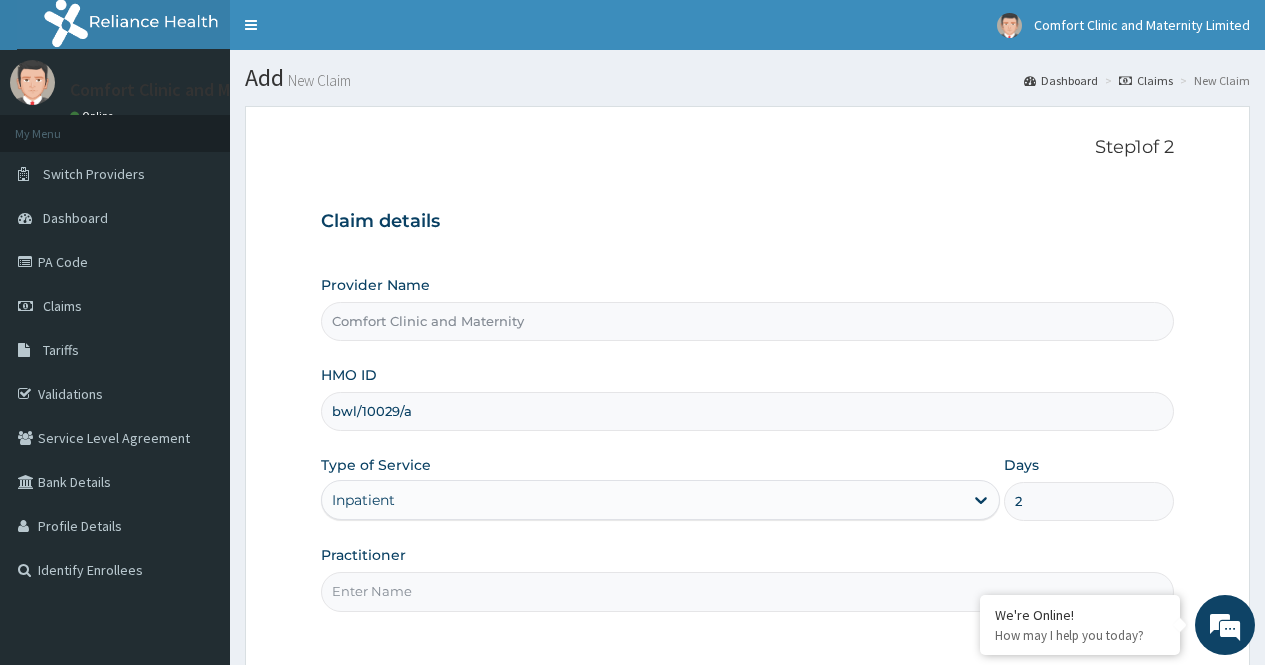 click on "Practitioner" at bounding box center [747, 591] 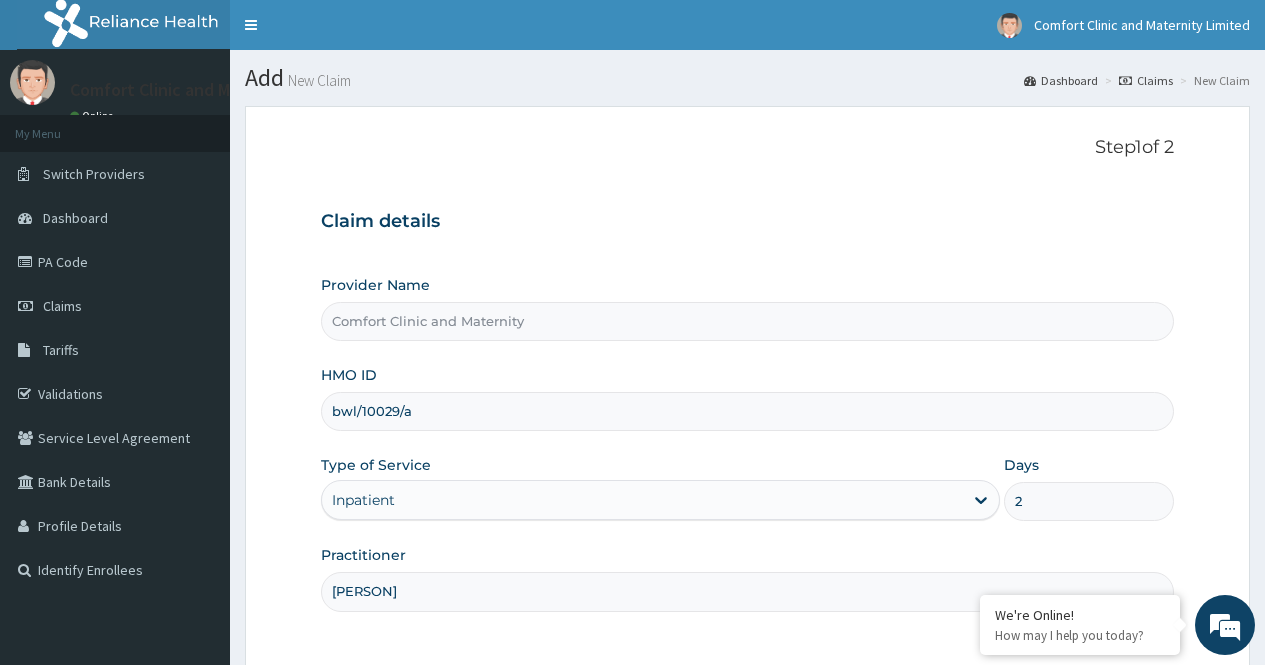 click on "Step  1  of 2 Claim details Provider Name Comfort Clinic and Maternity HMO ID bwl/10029/a Type of Service Inpatient Days 2 Practitioner dr afonne     Previous   Next" at bounding box center [747, 443] 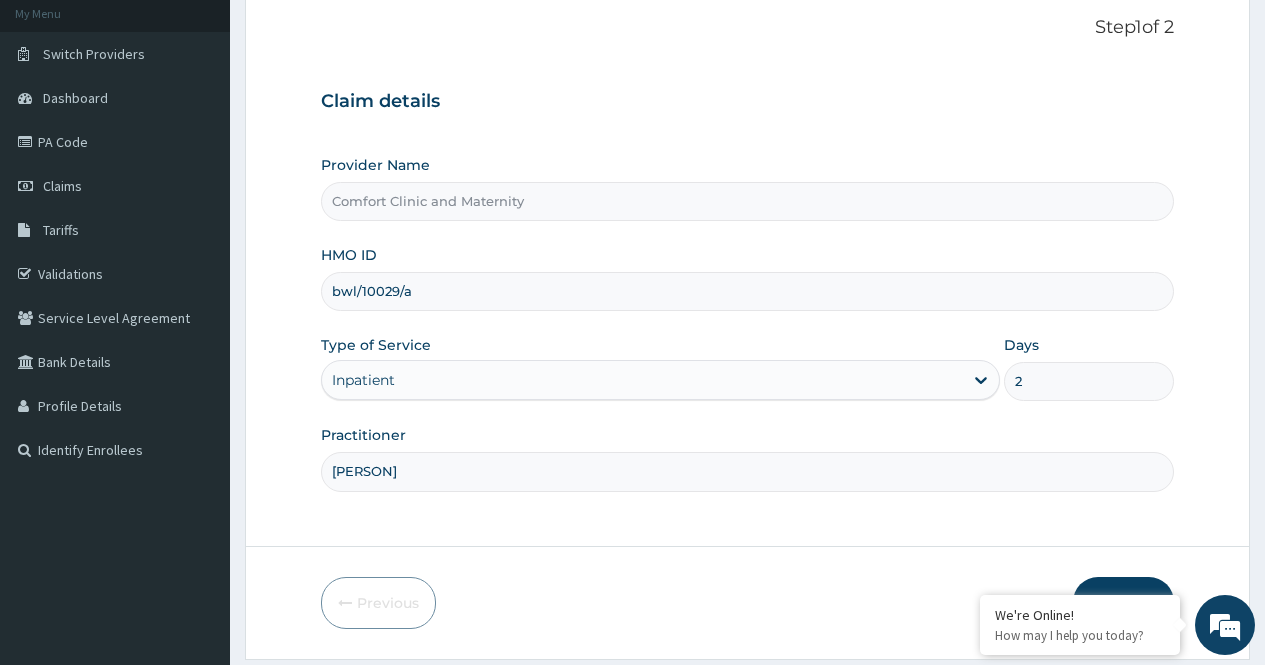 scroll, scrollTop: 181, scrollLeft: 0, axis: vertical 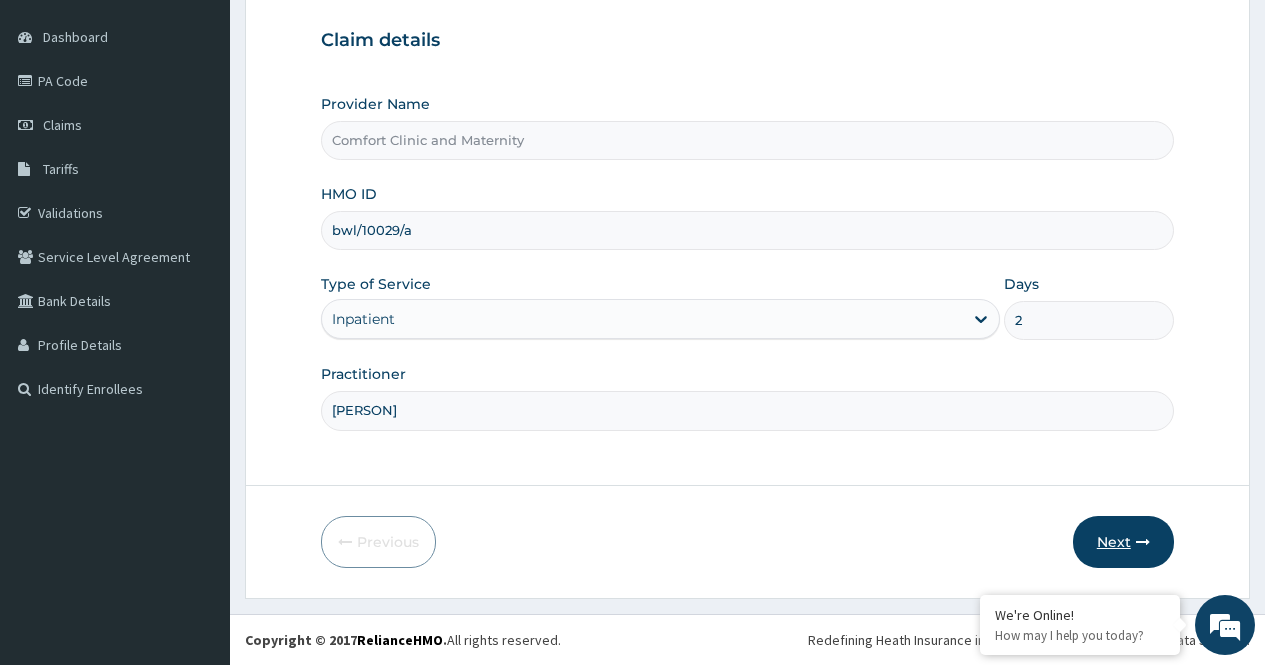 click on "Next" at bounding box center [1123, 542] 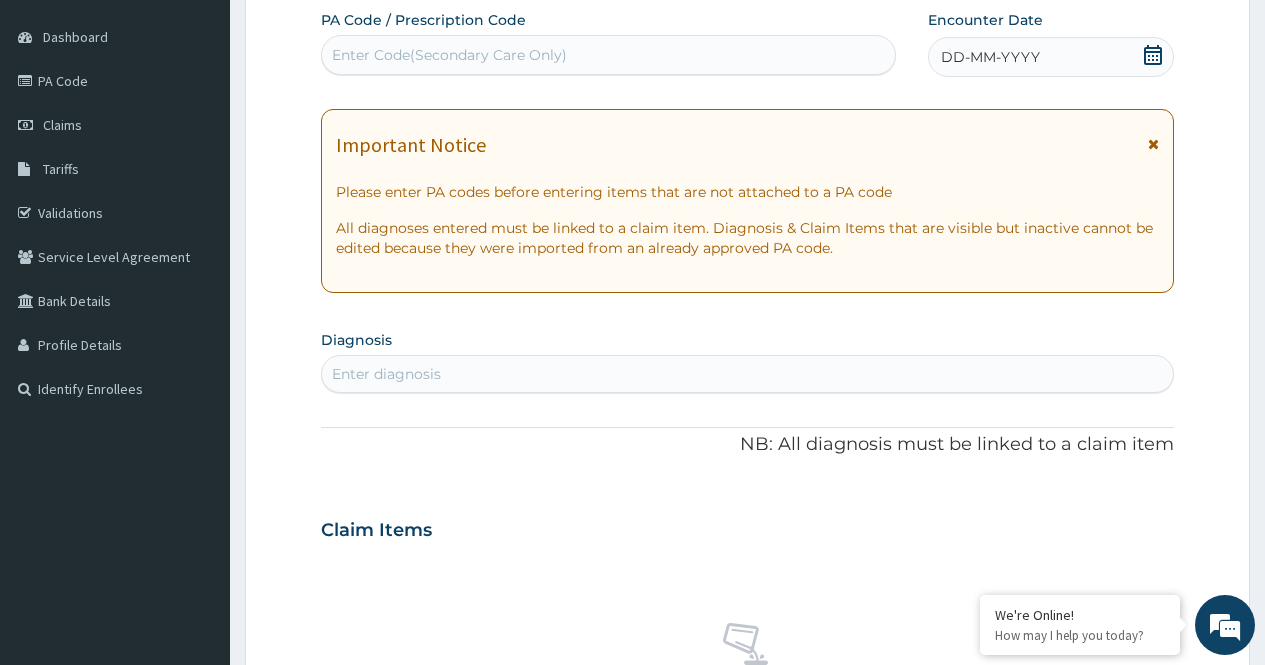 click on "Enter Code(Secondary Care Only)" at bounding box center [449, 55] 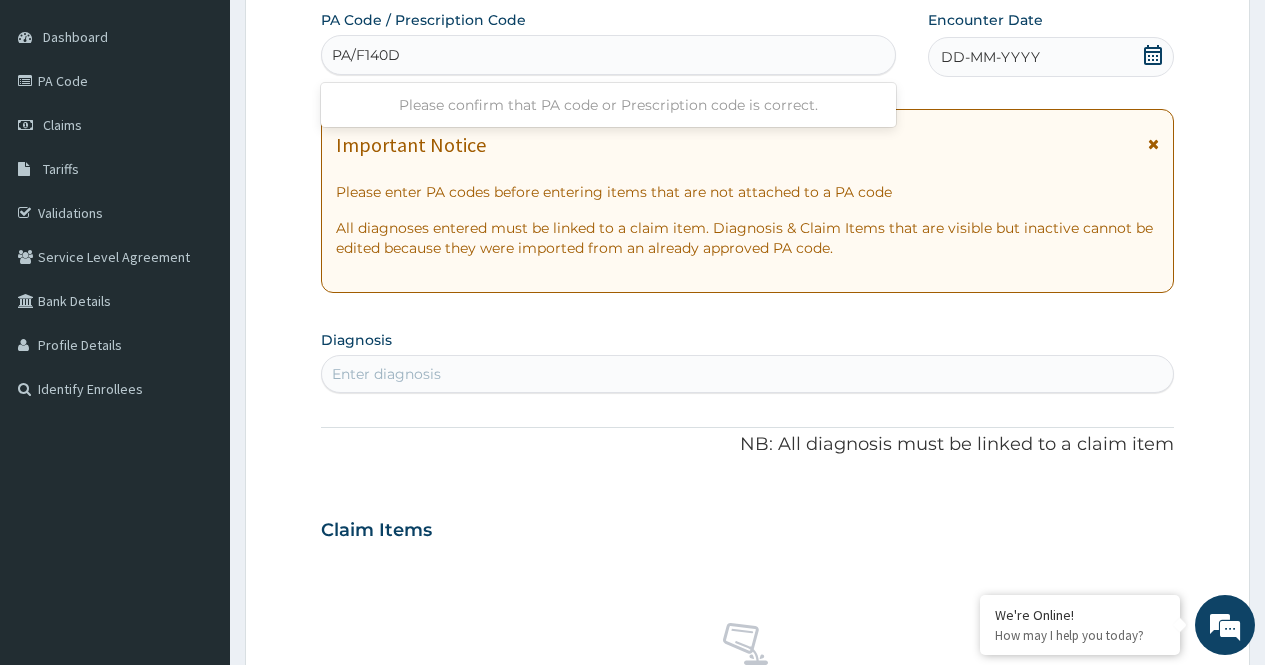 type on "PA/F140D2" 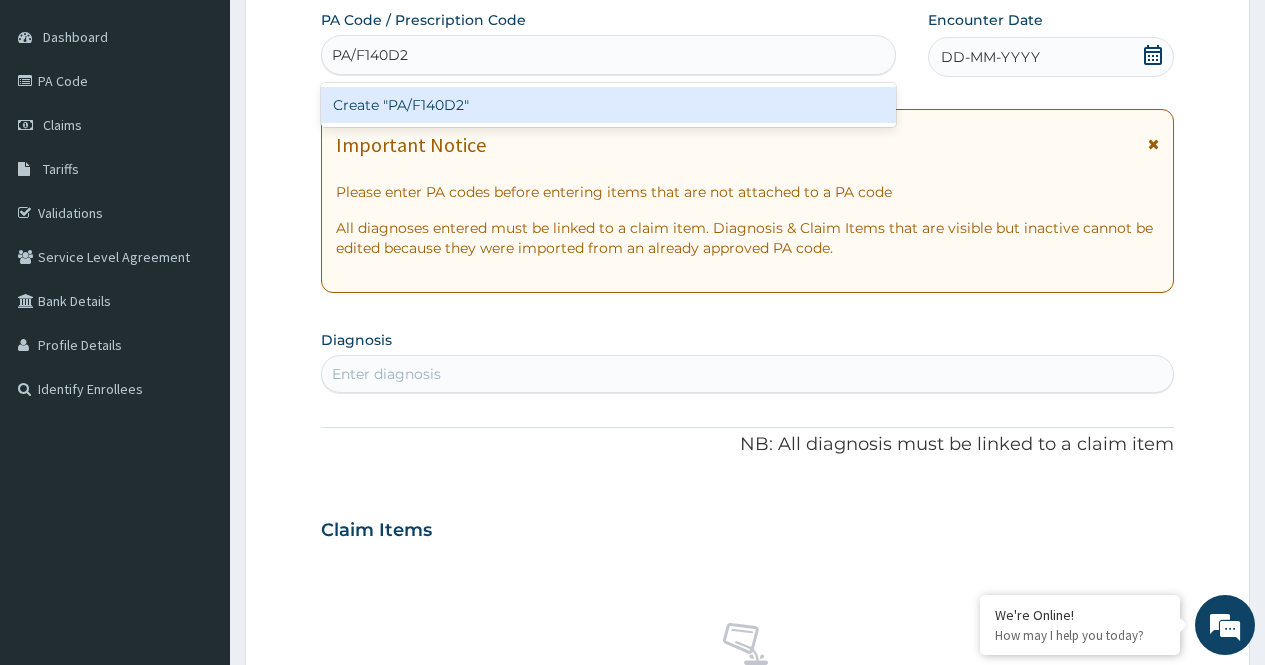 click on "Create "PA/F140D2"" at bounding box center [608, 105] 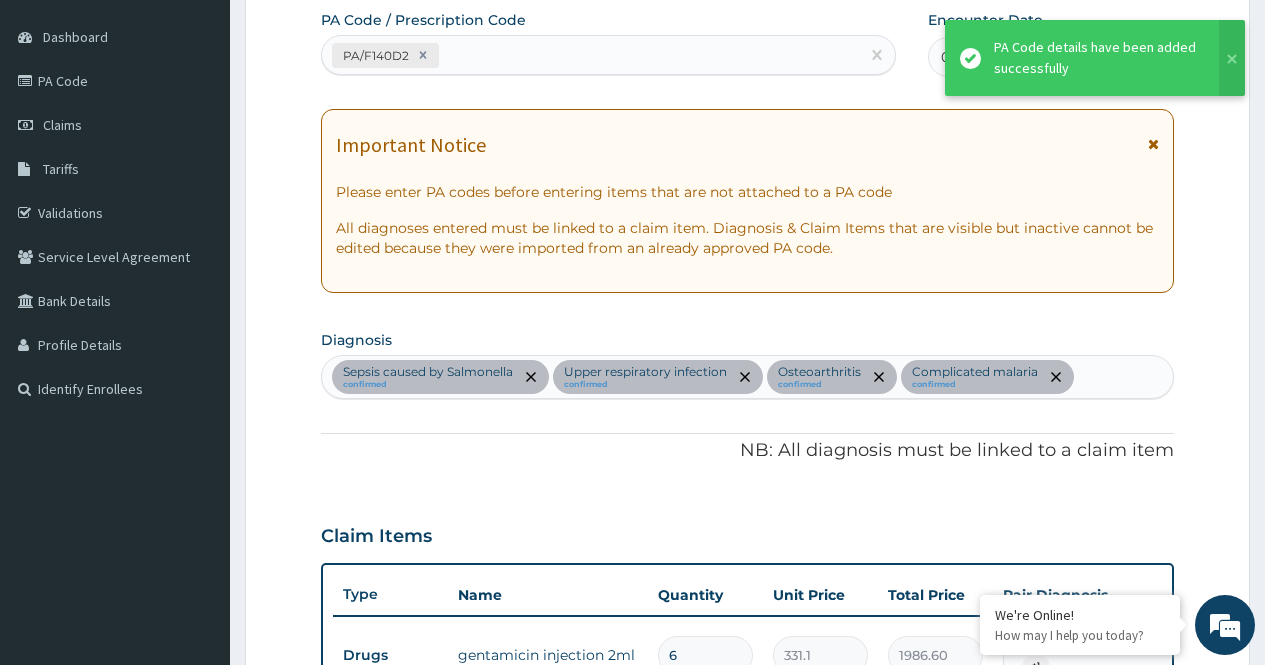 scroll, scrollTop: 1913, scrollLeft: 0, axis: vertical 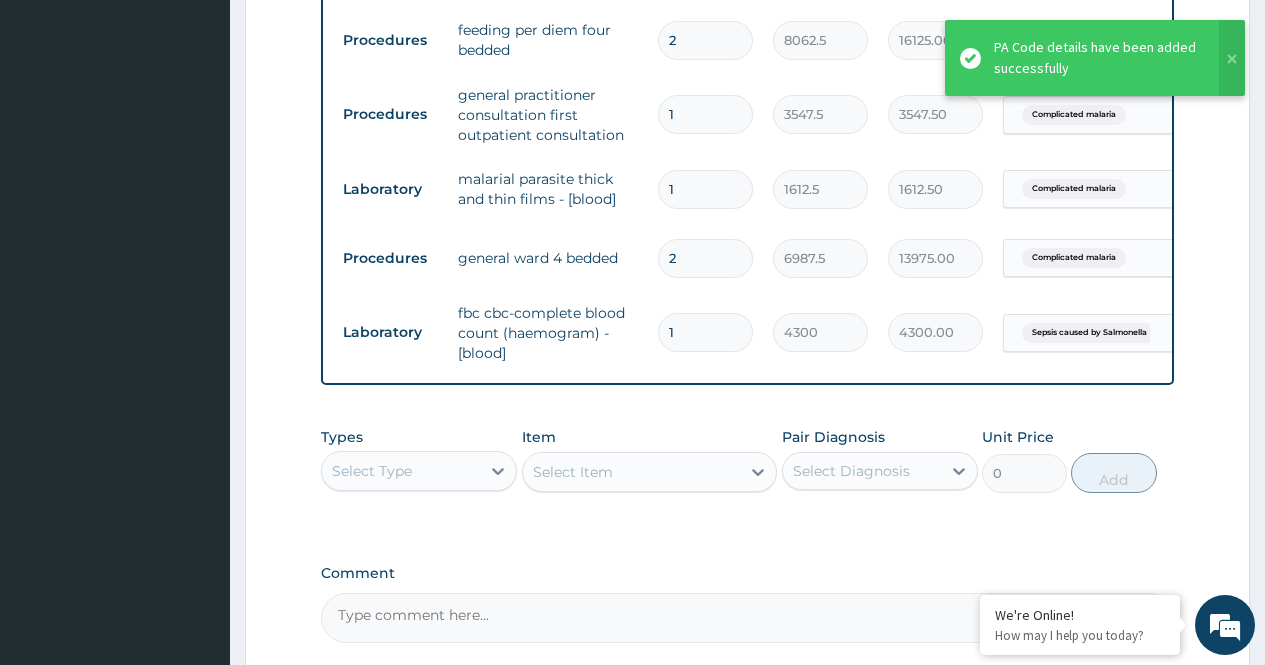 click on "Types Select Type Item Select Item Pair Diagnosis Select Diagnosis Unit Price 0 Add" at bounding box center [747, 475] 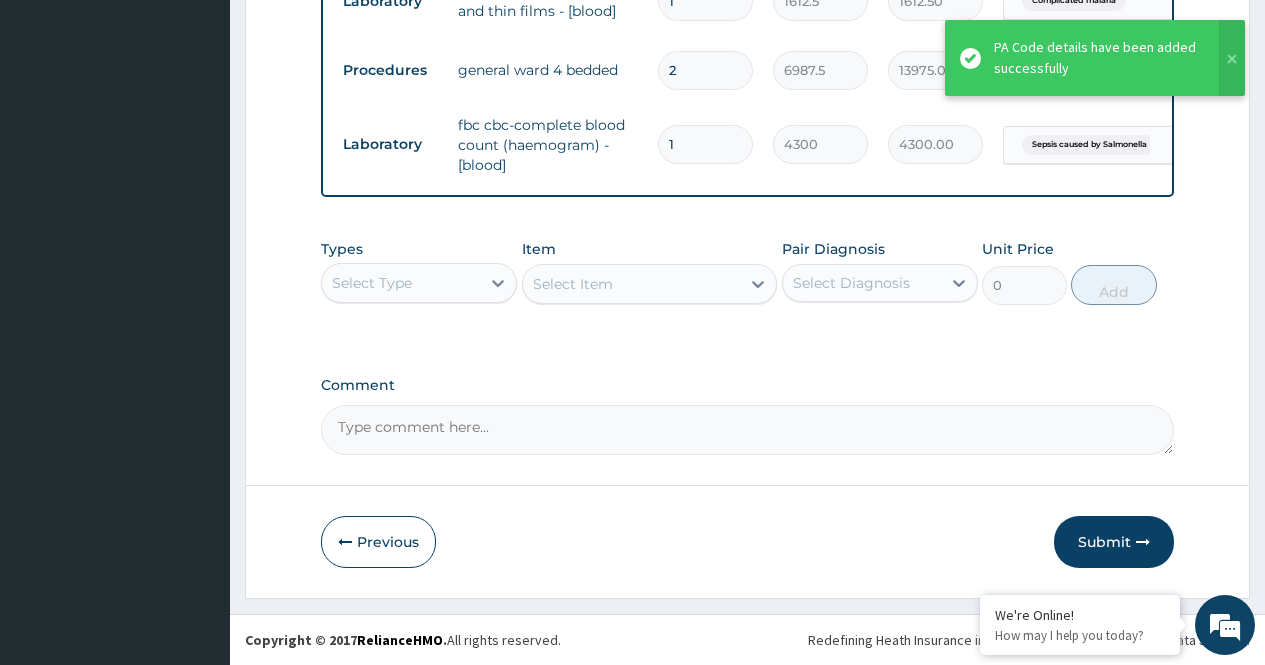 scroll, scrollTop: 2116, scrollLeft: 0, axis: vertical 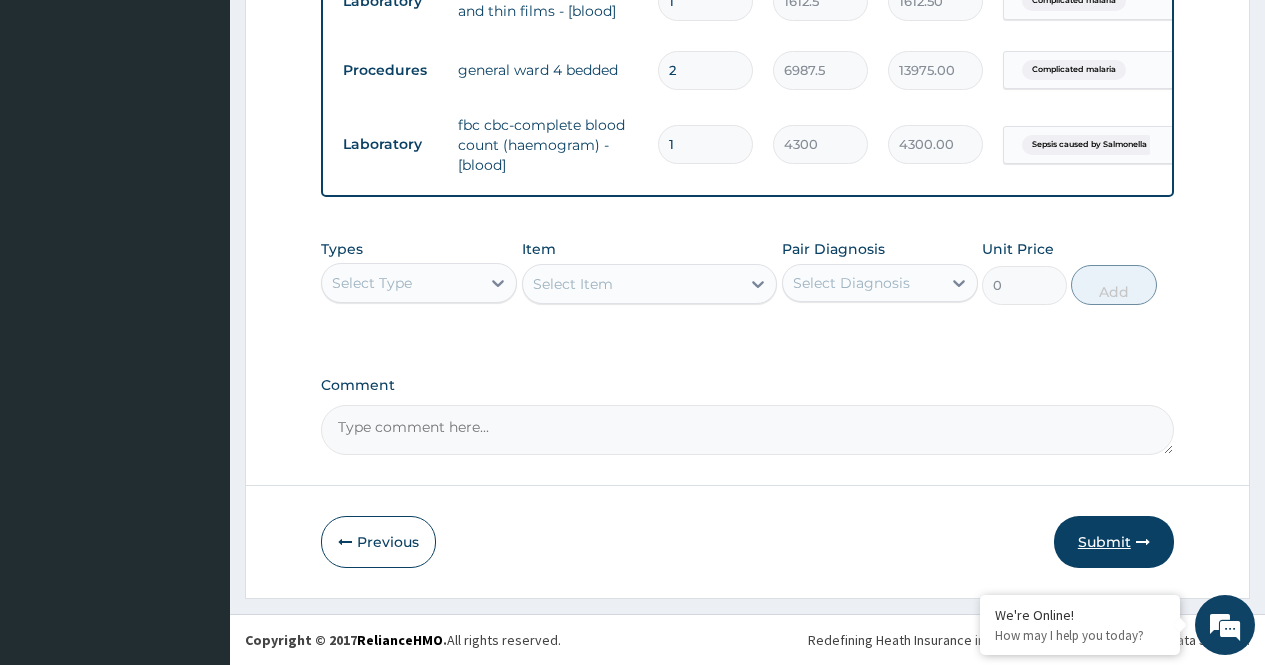 click on "Submit" at bounding box center (1114, 542) 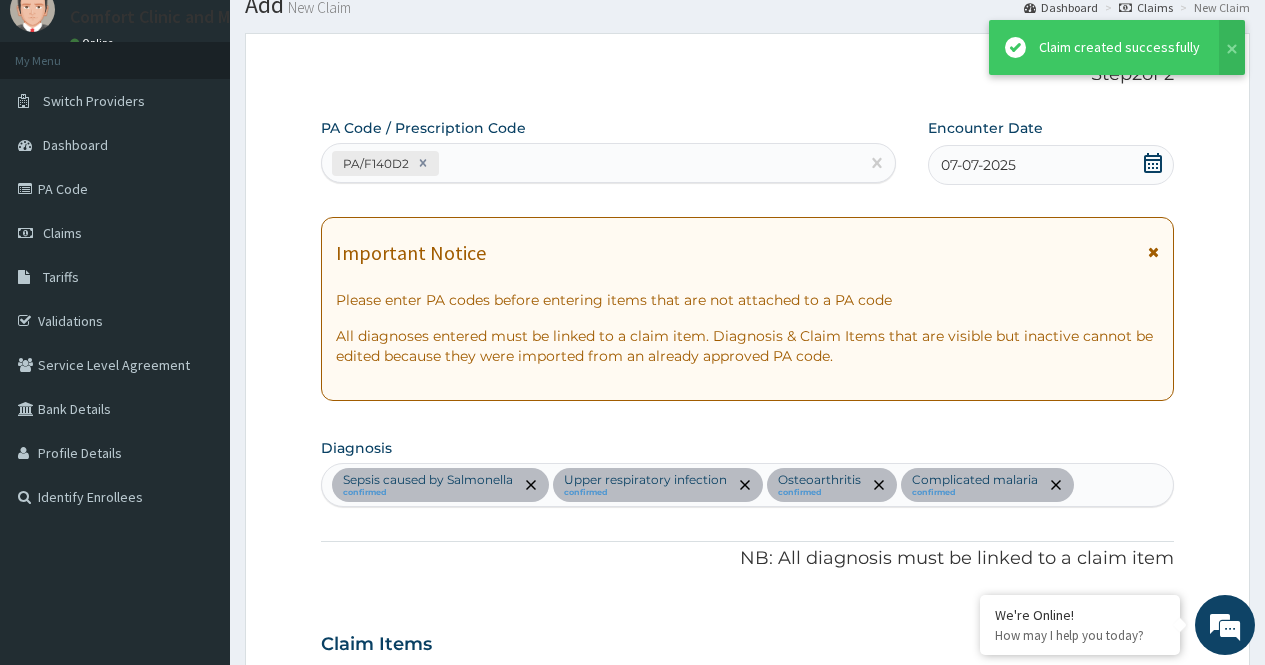 scroll, scrollTop: 2116, scrollLeft: 0, axis: vertical 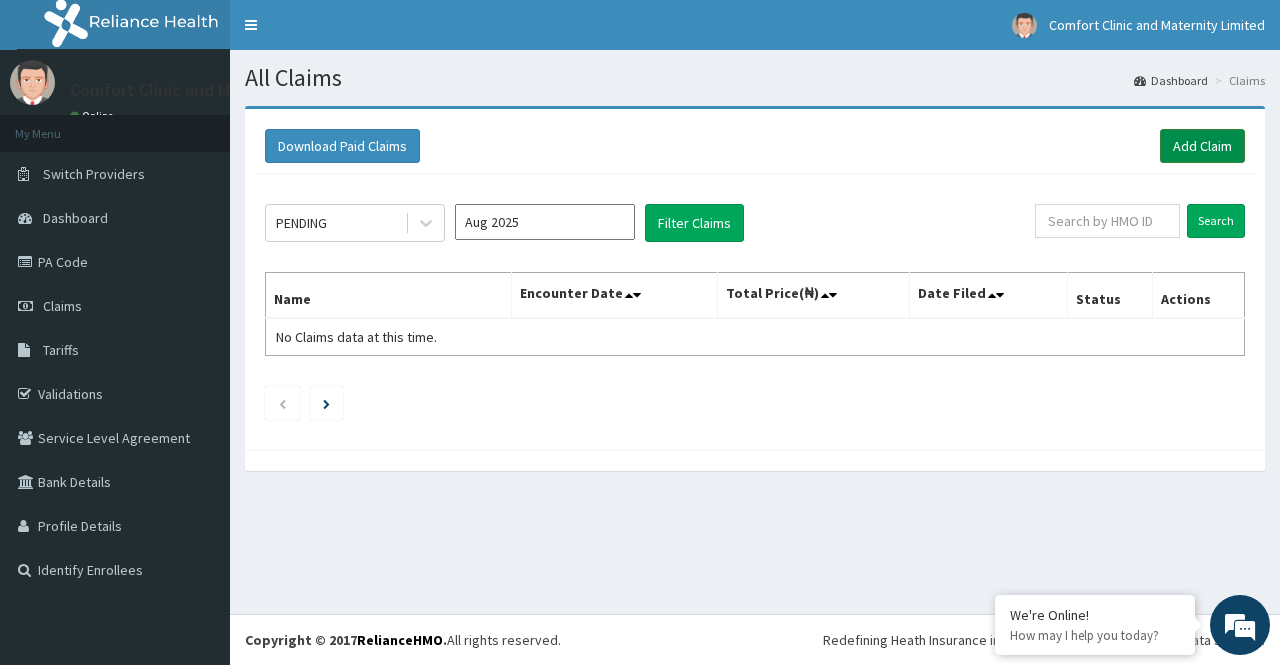 click on "Add Claim" at bounding box center (1202, 146) 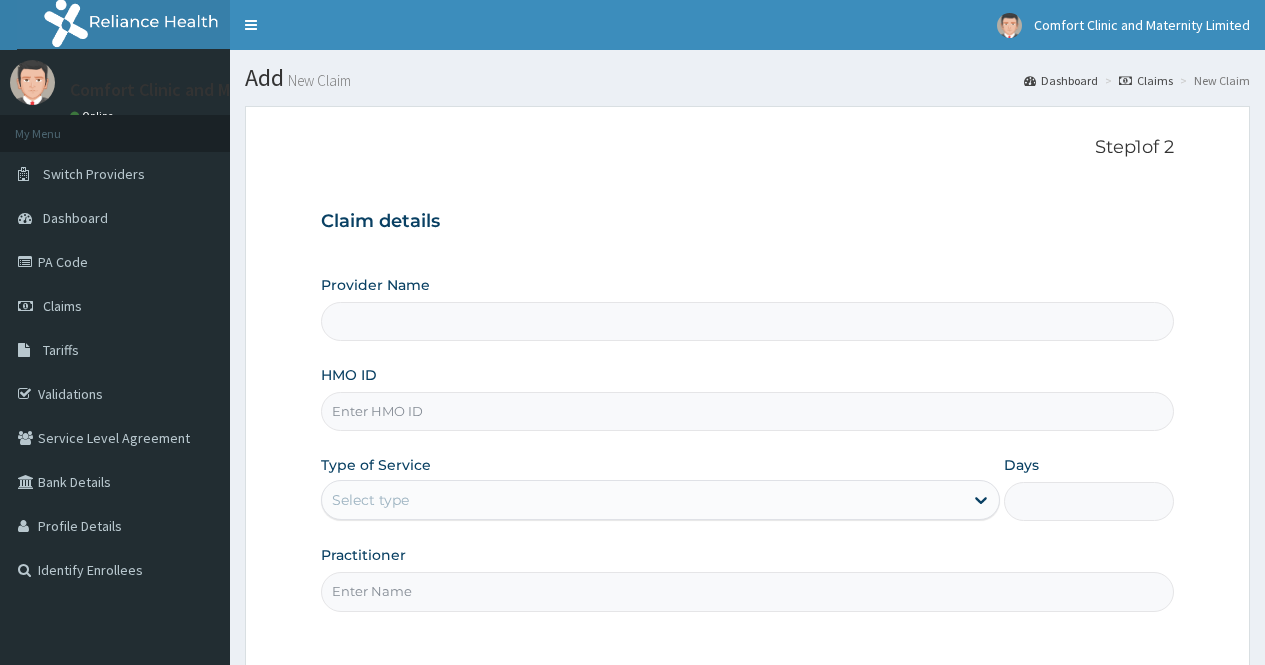 scroll, scrollTop: 0, scrollLeft: 0, axis: both 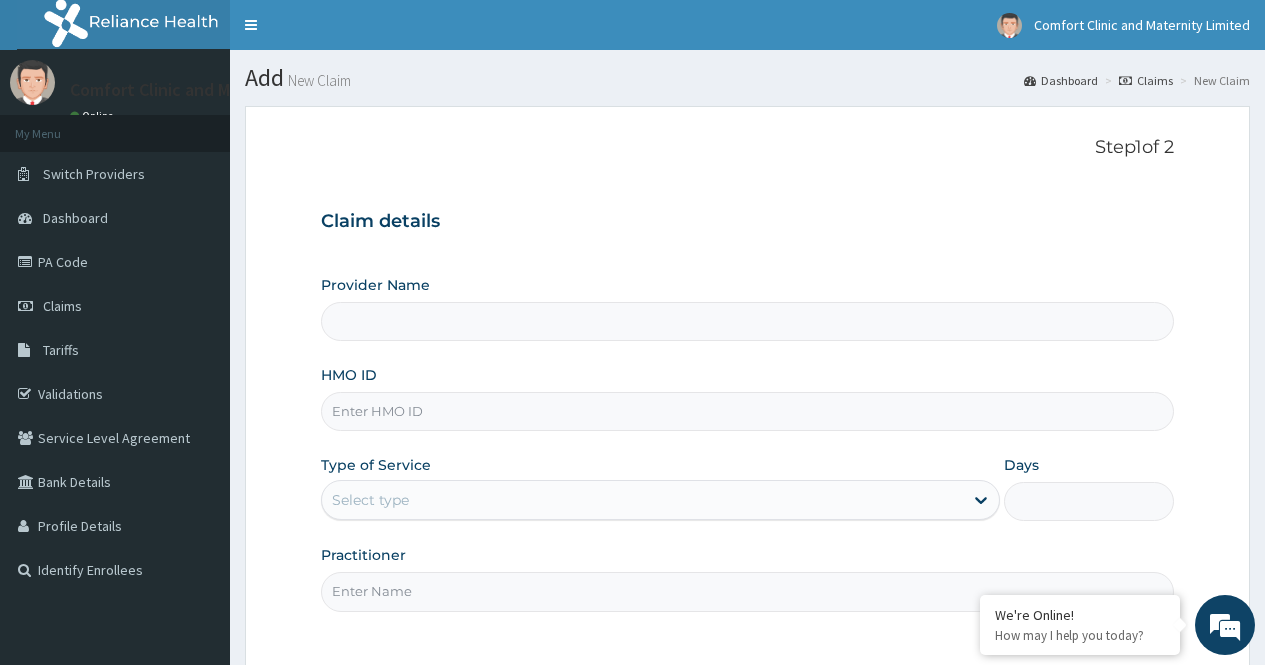 click on "HMO ID" at bounding box center (747, 411) 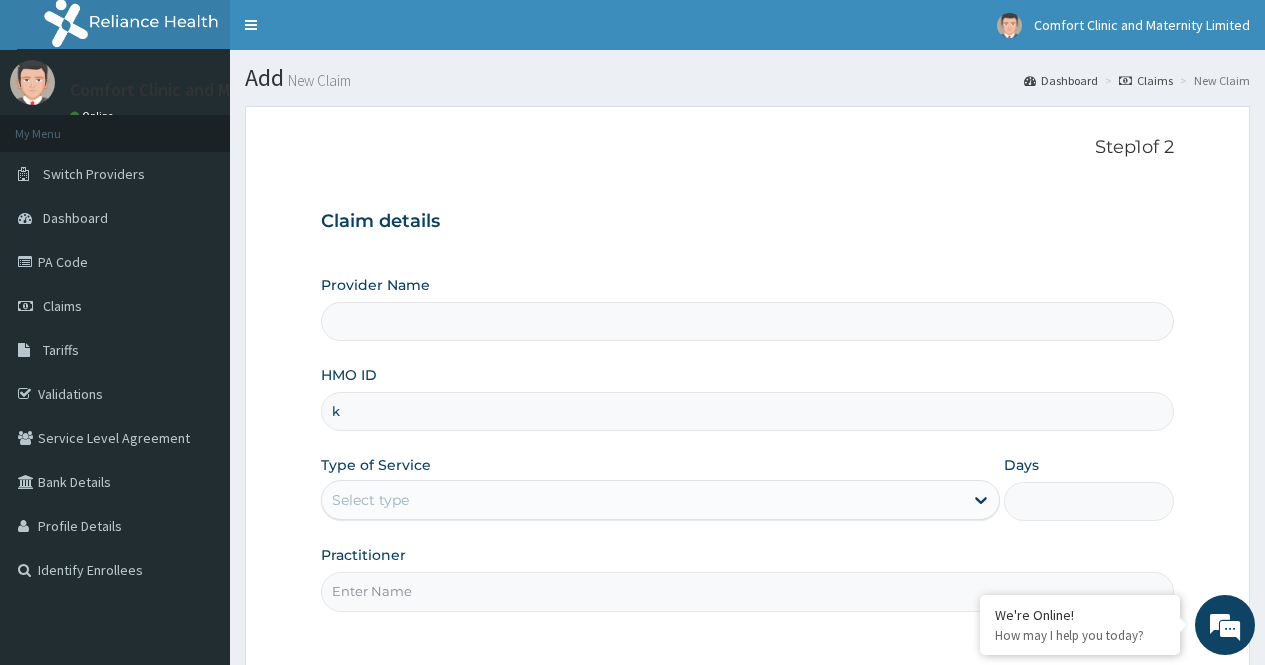 type on "Comfort Clinic and Maternity" 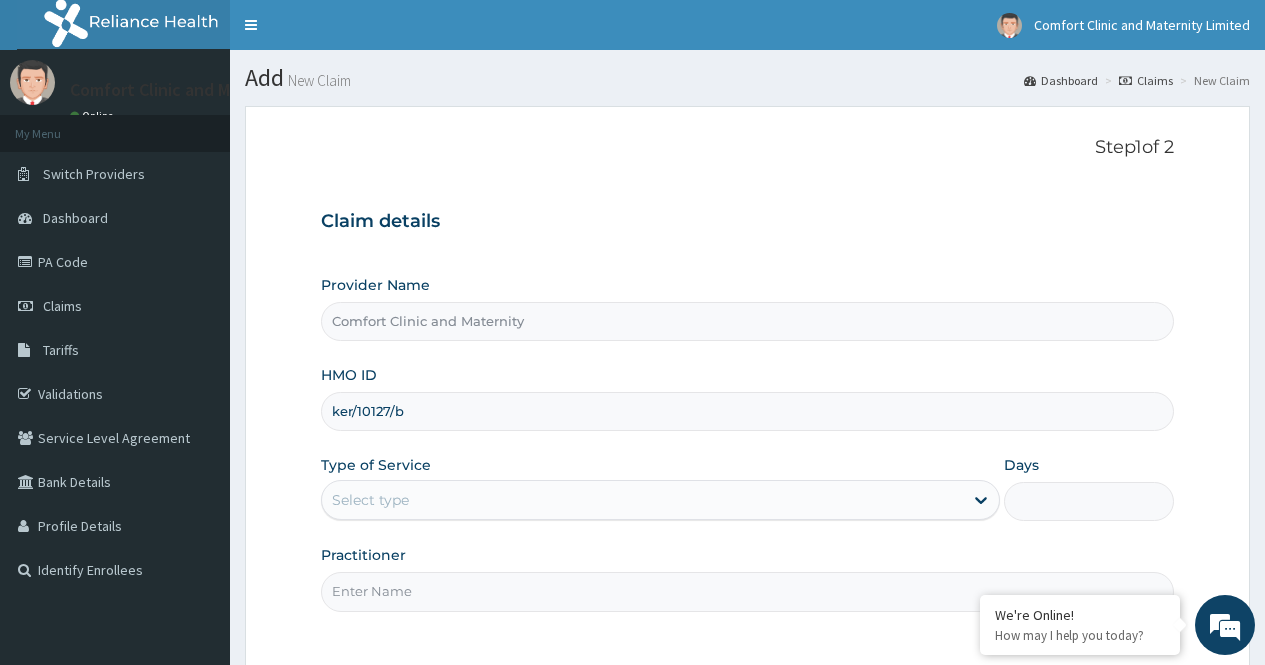 scroll, scrollTop: 0, scrollLeft: 0, axis: both 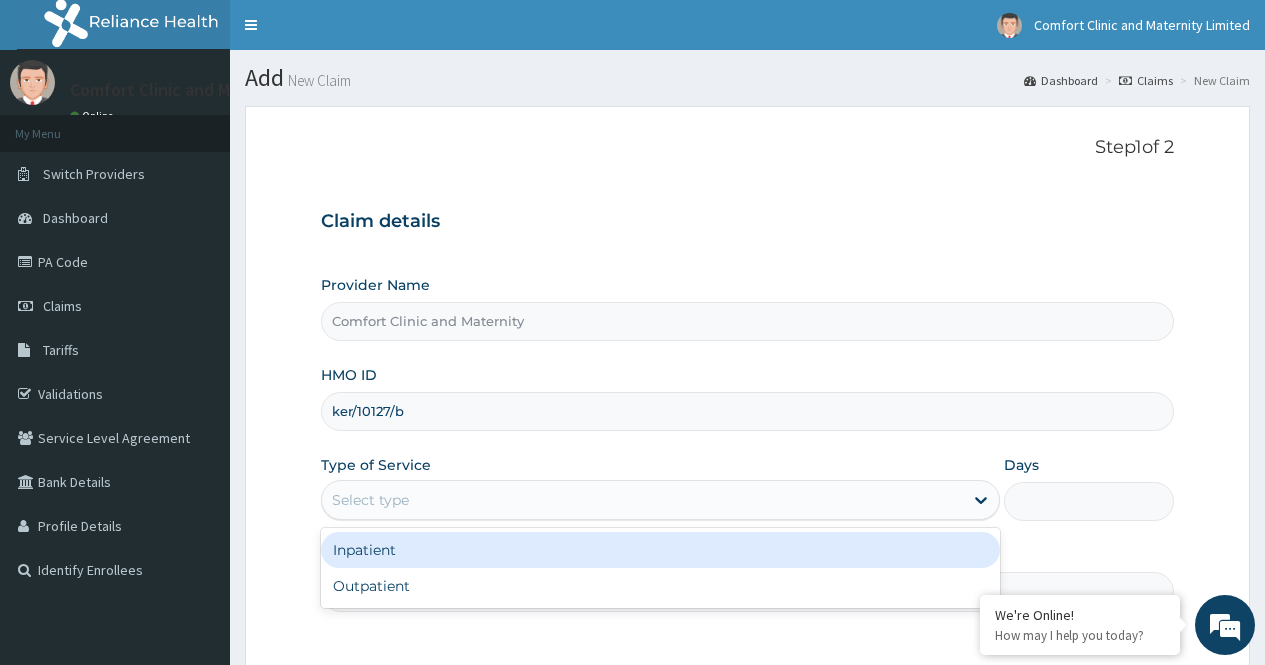 click on "Inpatient" at bounding box center [660, 550] 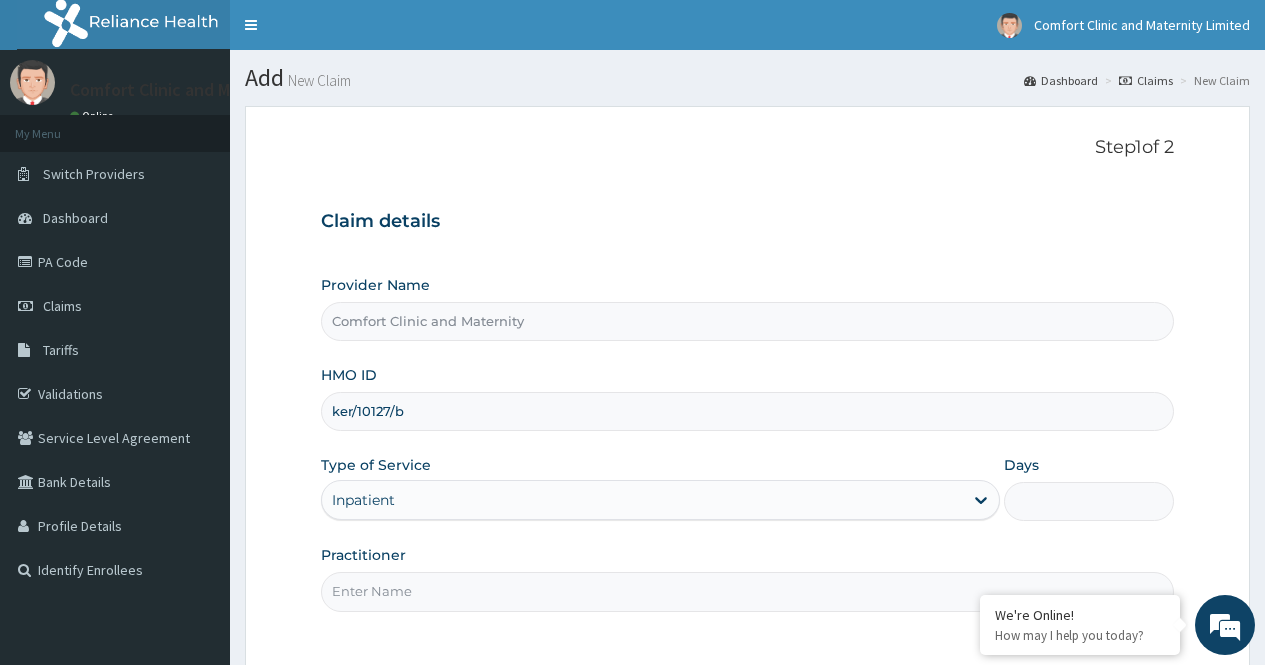 click on "Practitioner" at bounding box center (747, 591) 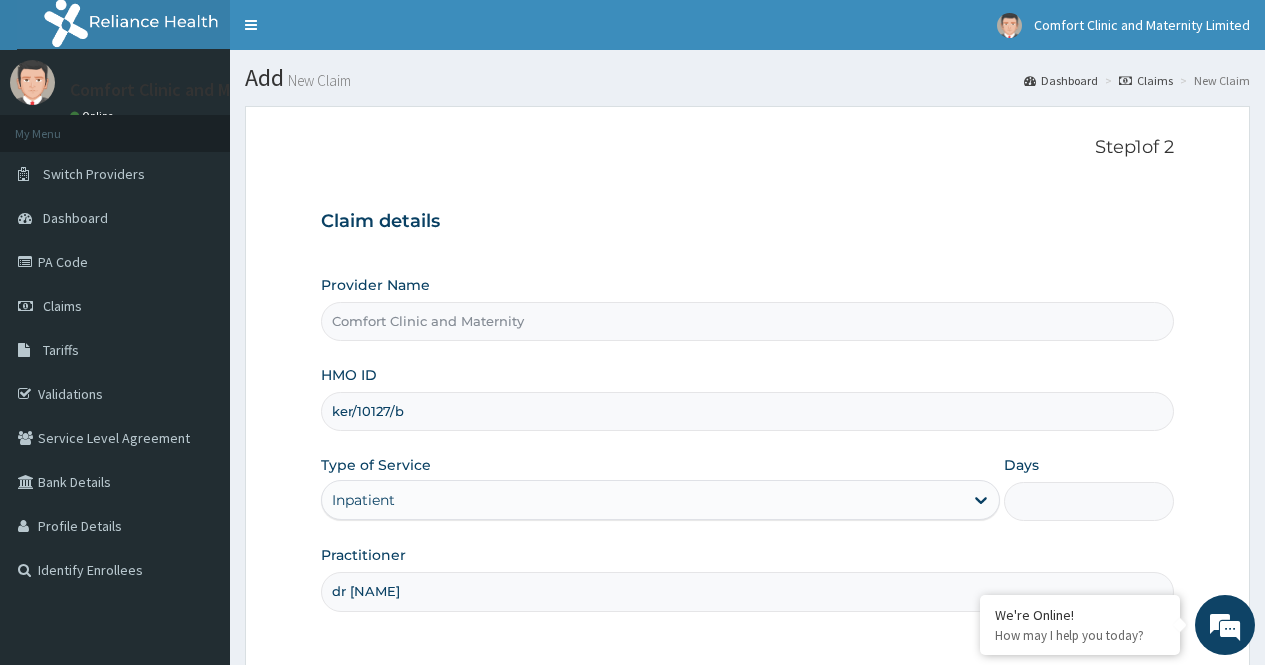 click on "Days" at bounding box center (1089, 501) 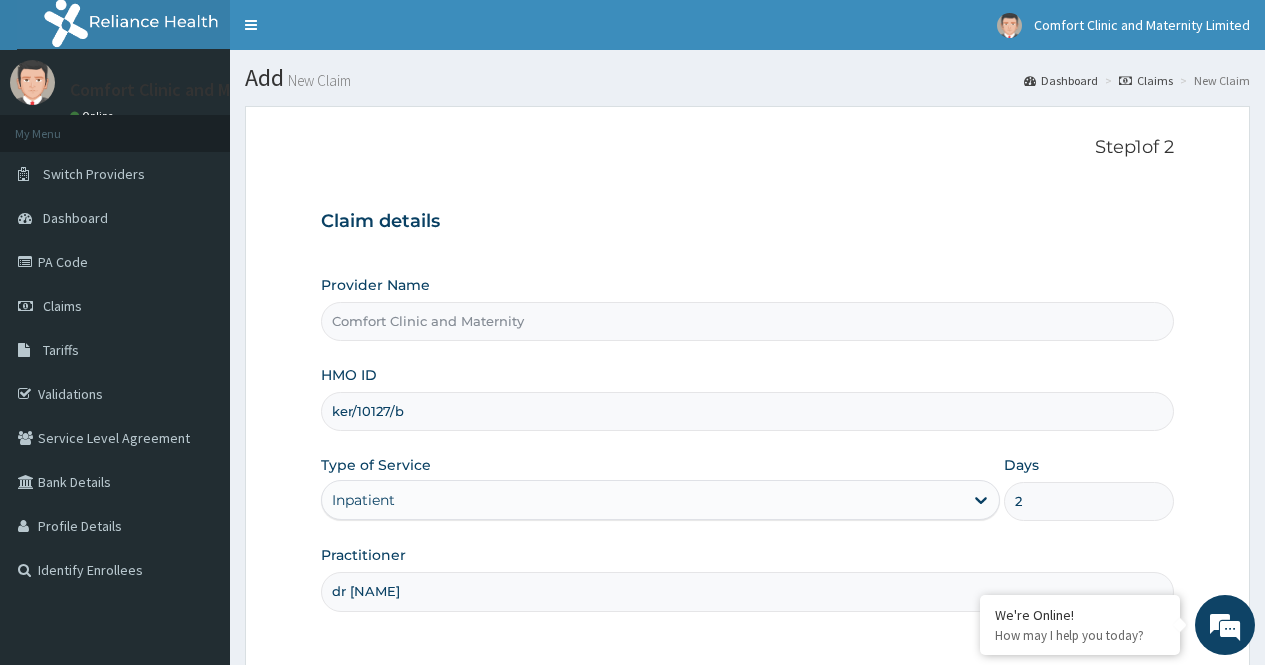 click on "Practitioner dr afonne" at bounding box center (747, 578) 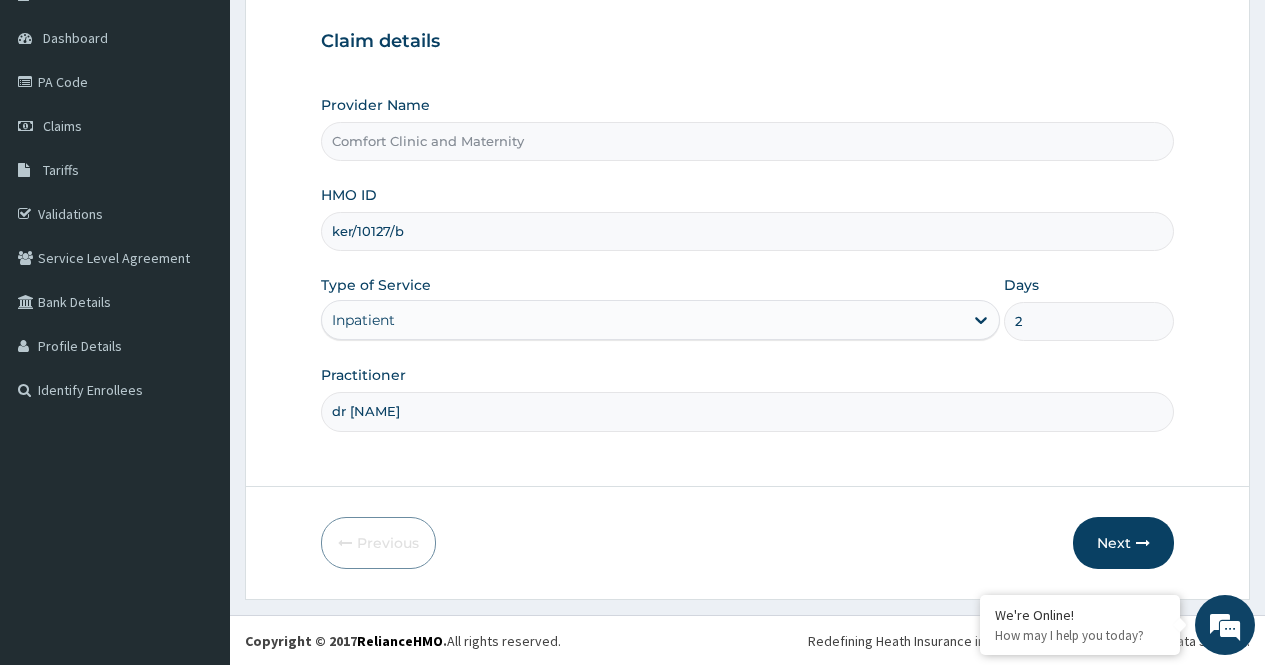 scroll, scrollTop: 181, scrollLeft: 0, axis: vertical 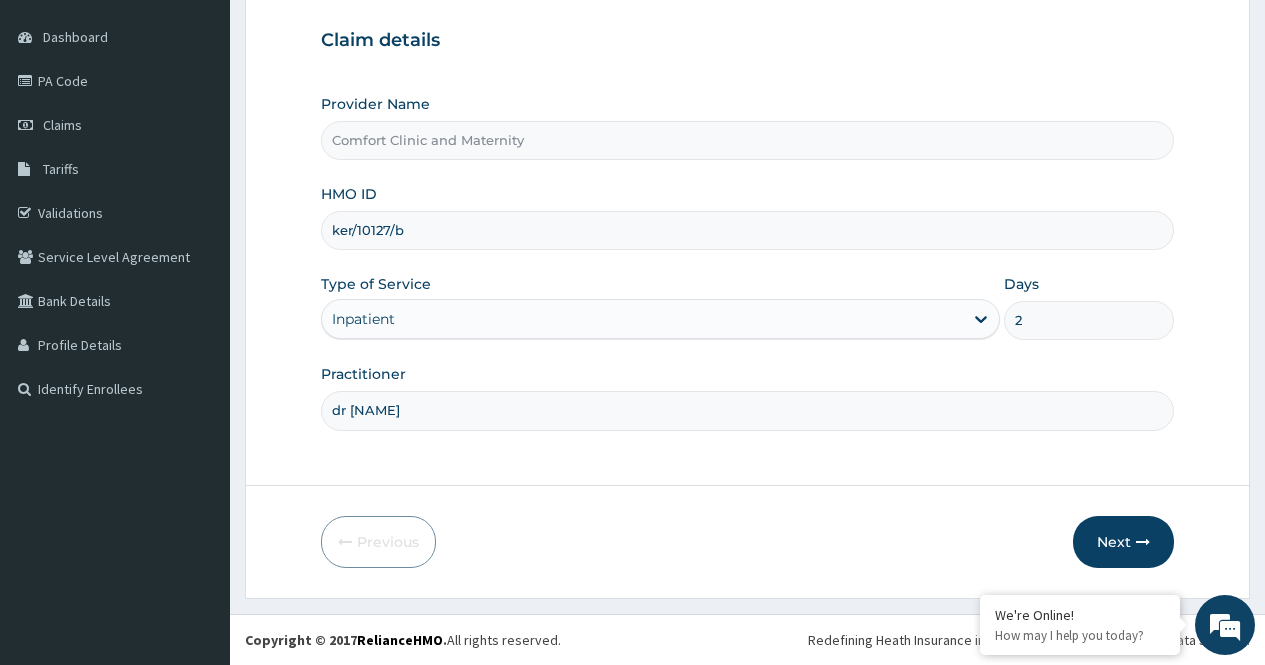 click on "Next" at bounding box center [1123, 542] 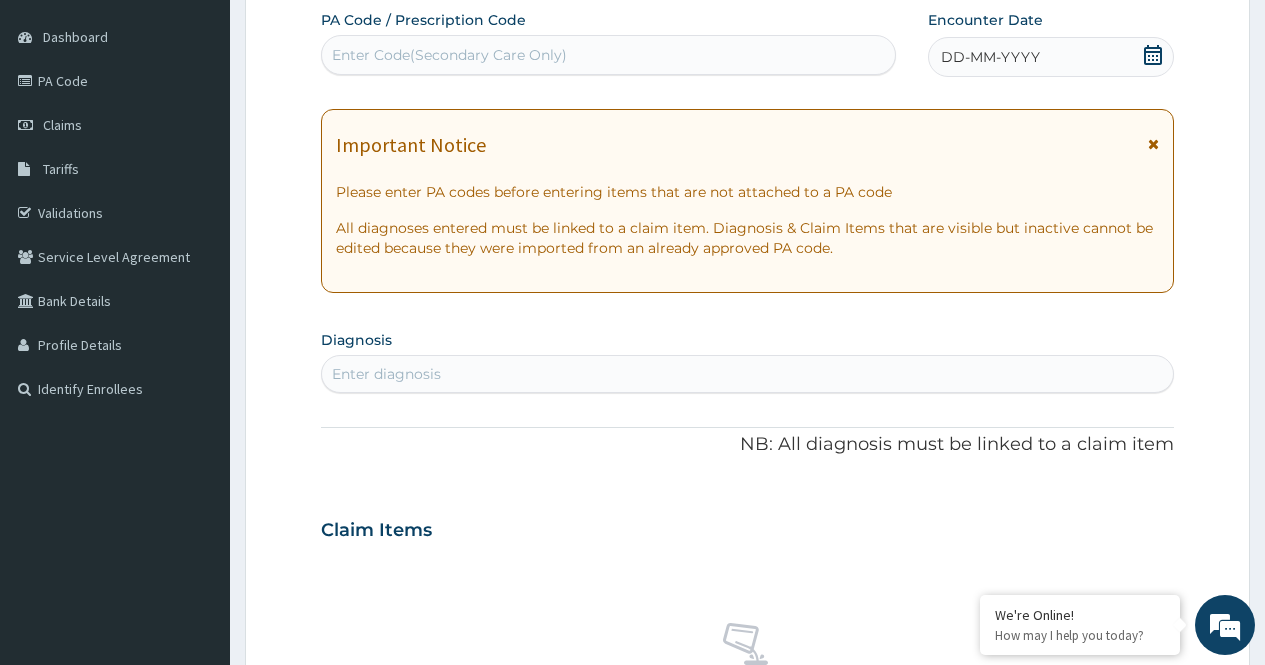 click on "Enter Code(Secondary Care Only)" at bounding box center (608, 55) 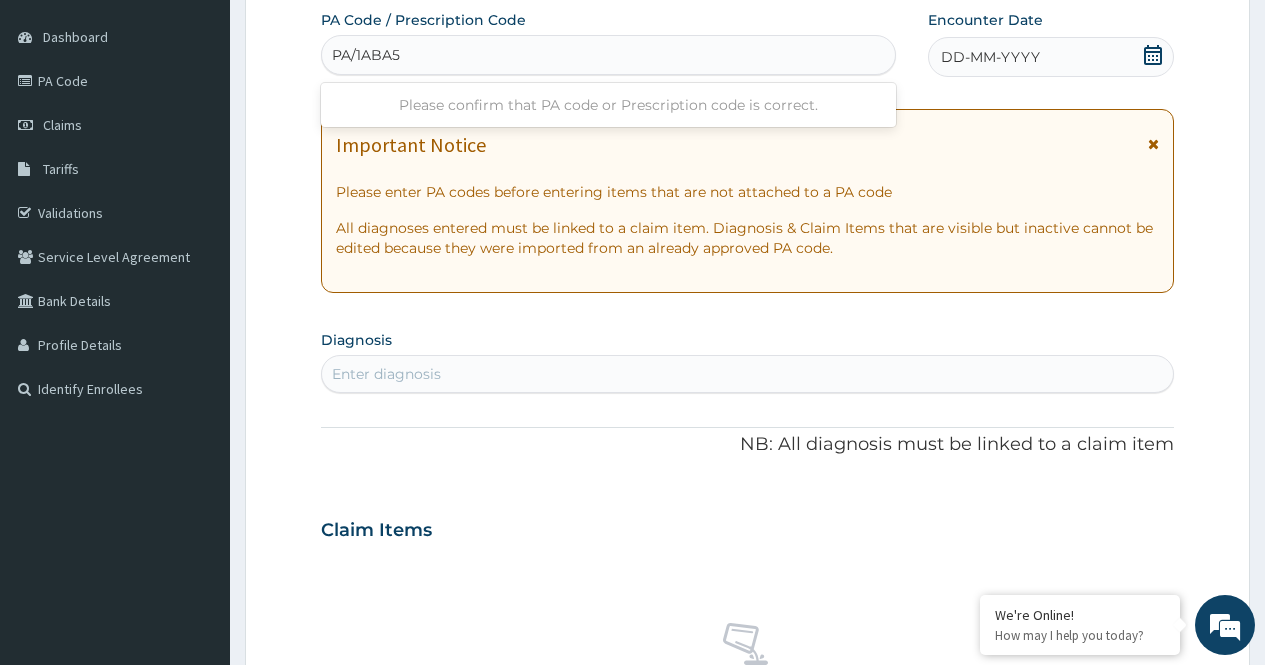 type on "PA/1ABA54" 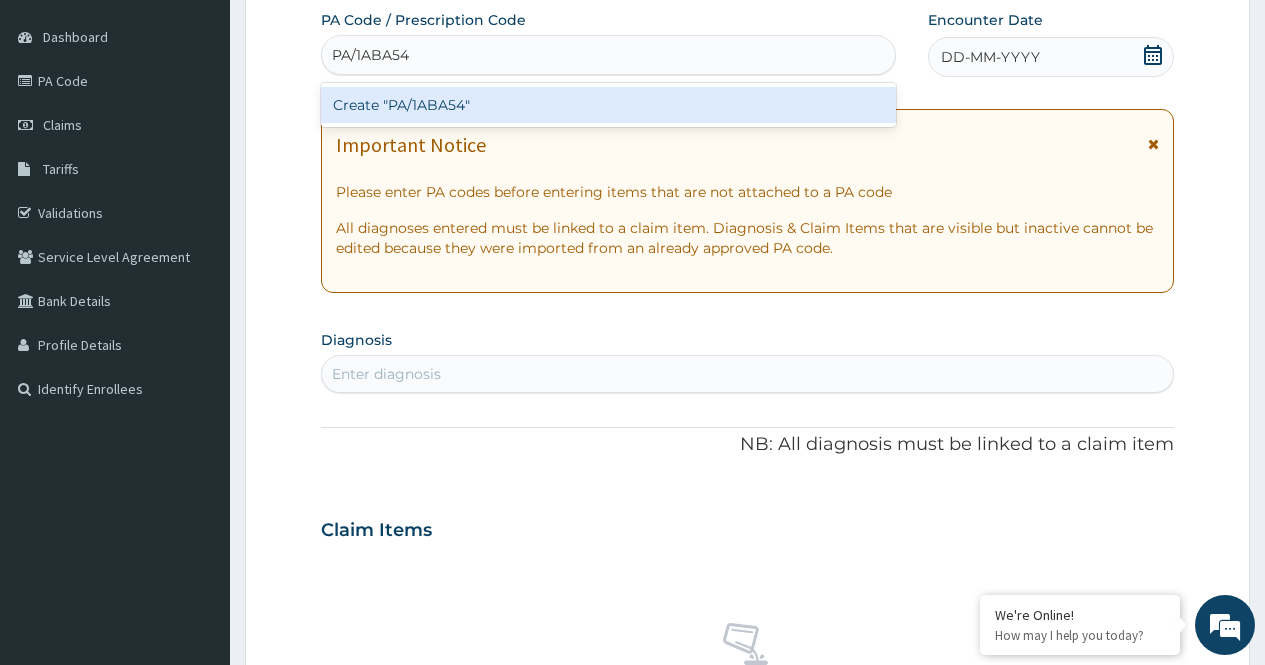 click on "Create "PA/1ABA54"" at bounding box center [608, 105] 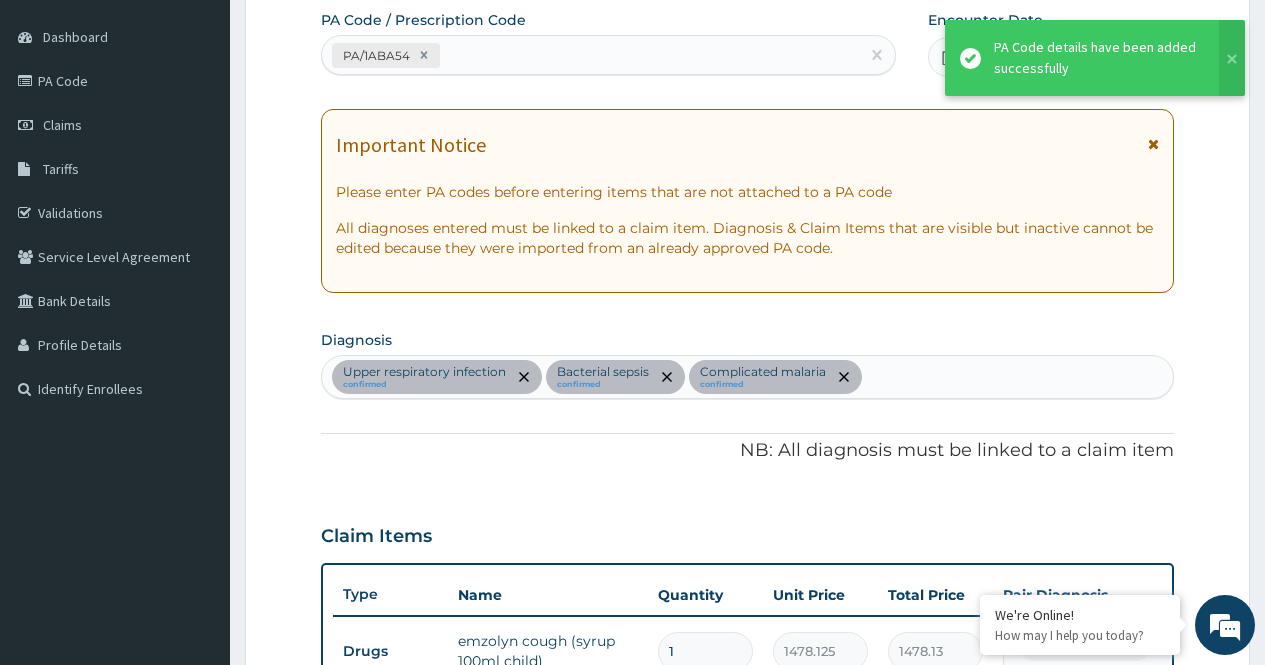 scroll, scrollTop: 1353, scrollLeft: 0, axis: vertical 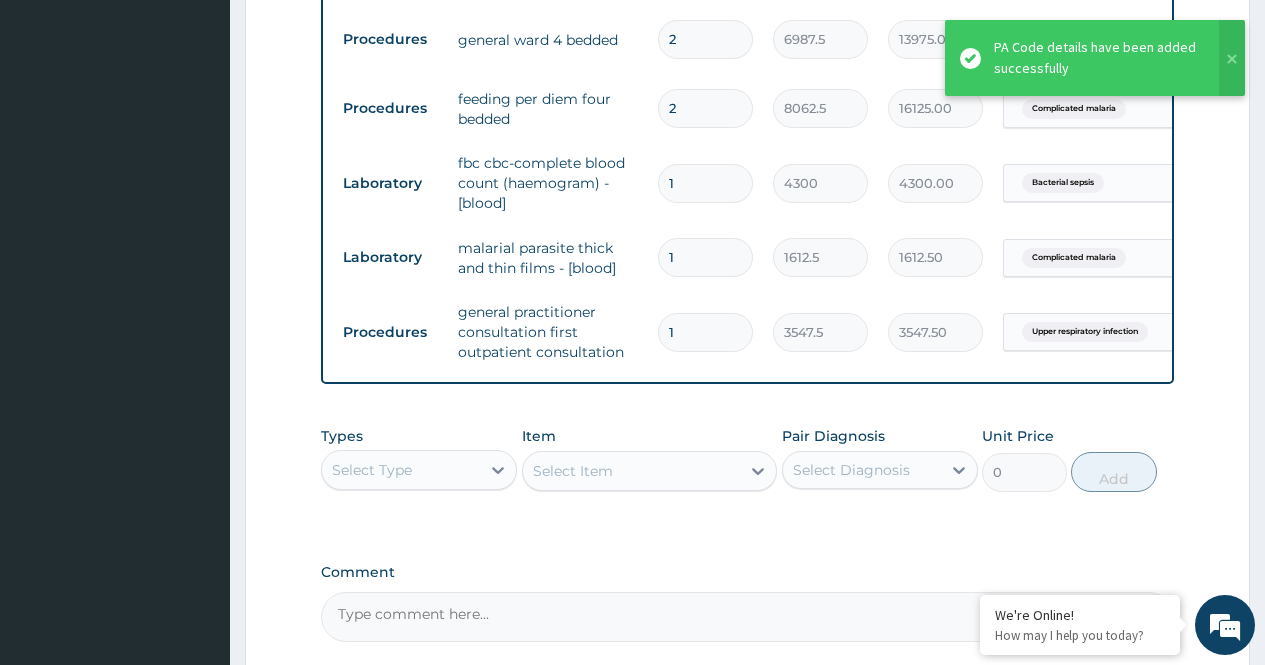 click on "Types Select Type Item Select Item Pair Diagnosis Select Diagnosis Unit Price 0 Add" at bounding box center (747, 474) 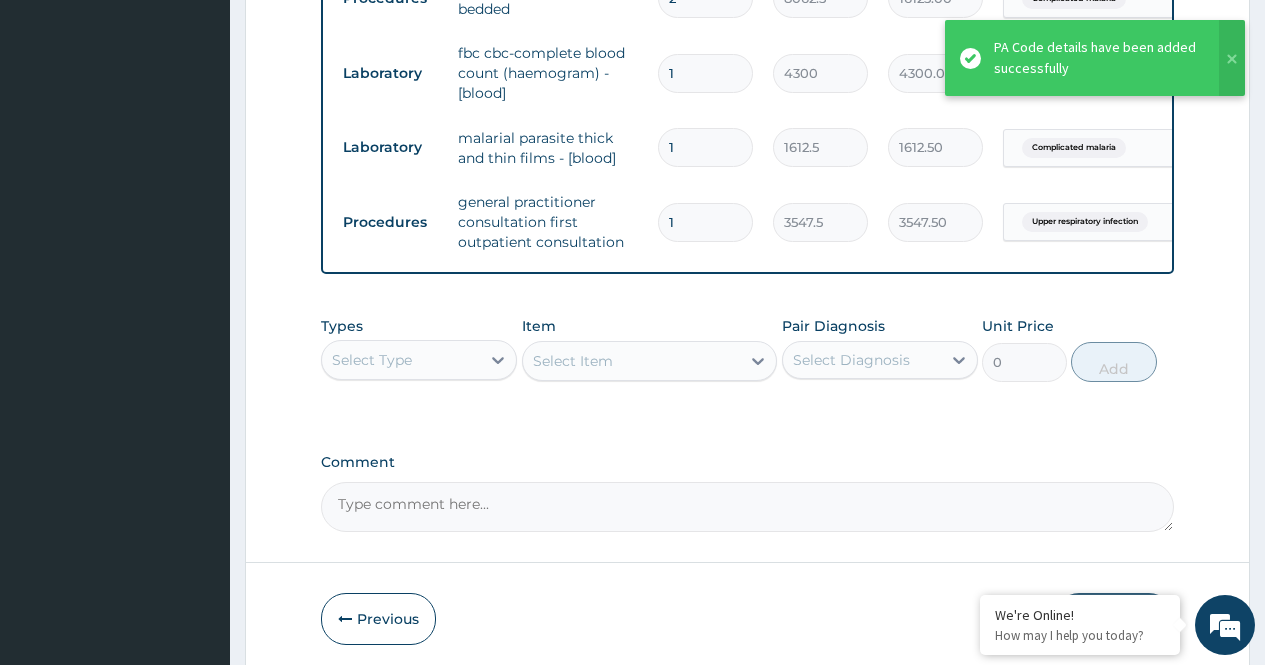 scroll, scrollTop: 1555, scrollLeft: 0, axis: vertical 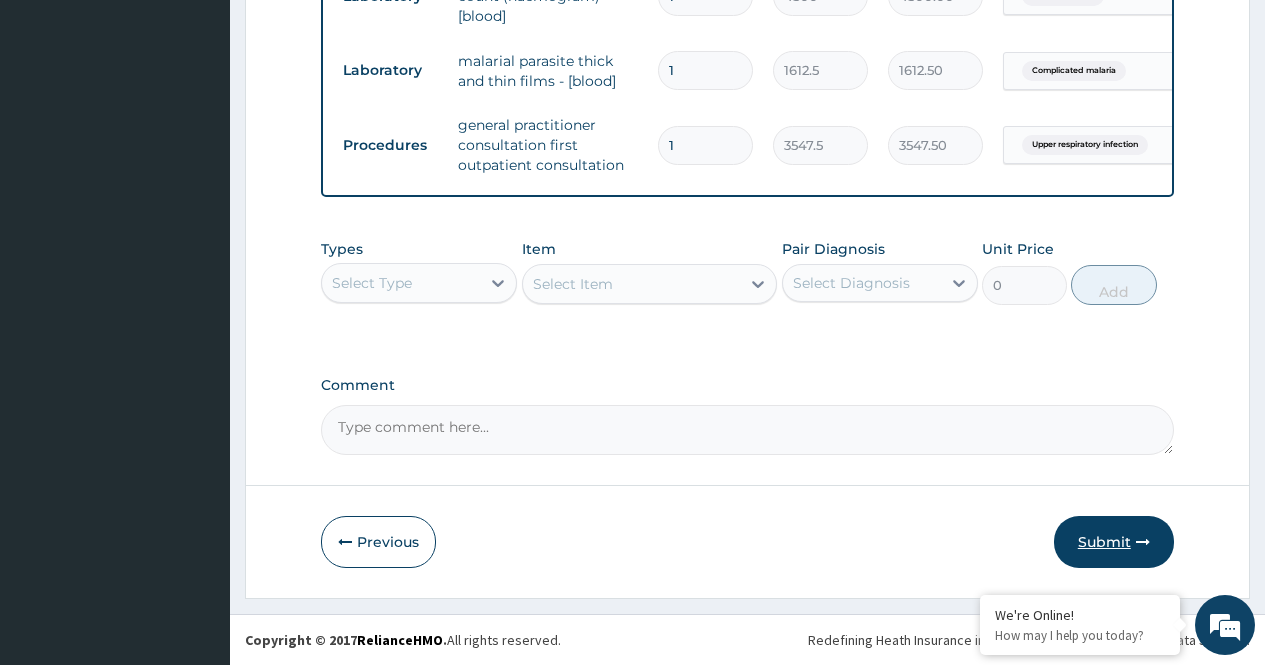 click on "Submit" at bounding box center [1114, 542] 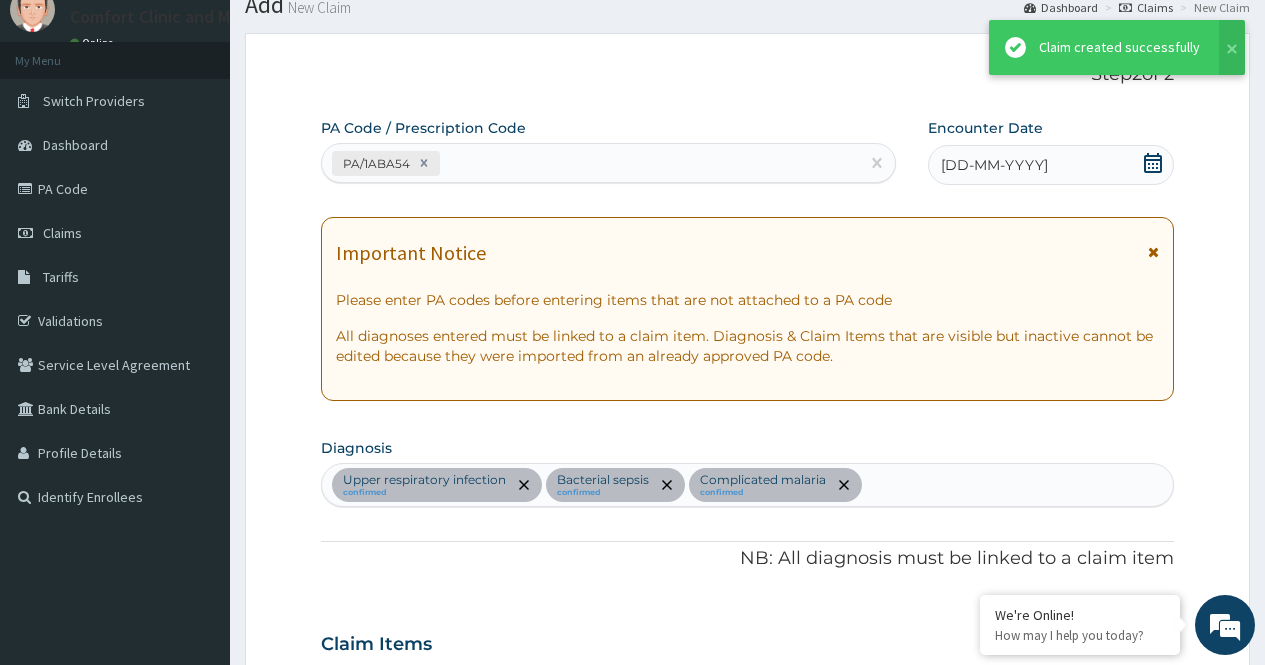 scroll, scrollTop: 1555, scrollLeft: 0, axis: vertical 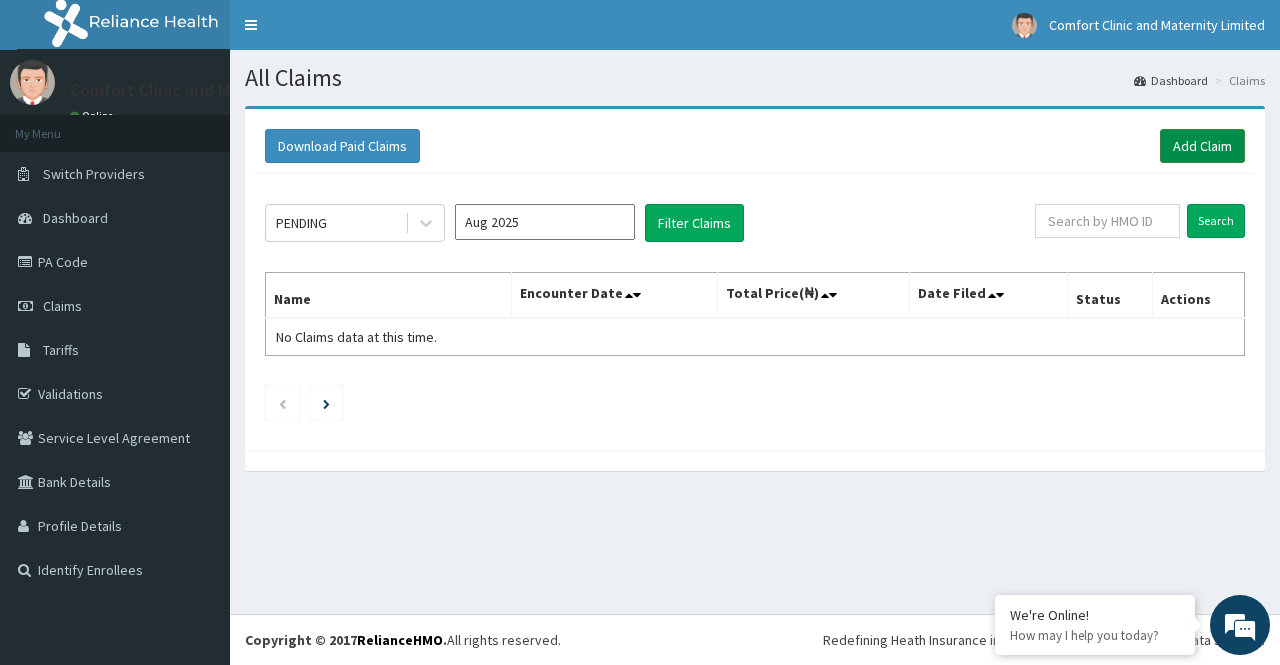 click on "Add Claim" at bounding box center (1202, 146) 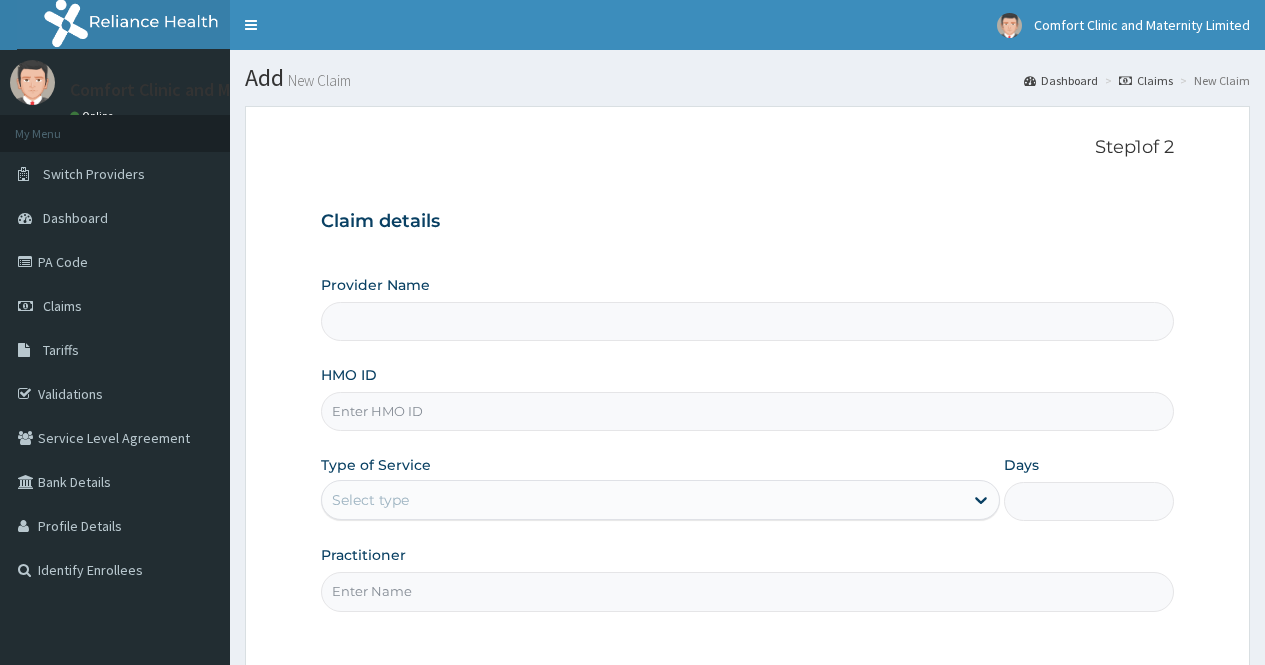scroll, scrollTop: 0, scrollLeft: 0, axis: both 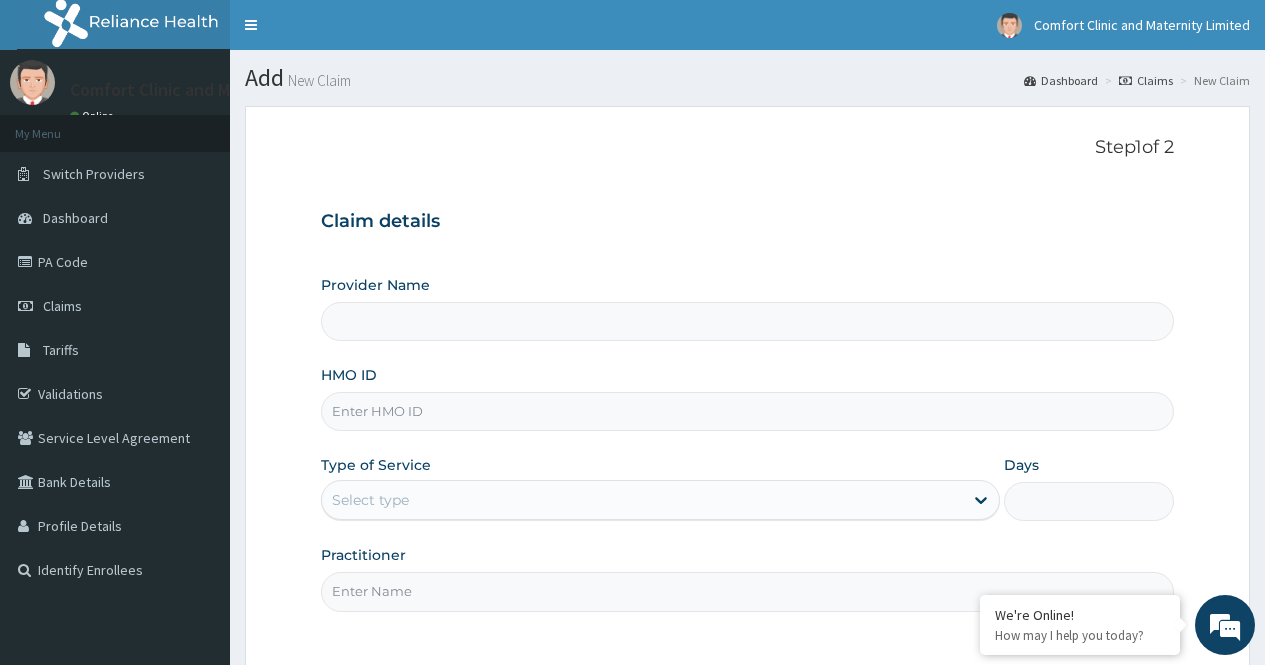 click on "HMO ID" at bounding box center [747, 411] 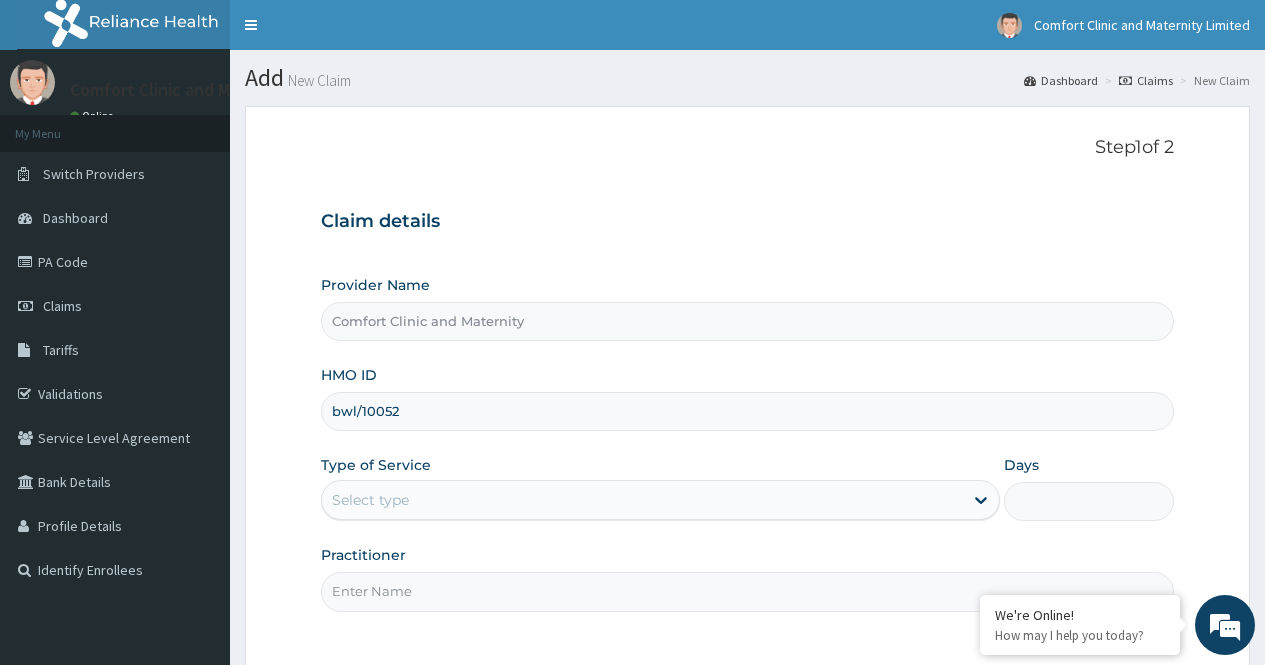 scroll, scrollTop: 0, scrollLeft: 0, axis: both 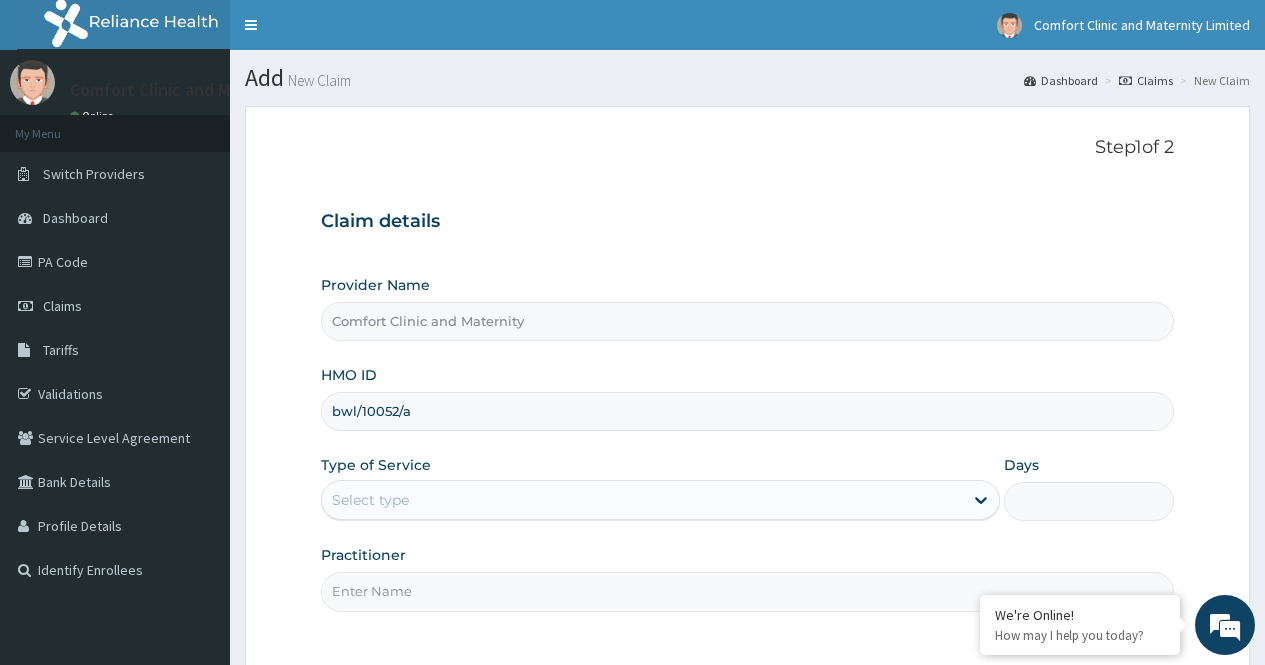 type on "bwl/10052/a" 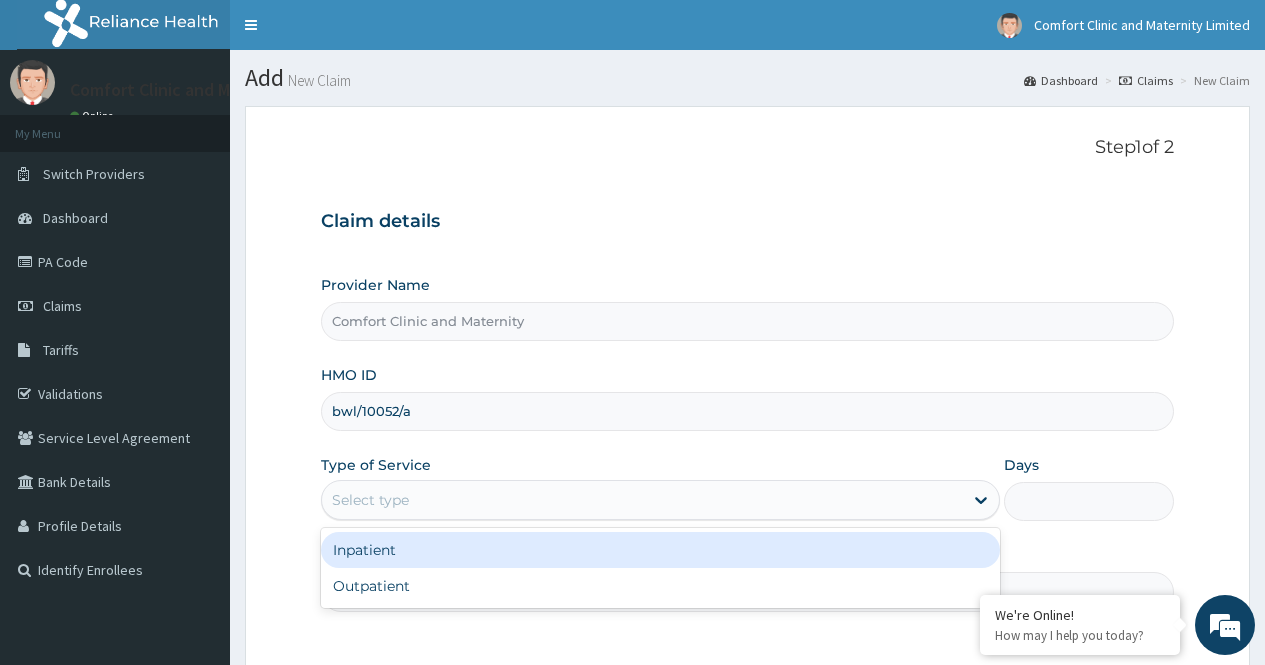 click on "Select type" at bounding box center [642, 500] 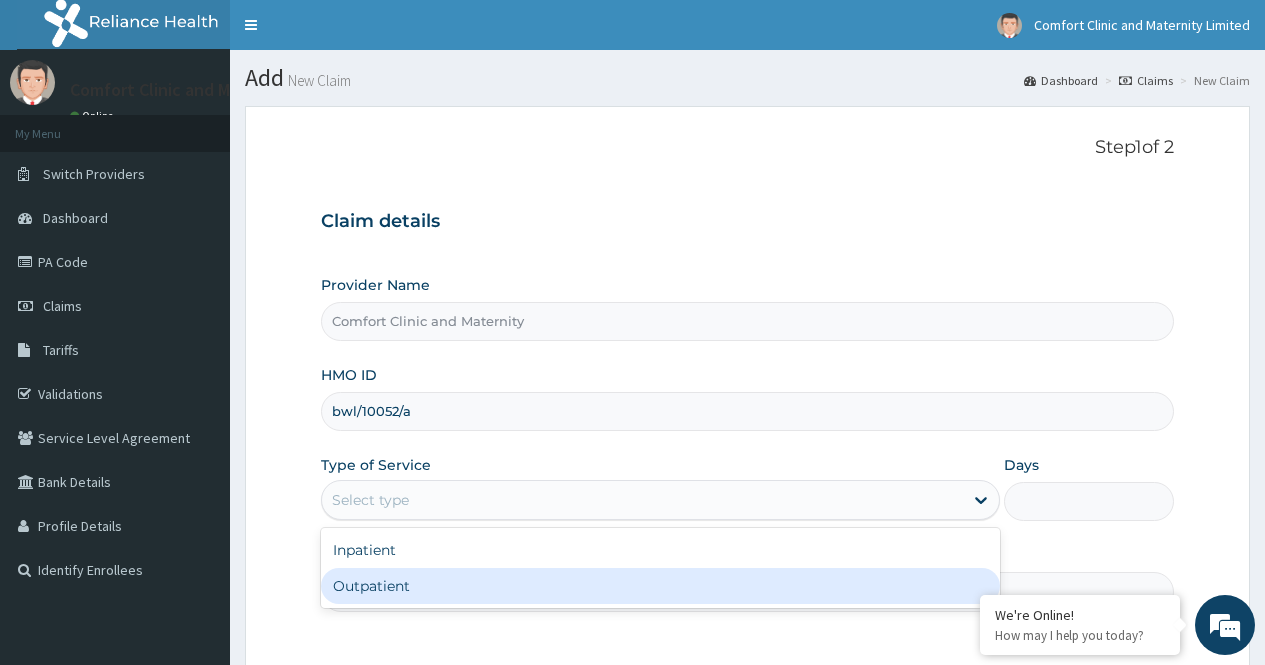 click on "Outpatient" at bounding box center [660, 586] 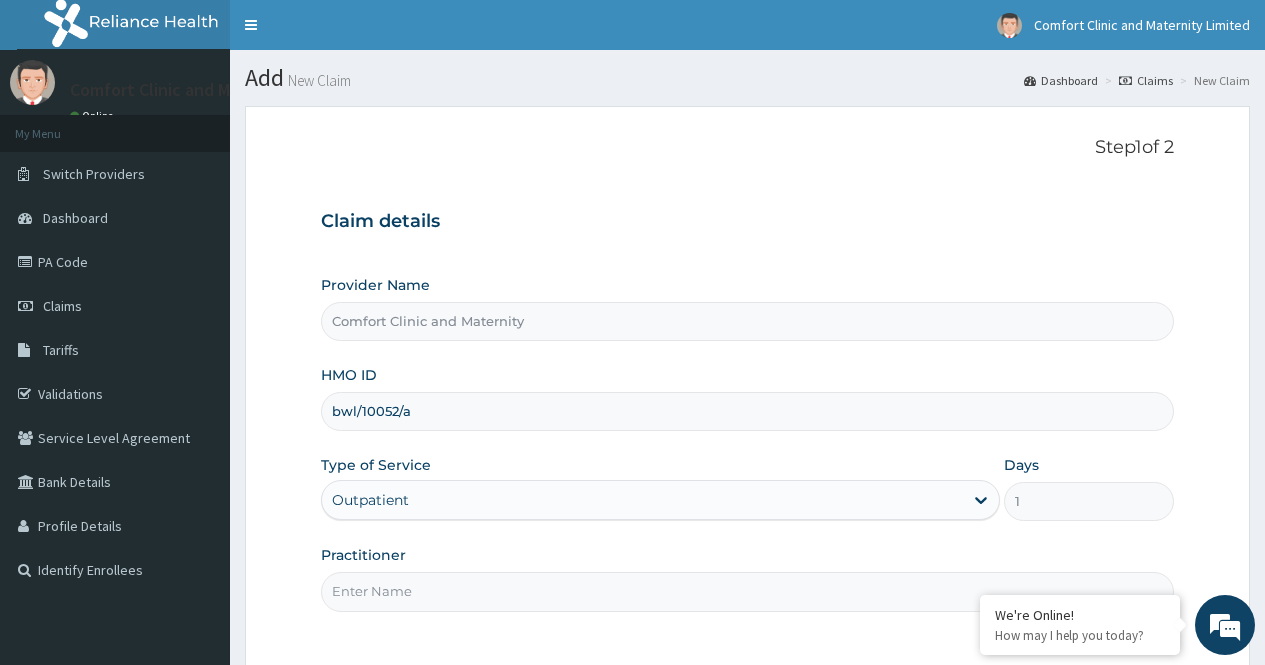 click on "Practitioner" at bounding box center [747, 591] 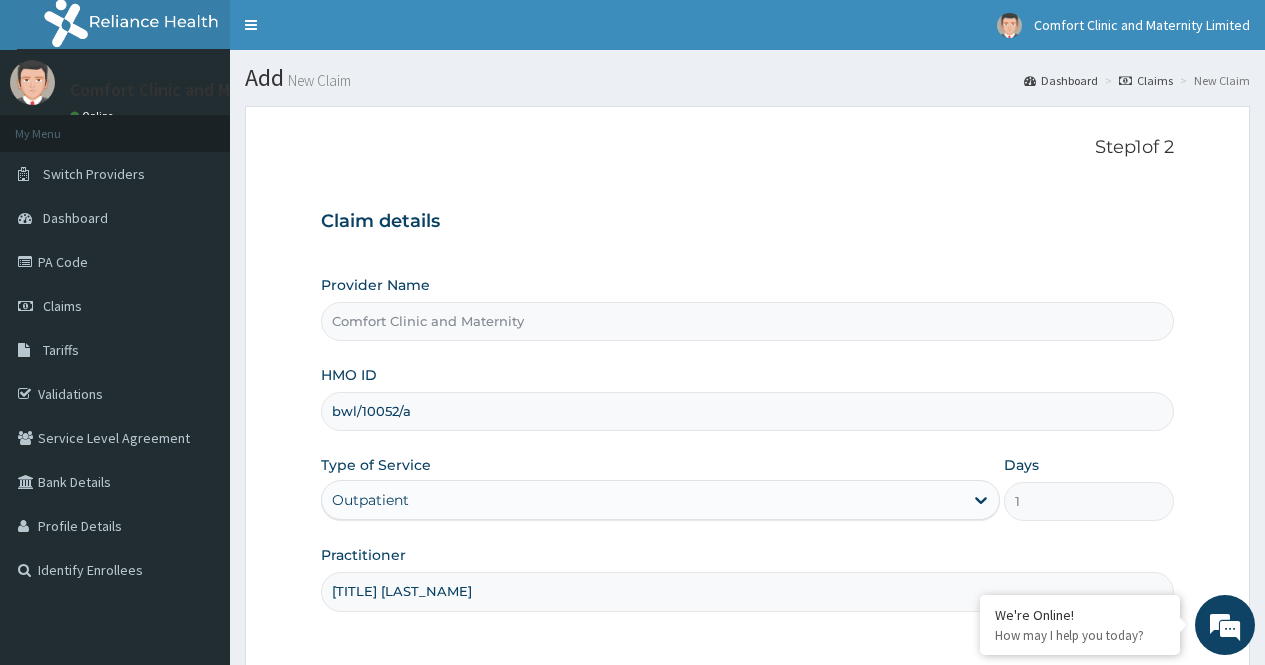 click on "Step  1  of 2 Claim details Provider Name Comfort Clinic and Maternity HMO ID bwl/10052/a Type of Service Outpatient Days 1 Practitioner dr afonne     Previous   Next" at bounding box center (747, 443) 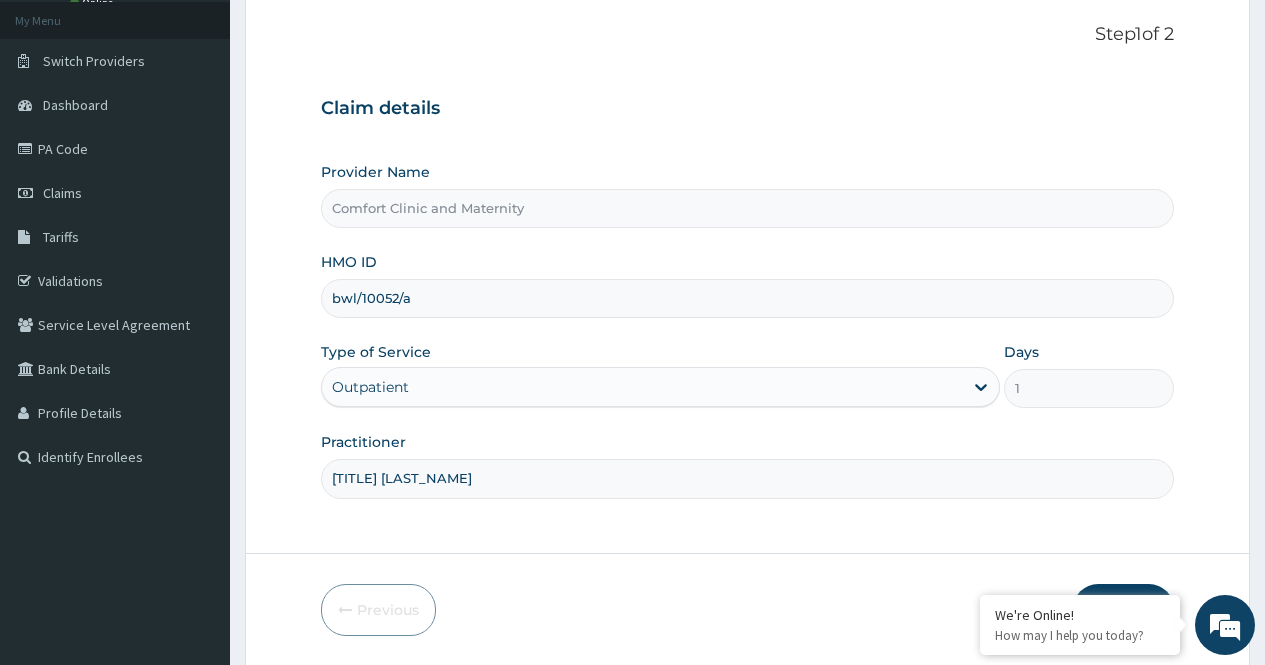 scroll, scrollTop: 181, scrollLeft: 0, axis: vertical 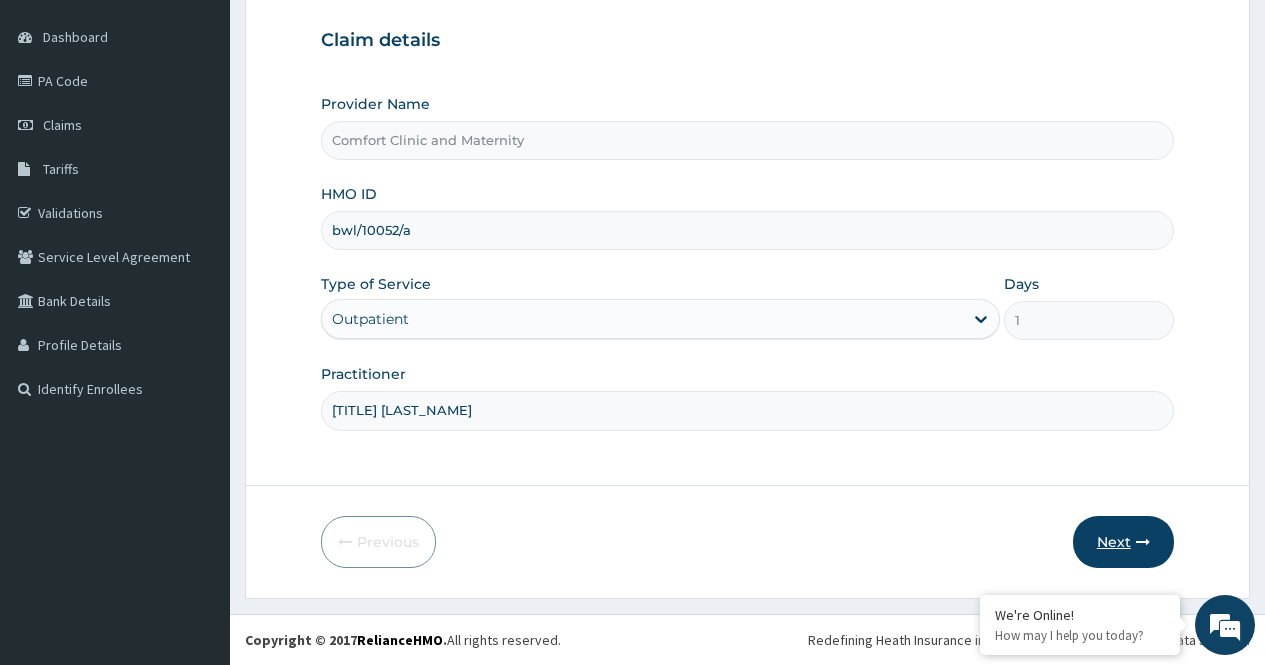 click on "Next" at bounding box center [1123, 542] 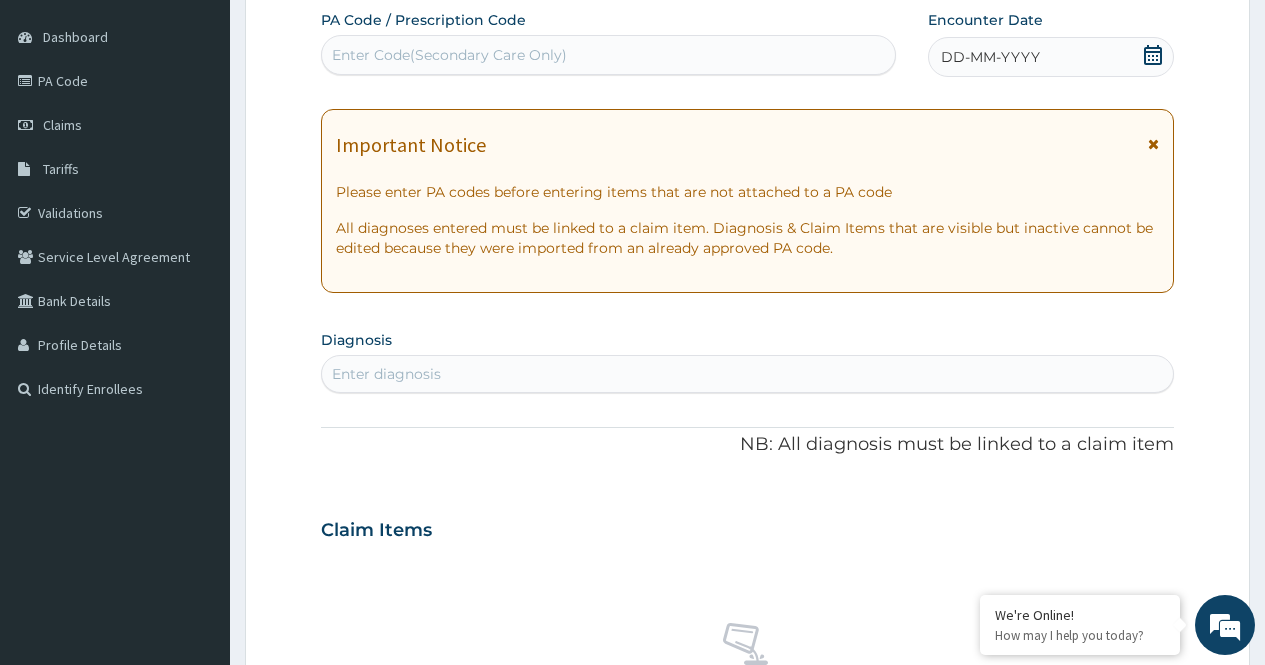 click on "Enter Code(Secondary Care Only)" at bounding box center [608, 55] 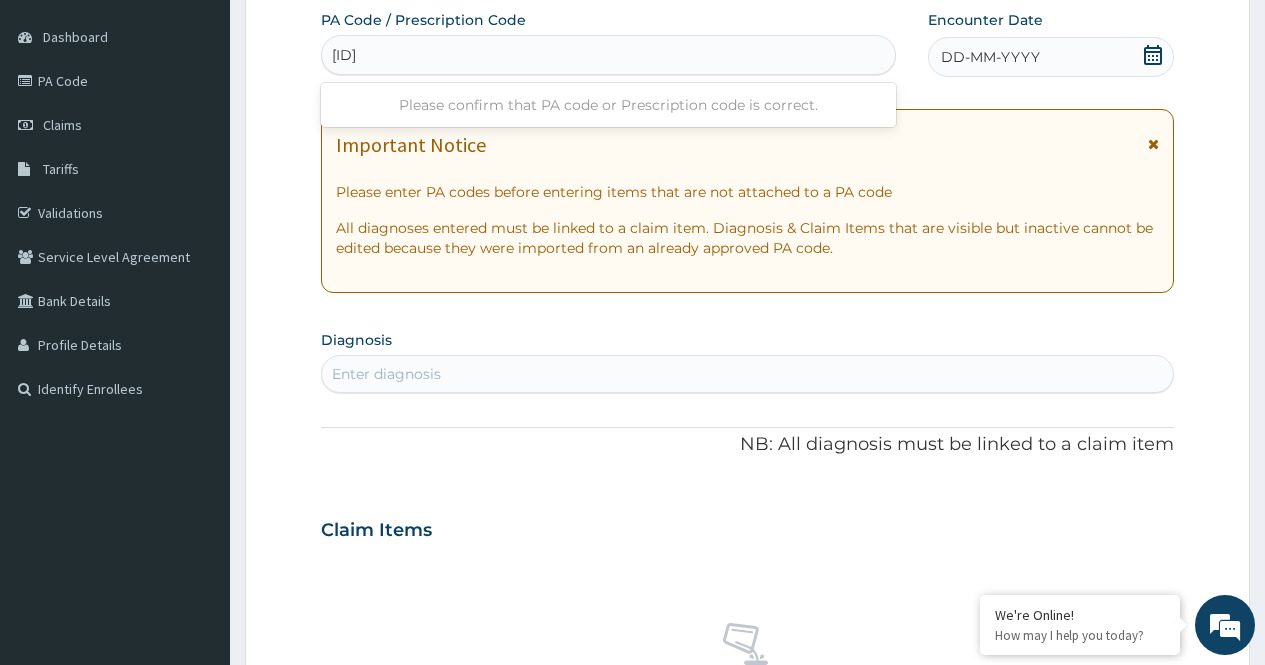 type on "PA/F76798" 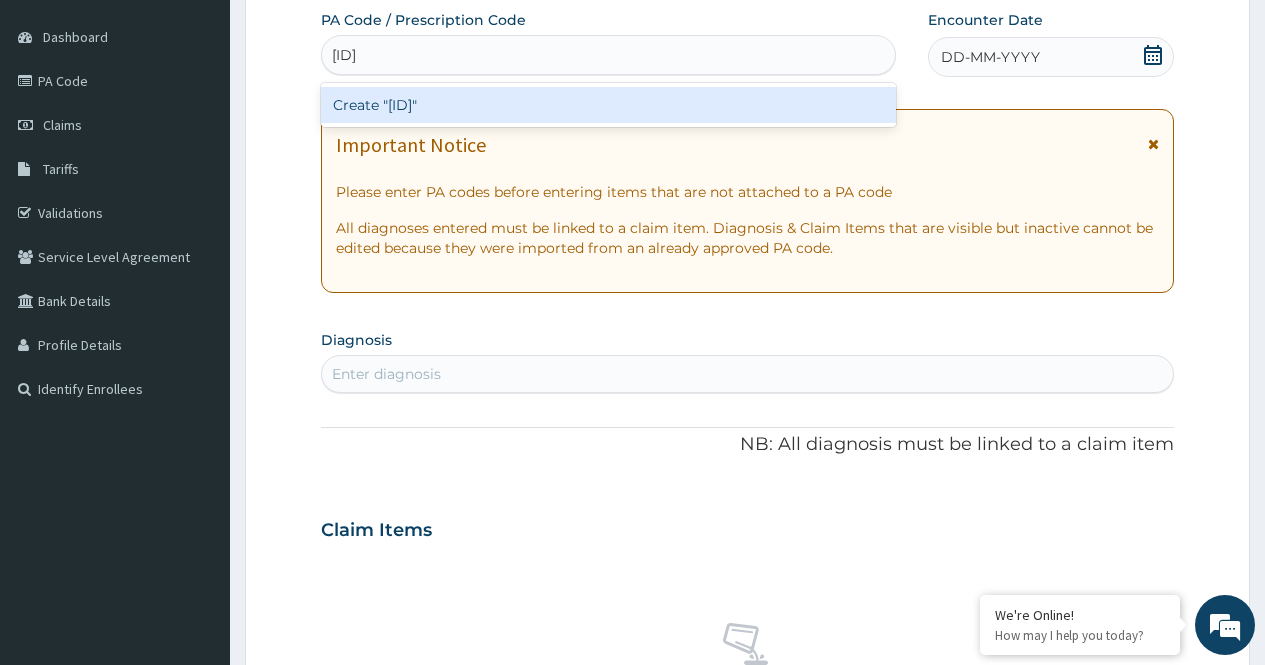 click on "Create "PA/F76798"" at bounding box center [608, 105] 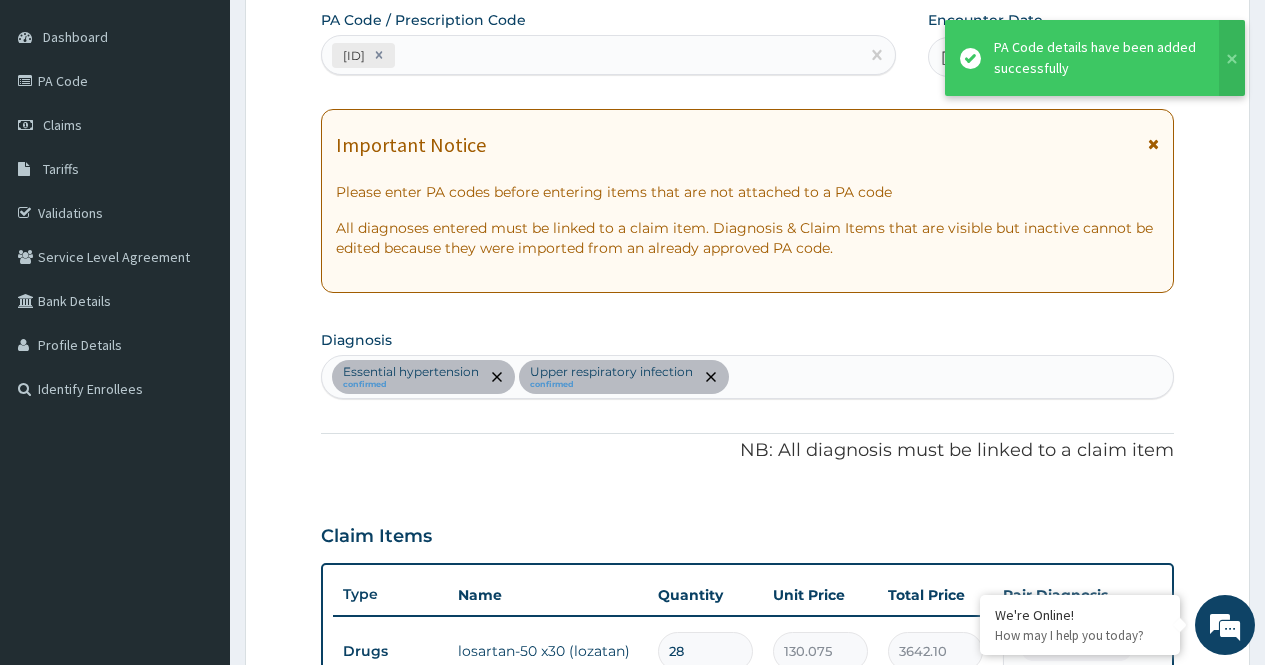 scroll, scrollTop: 994, scrollLeft: 0, axis: vertical 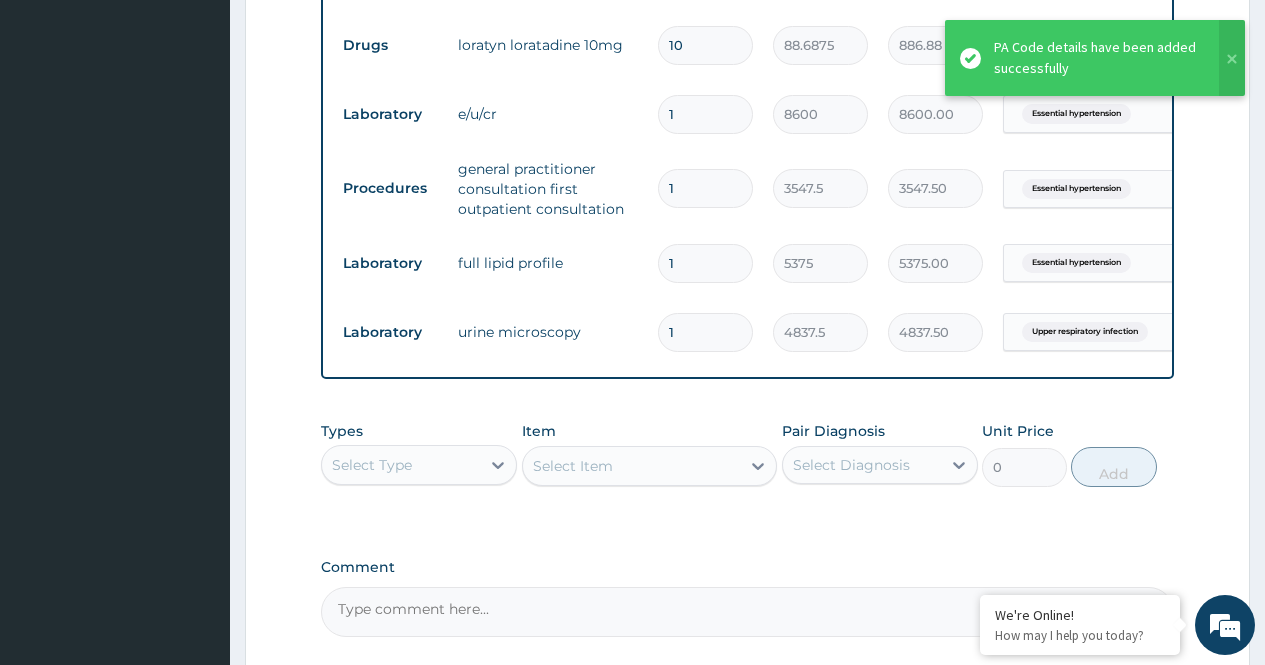 click on "Types Select Type Item Select Item Pair Diagnosis Select Diagnosis Unit Price 0 Add" at bounding box center (747, 469) 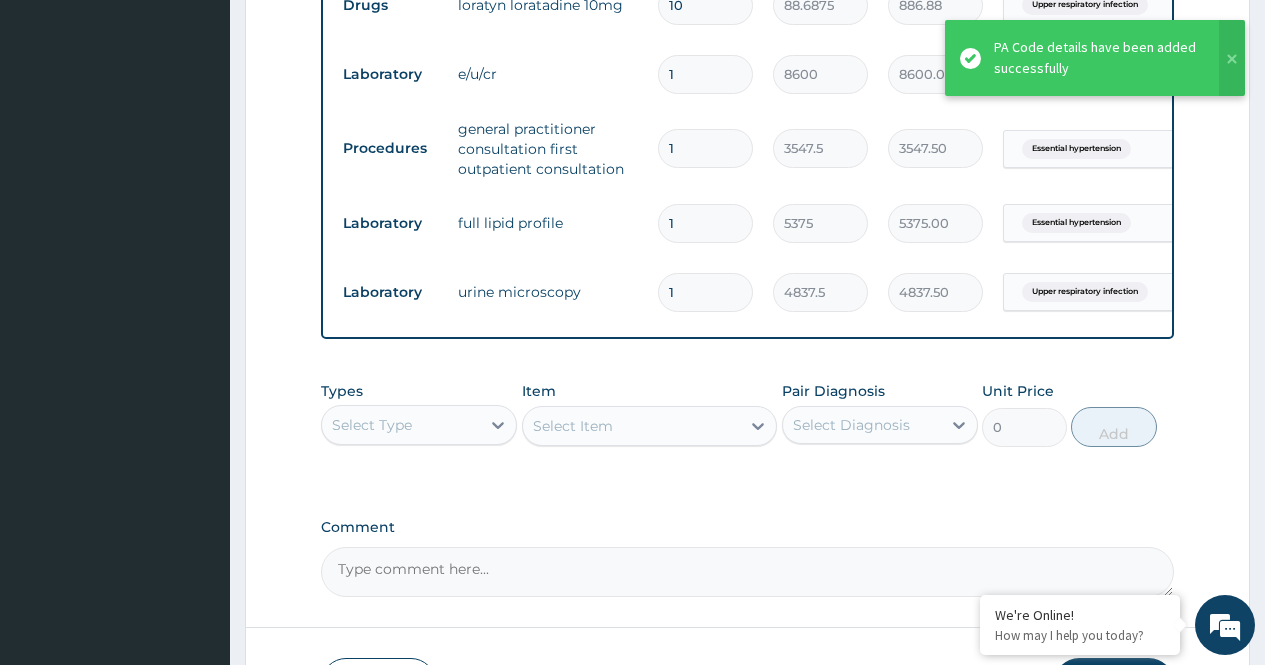 scroll, scrollTop: 1191, scrollLeft: 0, axis: vertical 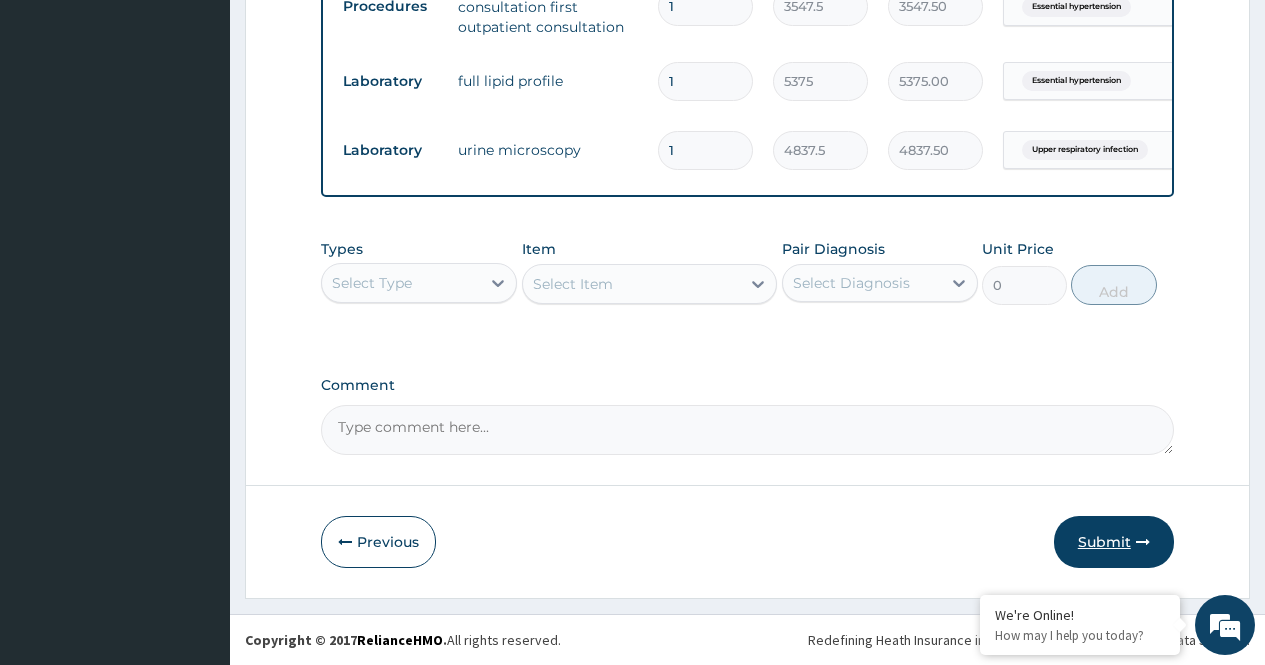 click on "Submit" at bounding box center (1114, 542) 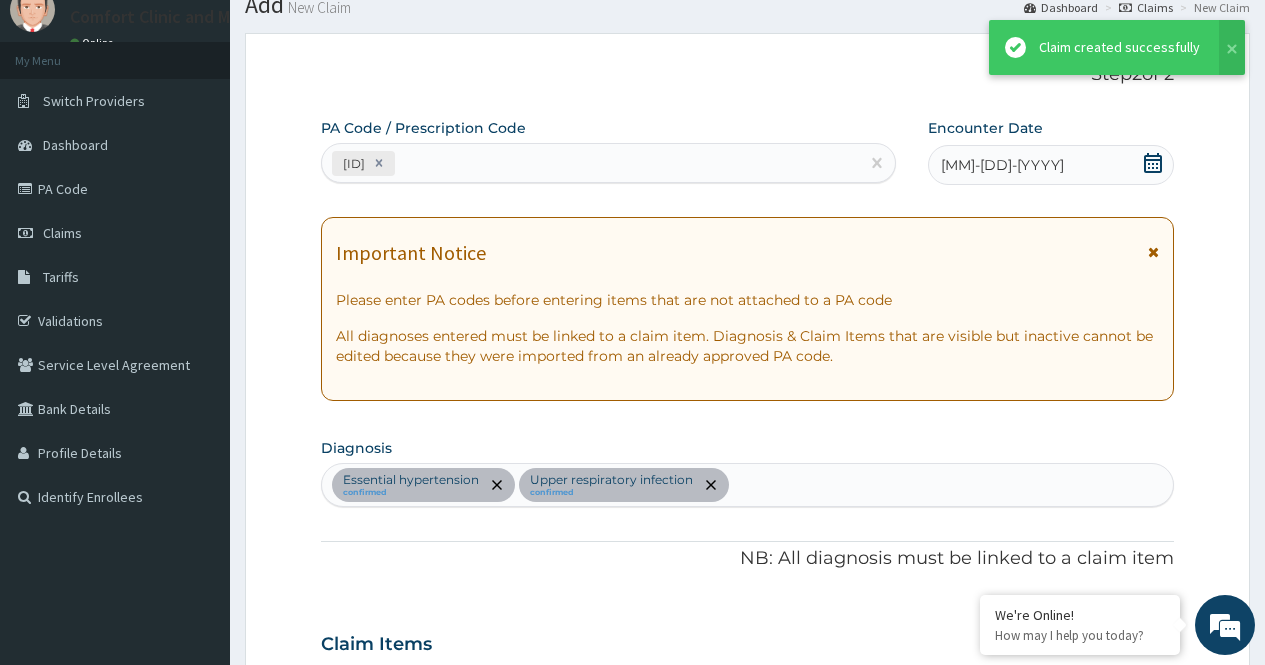 scroll, scrollTop: 1191, scrollLeft: 0, axis: vertical 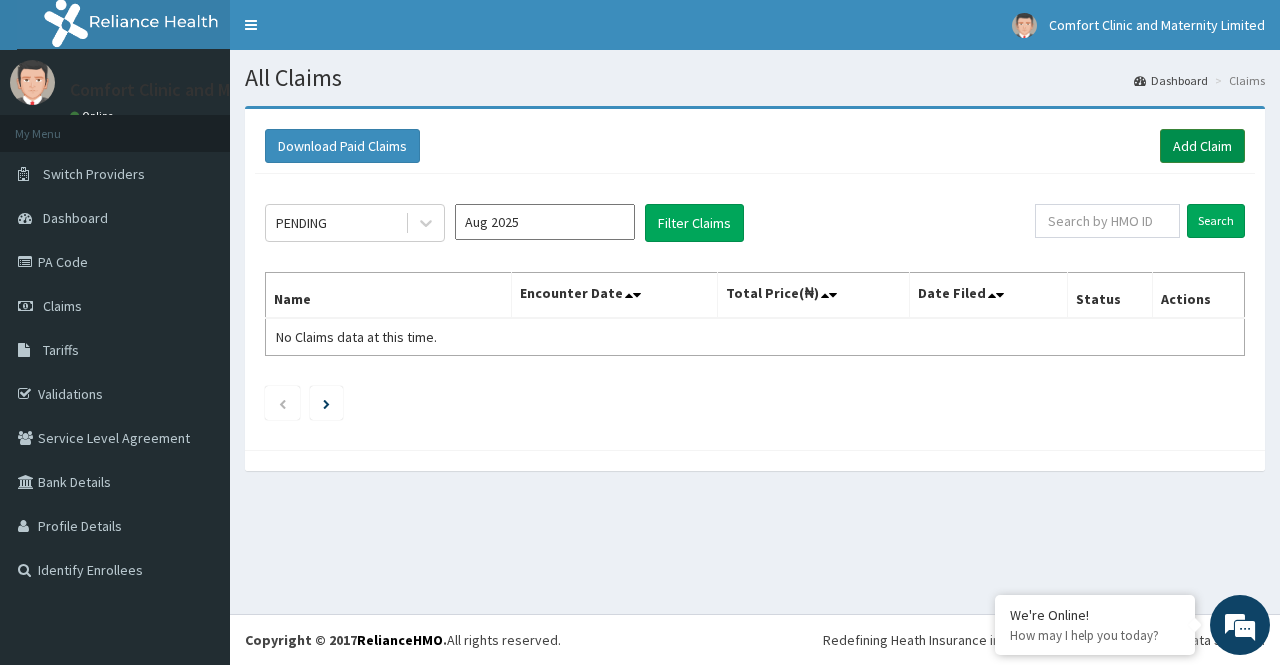 click on "Add Claim" at bounding box center (1202, 146) 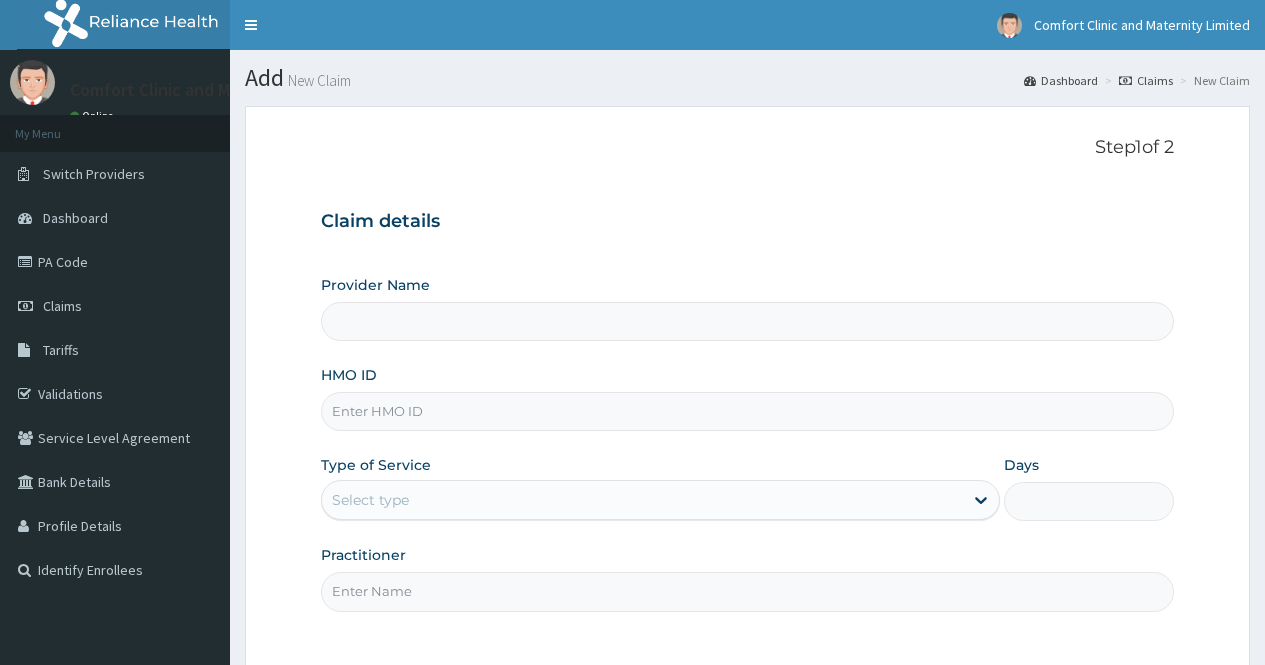 scroll, scrollTop: 0, scrollLeft: 0, axis: both 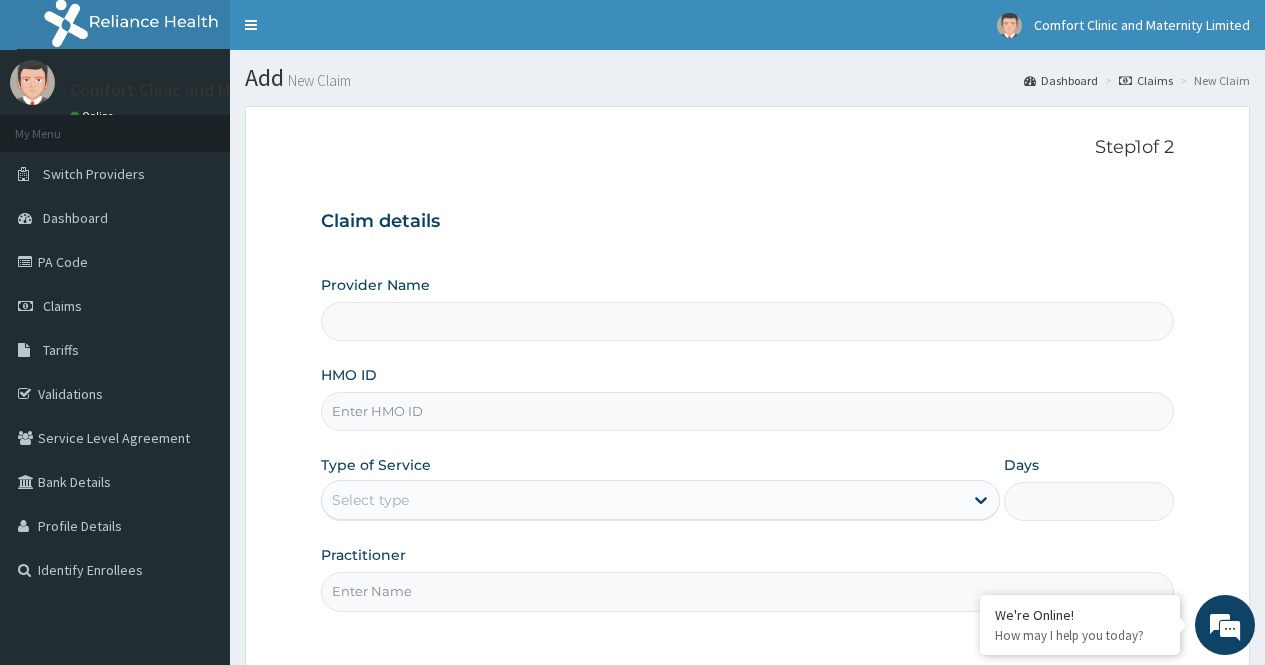 click on "HMO ID" at bounding box center (747, 411) 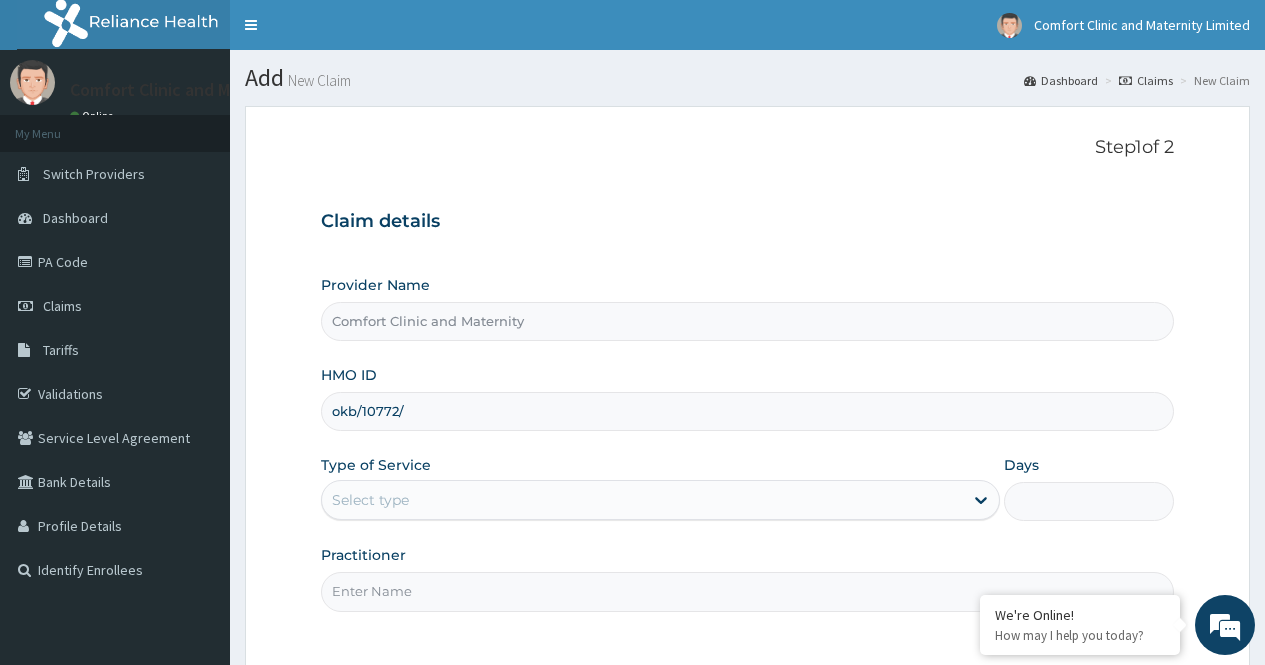 scroll, scrollTop: 0, scrollLeft: 0, axis: both 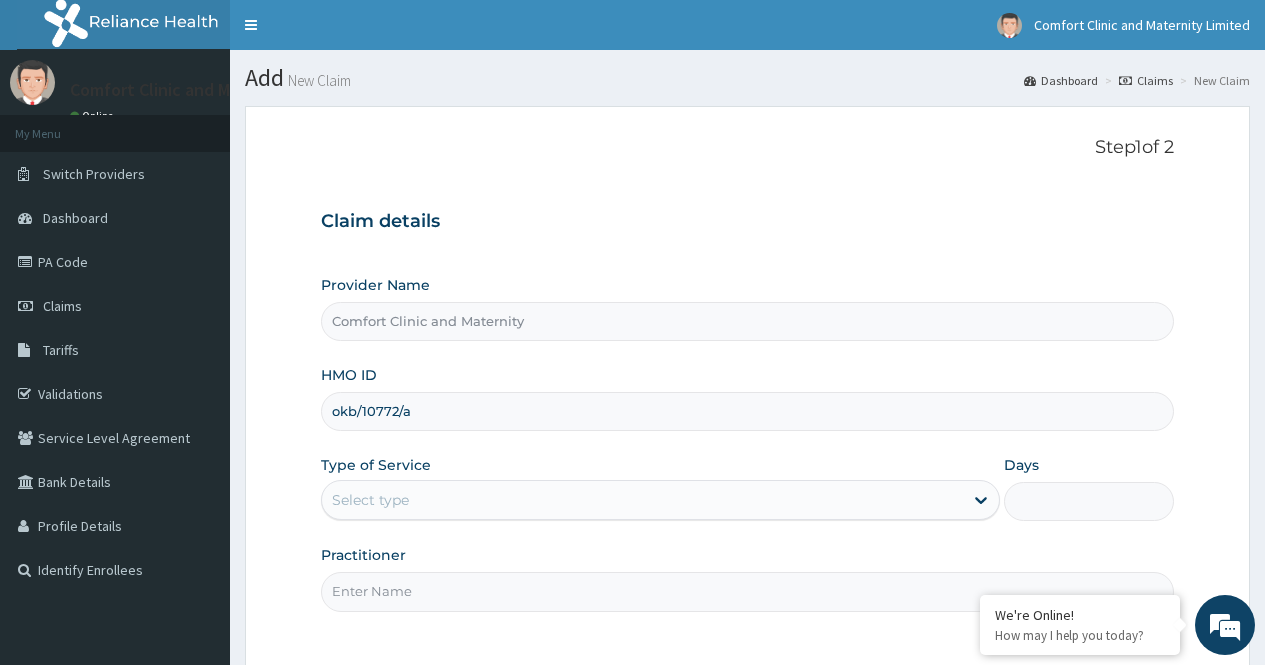 type on "okb/10772/a" 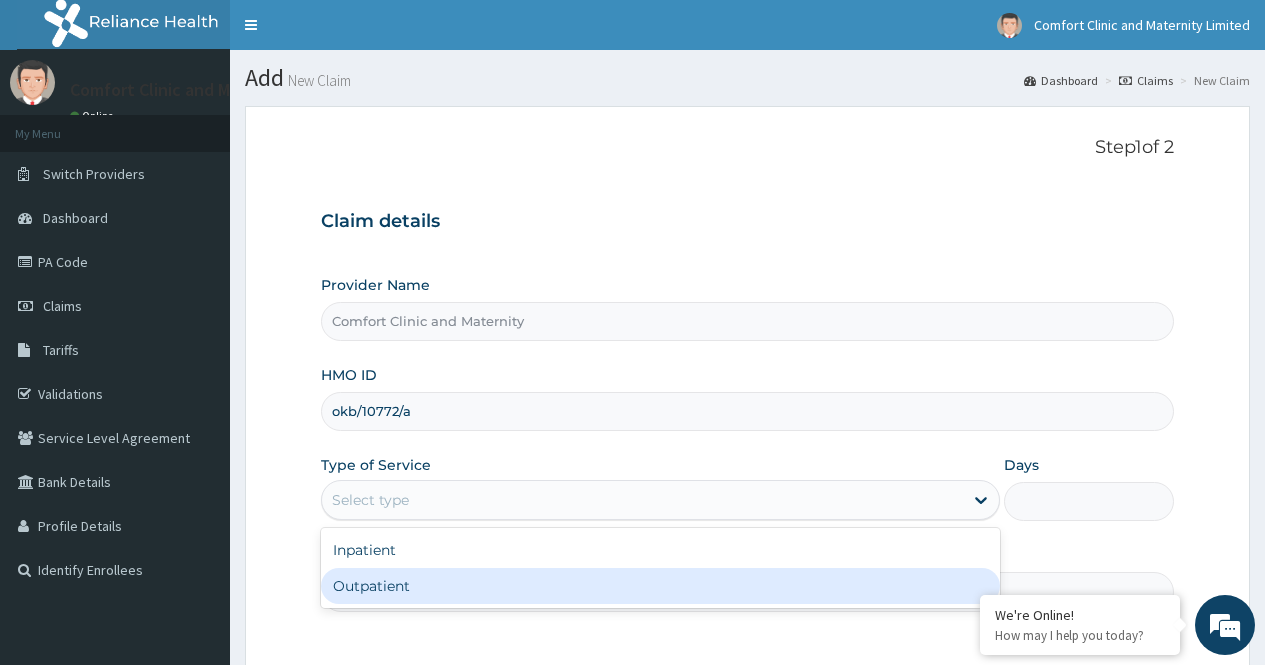 click on "Outpatient" at bounding box center [660, 586] 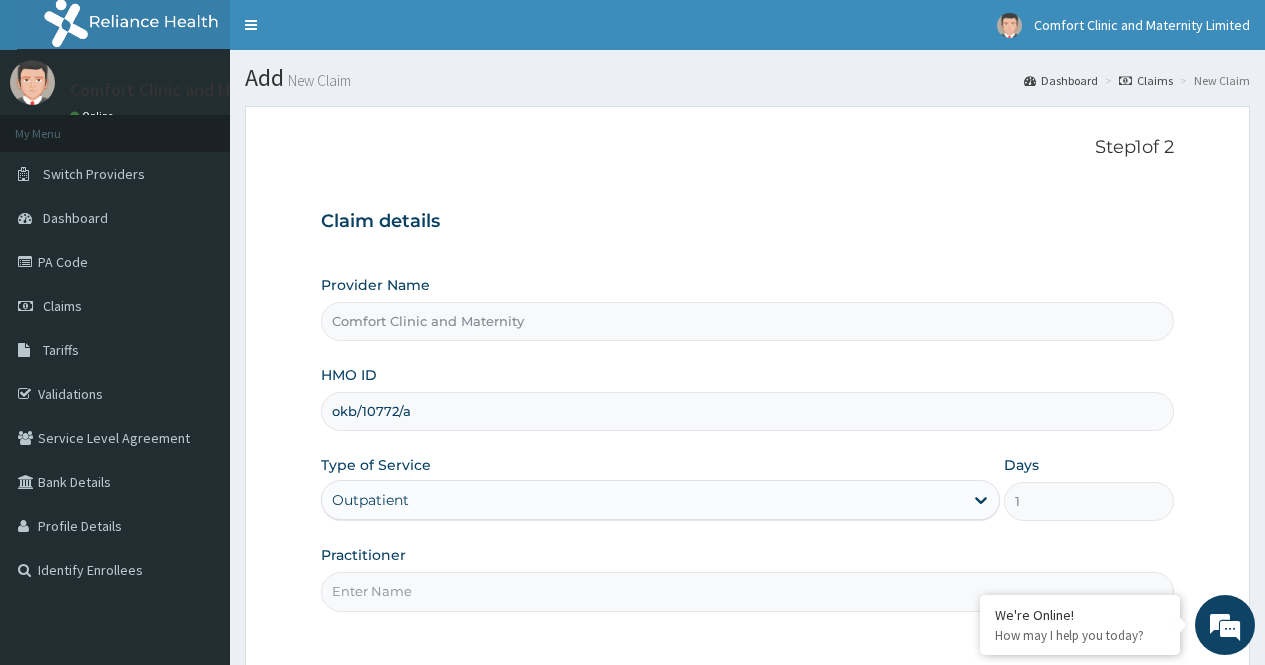 click on "Practitioner" at bounding box center (747, 591) 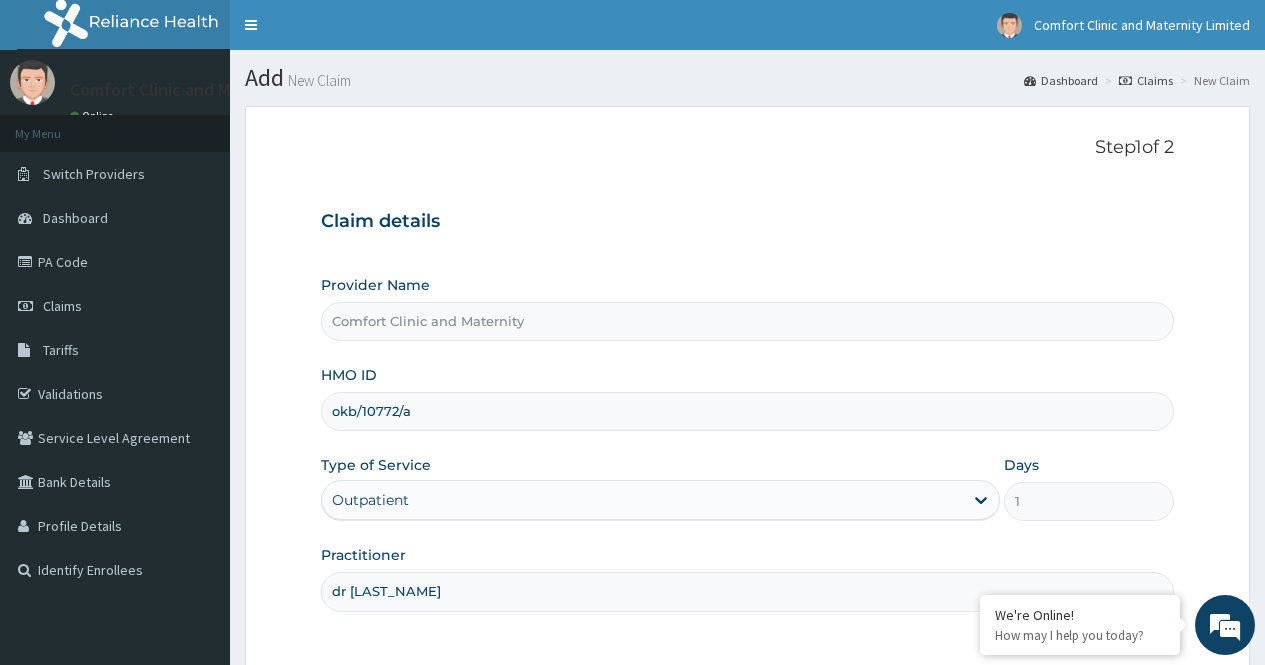 click on "Step  1  of 2 Claim details Provider Name Comfort Clinic and Maternity HMO ID okb/10772/a Type of Service Outpatient Days 1 Practitioner [LAST_NAME]     Previous   Next" at bounding box center (747, 443) 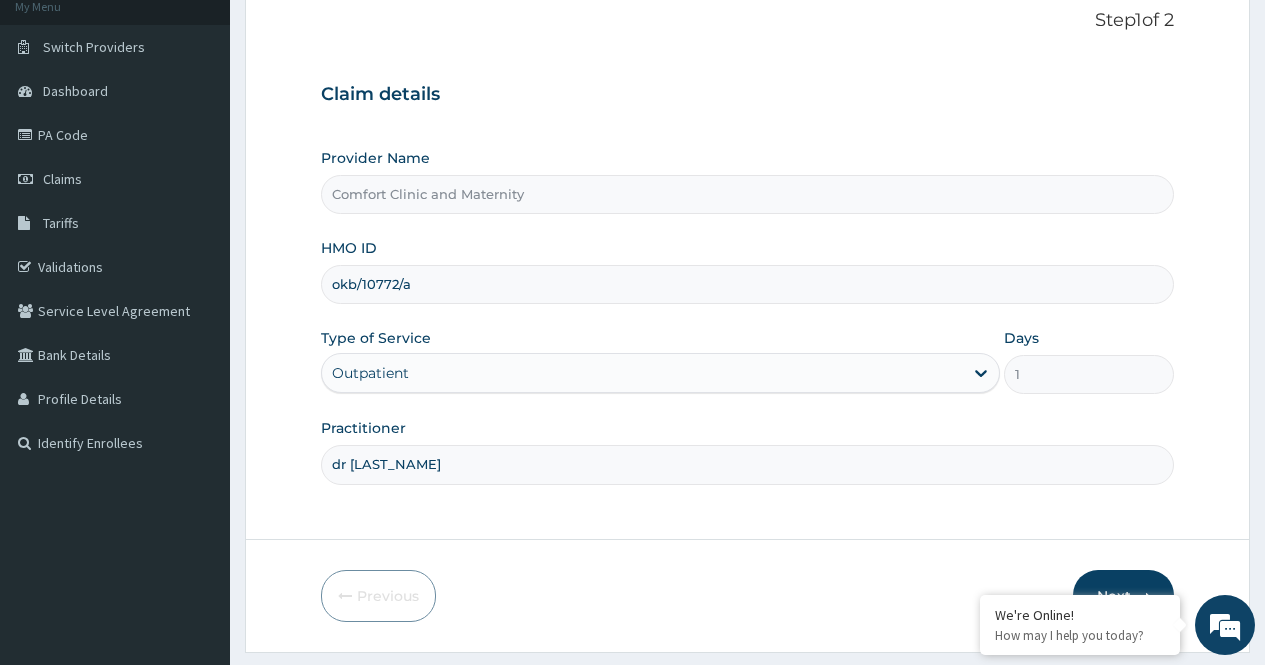 scroll, scrollTop: 181, scrollLeft: 0, axis: vertical 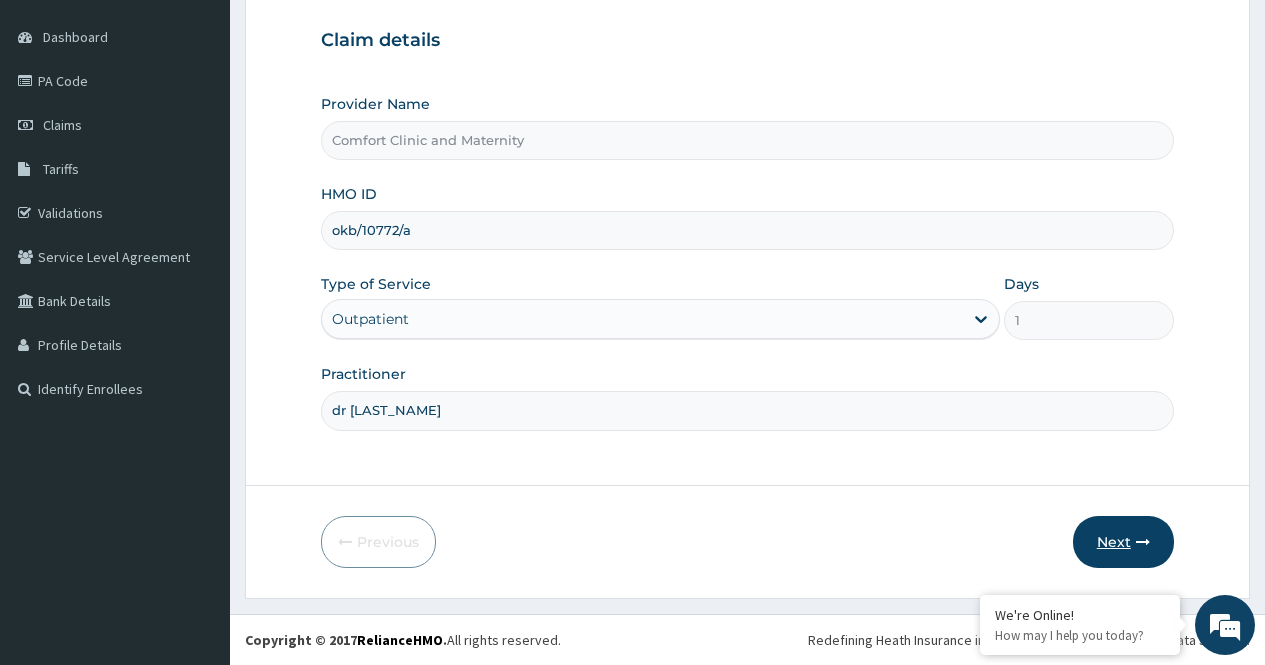 click on "Next" at bounding box center [1123, 542] 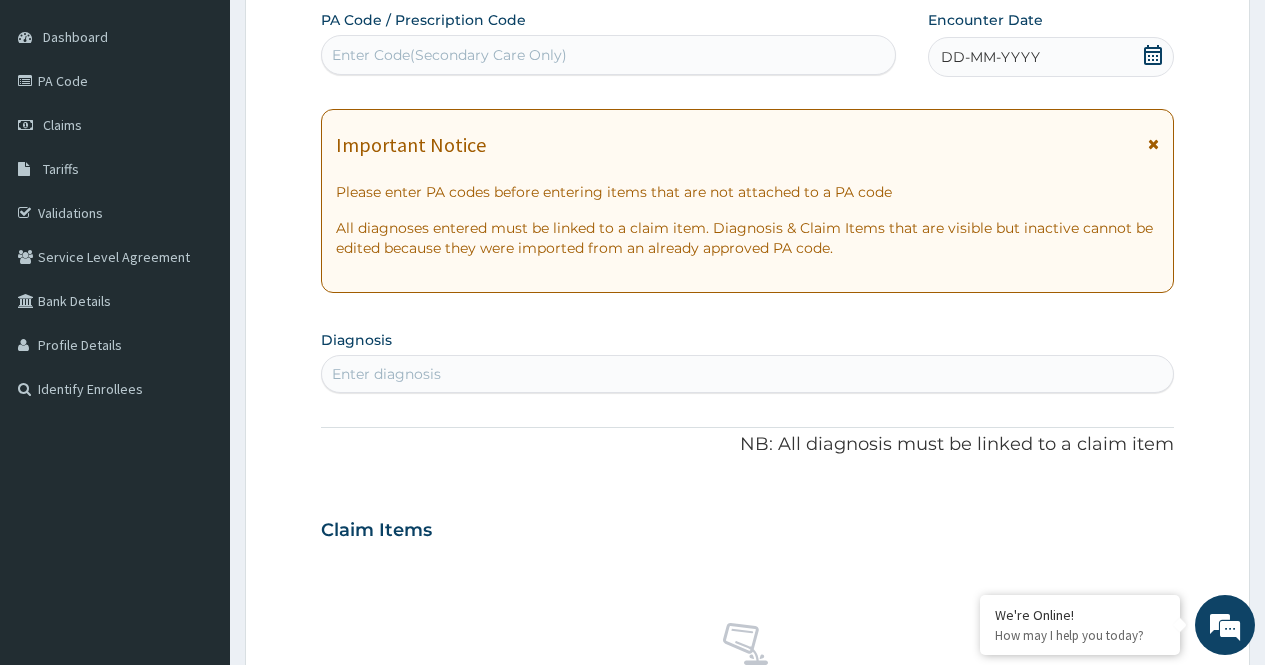 click on "Enter Code(Secondary Care Only)" at bounding box center [608, 55] 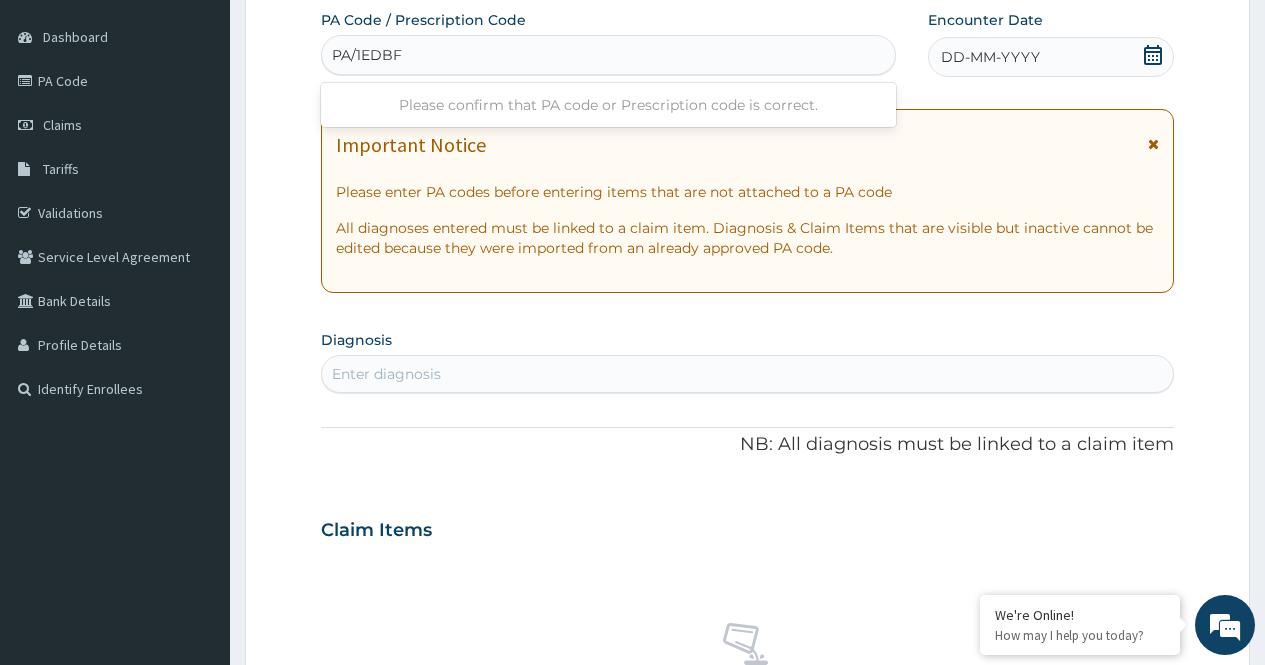 type on "PA/1EDBFA" 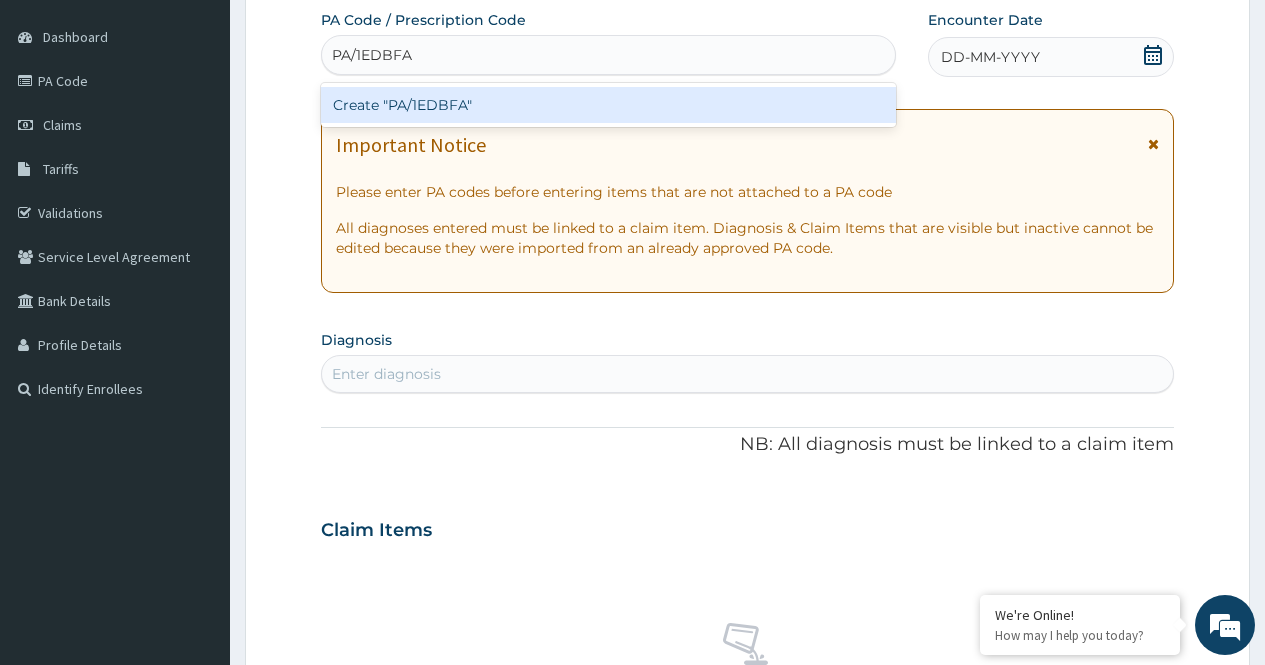 click on "Create "PA/1EDBFA"" at bounding box center [608, 105] 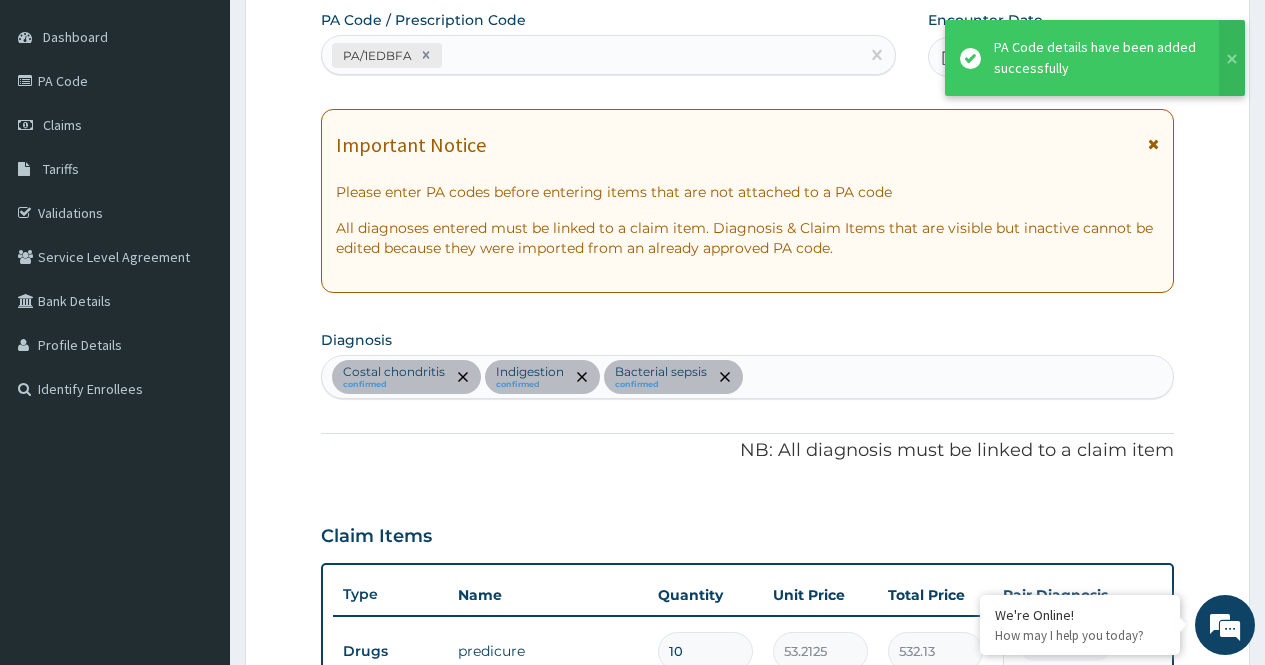 scroll, scrollTop: 919, scrollLeft: 0, axis: vertical 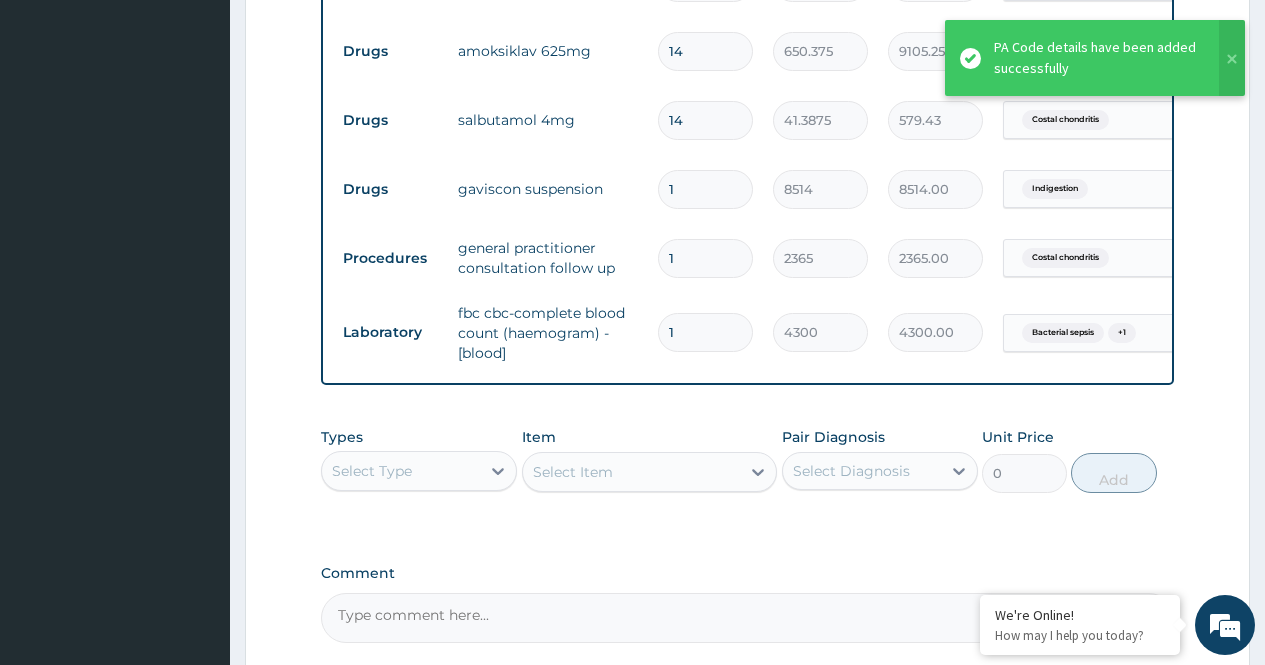 click on "gaviscon suspension" at bounding box center [548, 189] 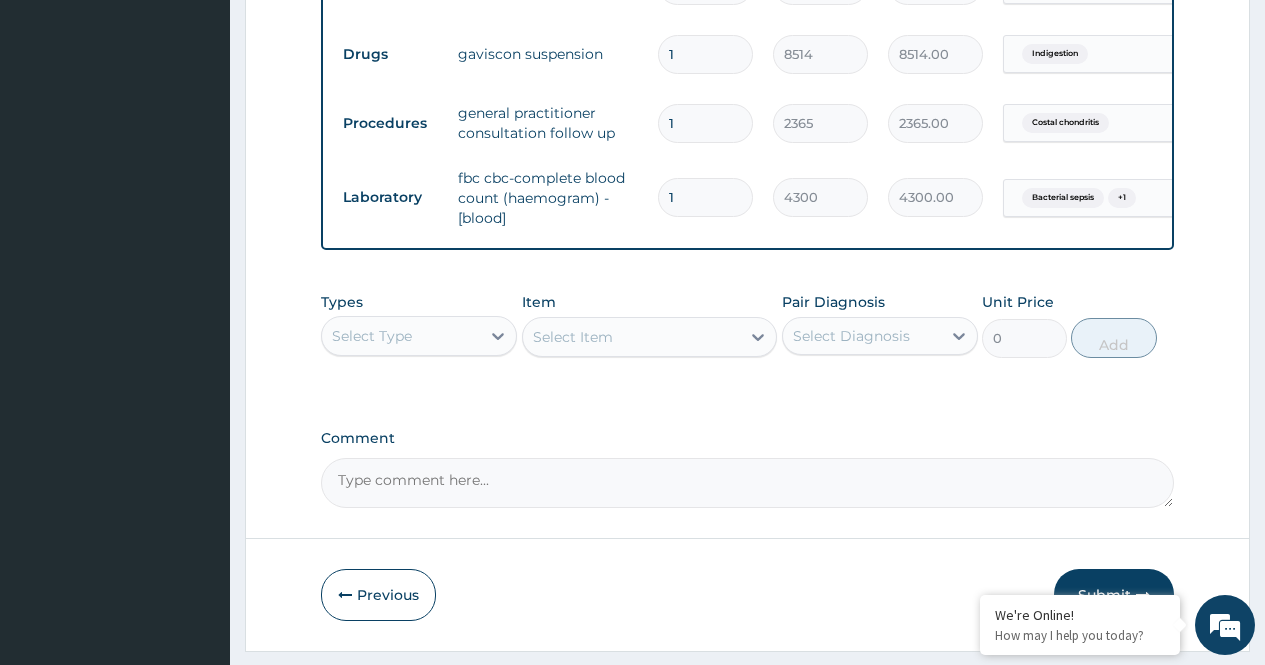 scroll, scrollTop: 1122, scrollLeft: 0, axis: vertical 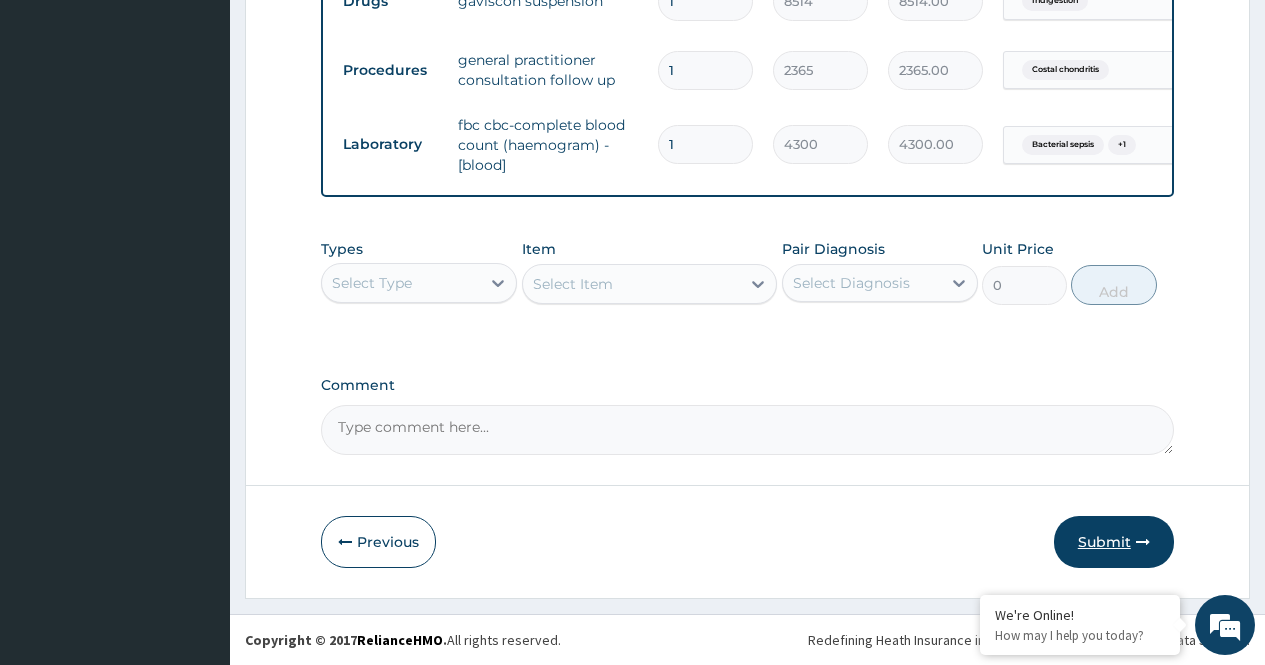 click on "Submit" at bounding box center (1114, 542) 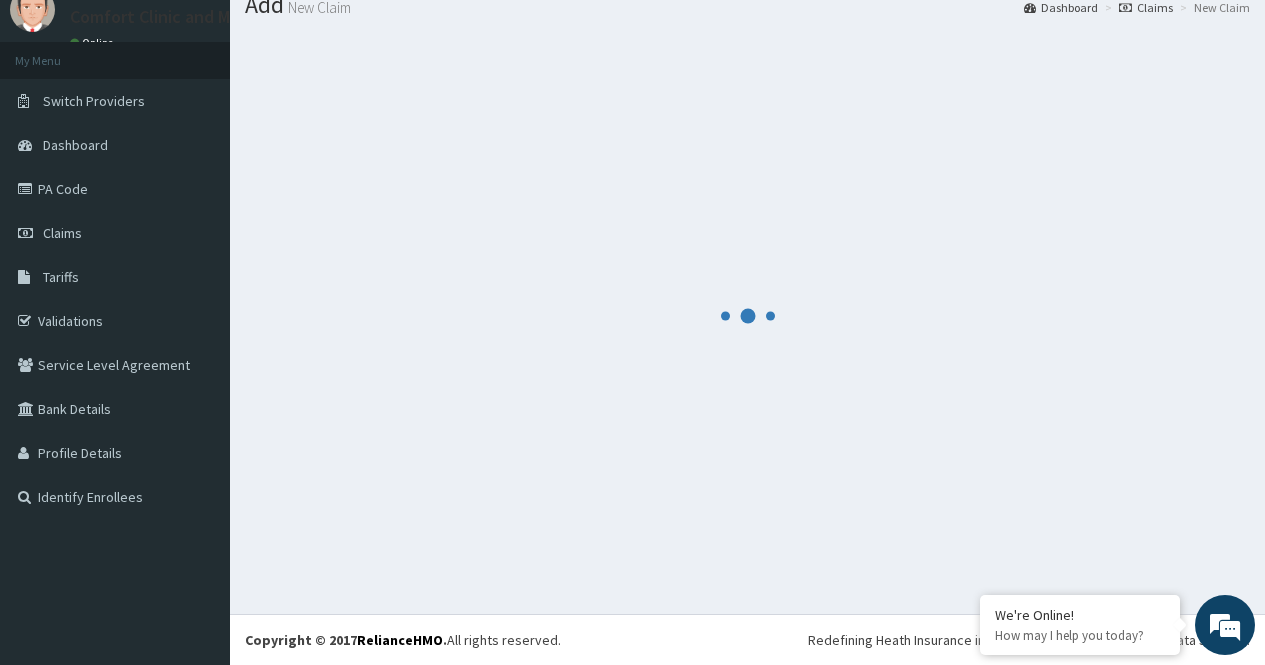 scroll, scrollTop: 1122, scrollLeft: 0, axis: vertical 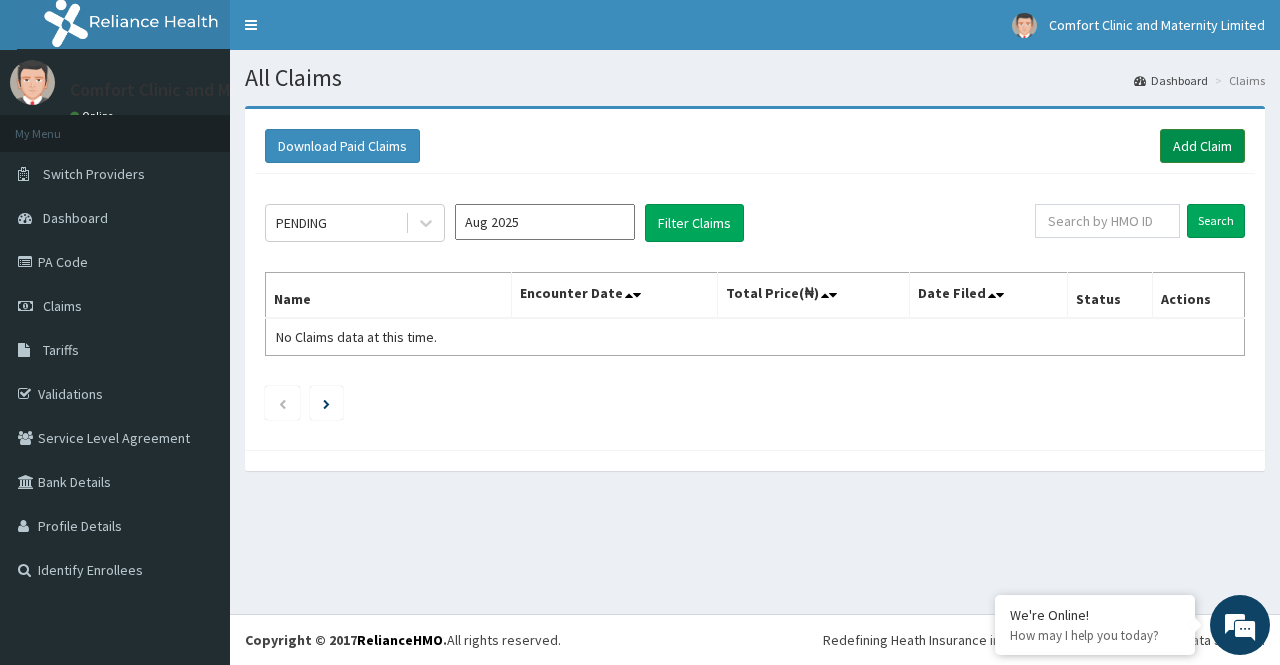 click on "Add Claim" at bounding box center [1202, 146] 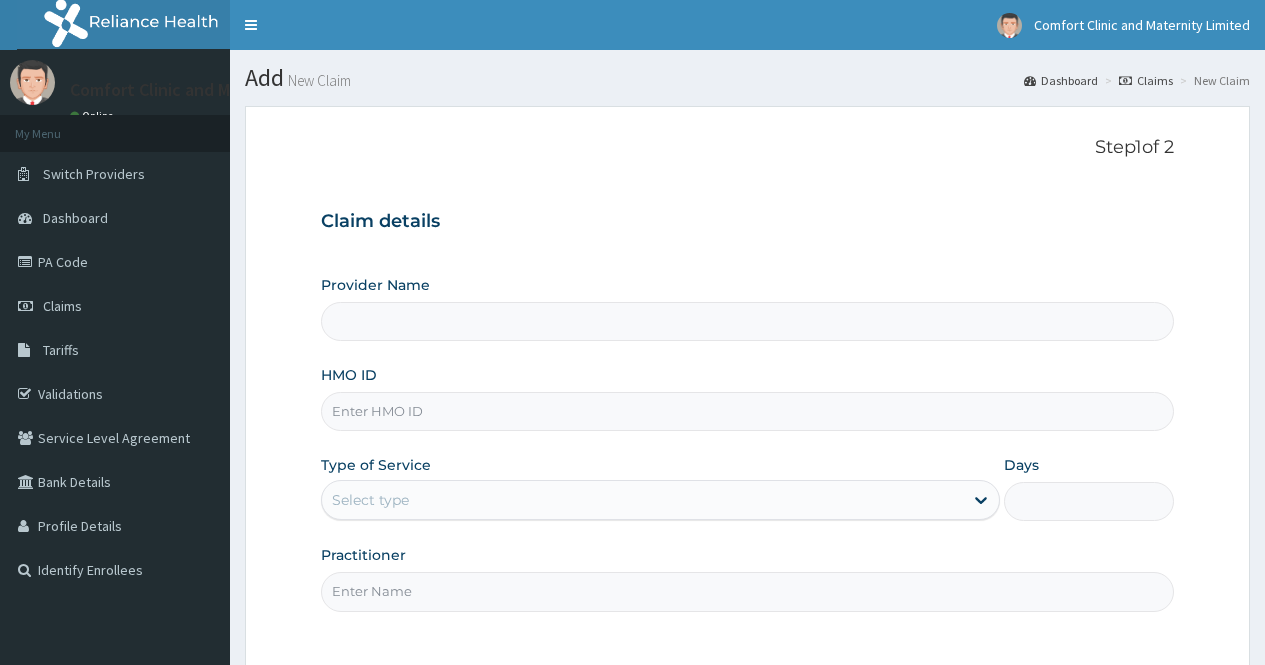 scroll, scrollTop: 0, scrollLeft: 0, axis: both 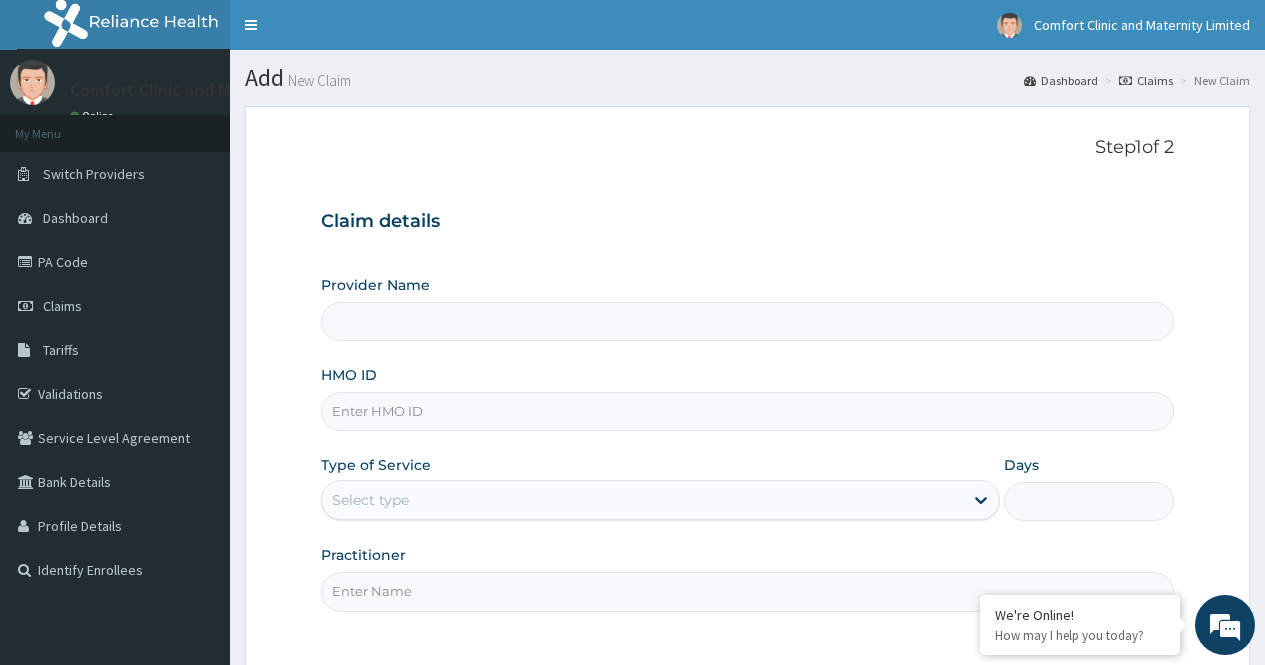 type on "Comfort Clinic and Maternity" 